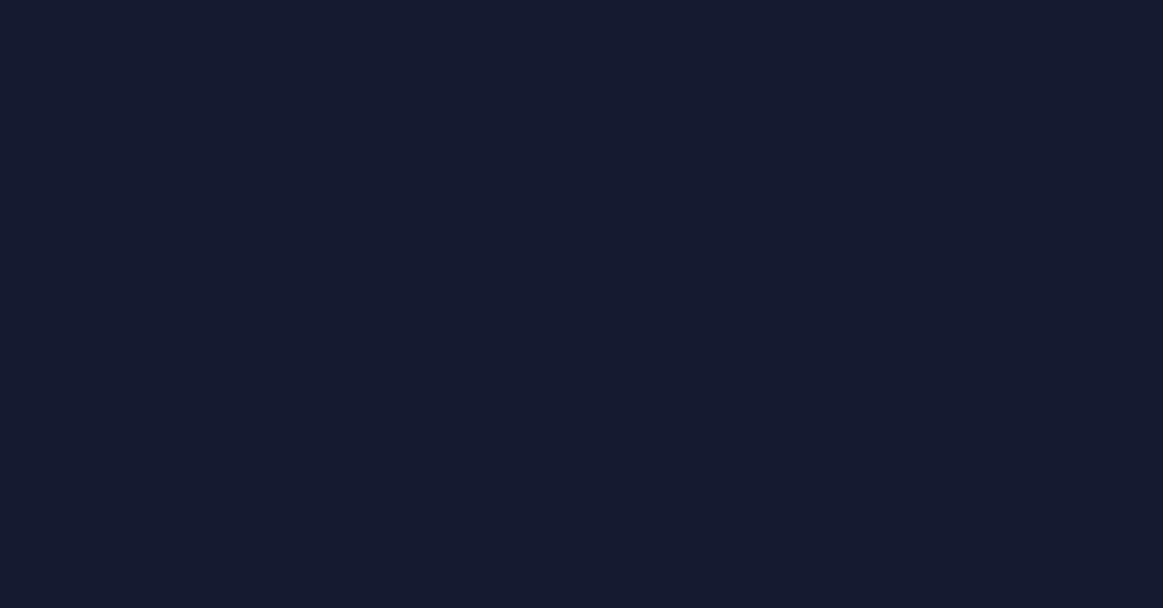 scroll, scrollTop: 0, scrollLeft: 0, axis: both 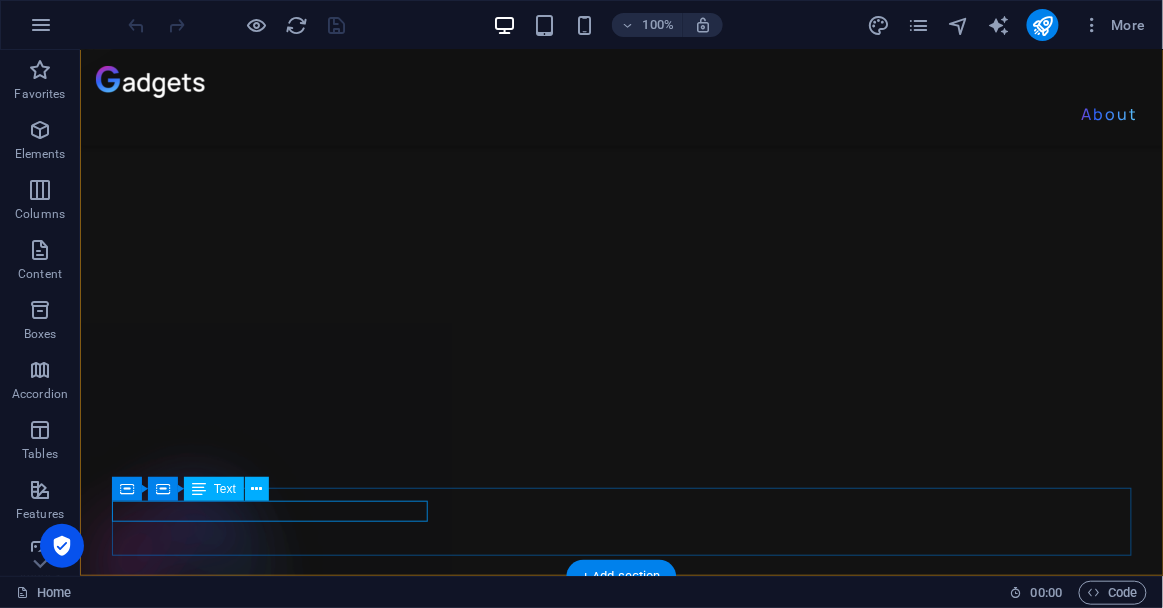 click on "2025 Telharsic Enterprises®. All rights reserved" at bounding box center [616, 2663] 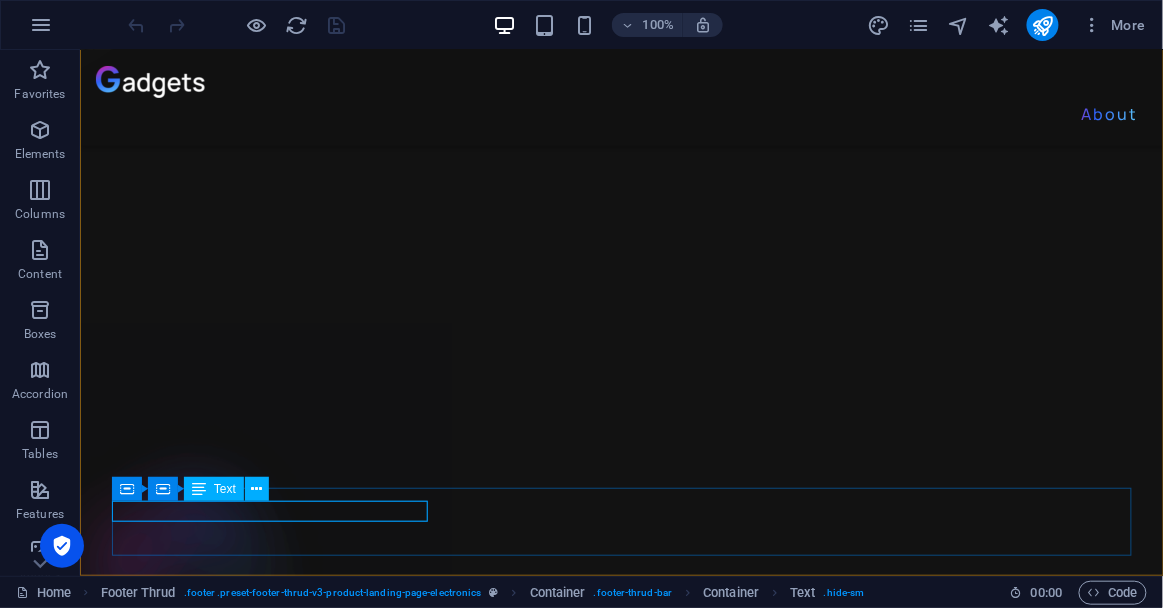 click on "Text" at bounding box center [225, 489] 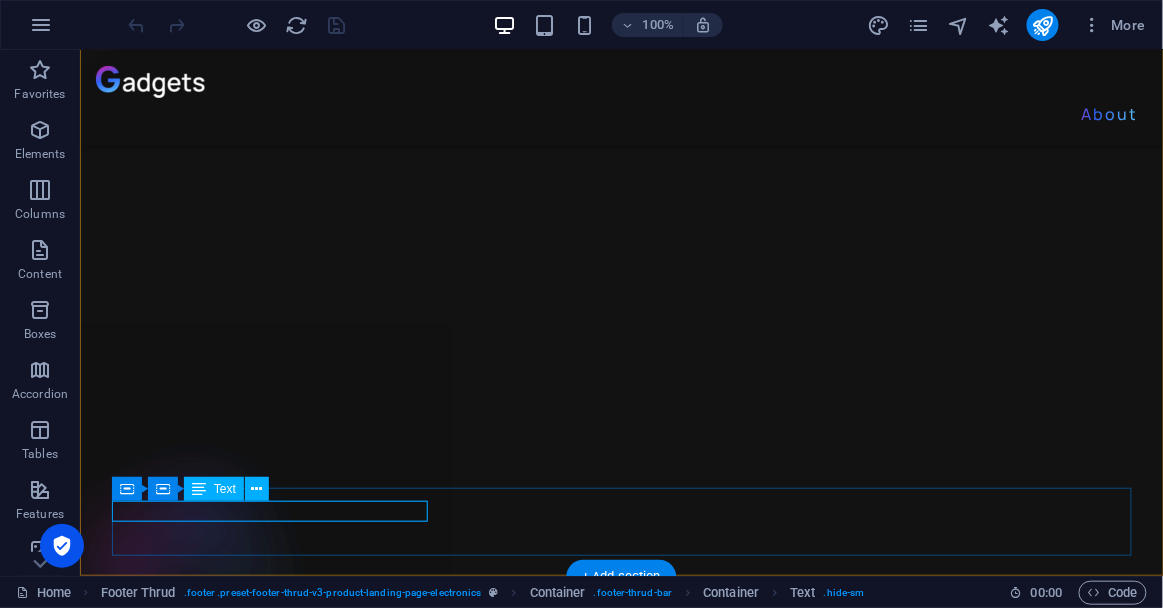 click on "2025 Telharsic Enterprises®. All rights reserved" at bounding box center [616, 2663] 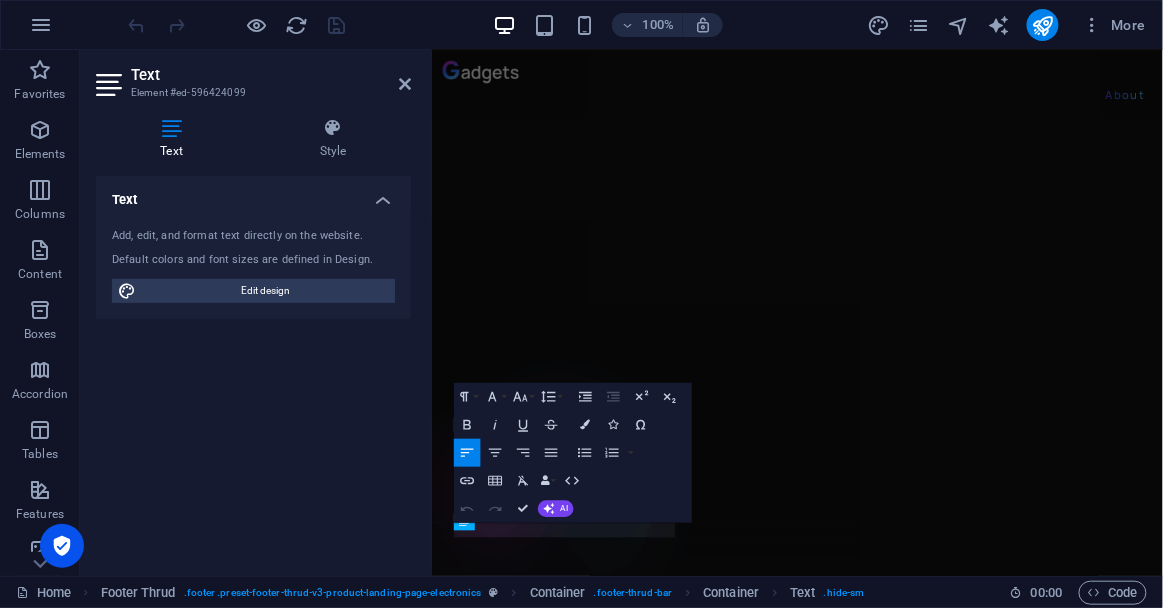 scroll, scrollTop: 1384, scrollLeft: 0, axis: vertical 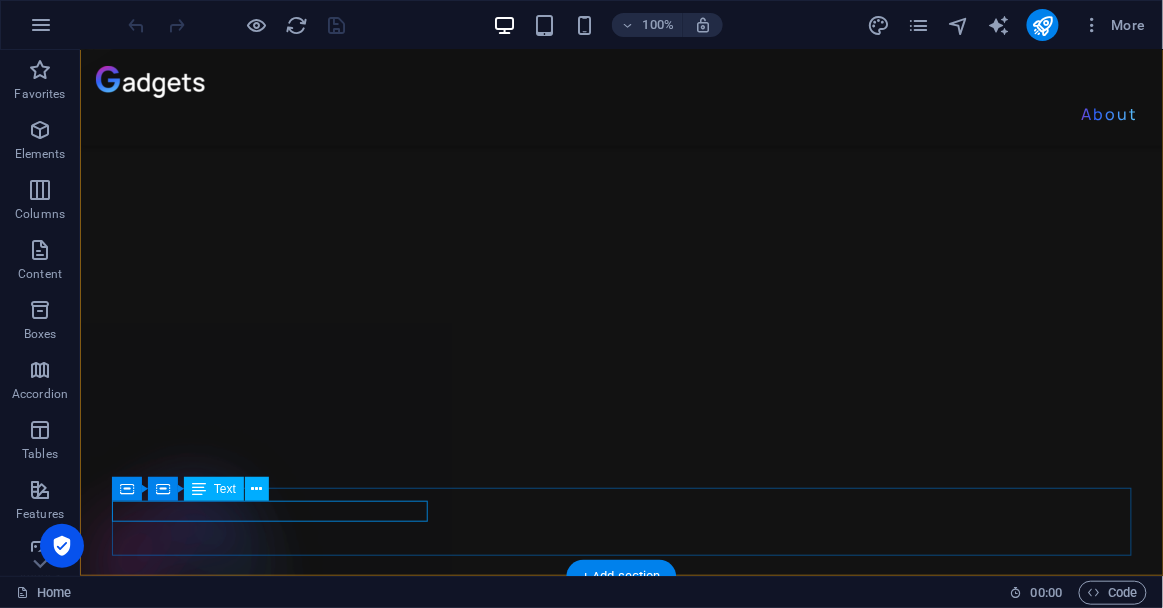 click on "2025 Telharsic Enterprises®. All rights reserved" at bounding box center (616, 2663) 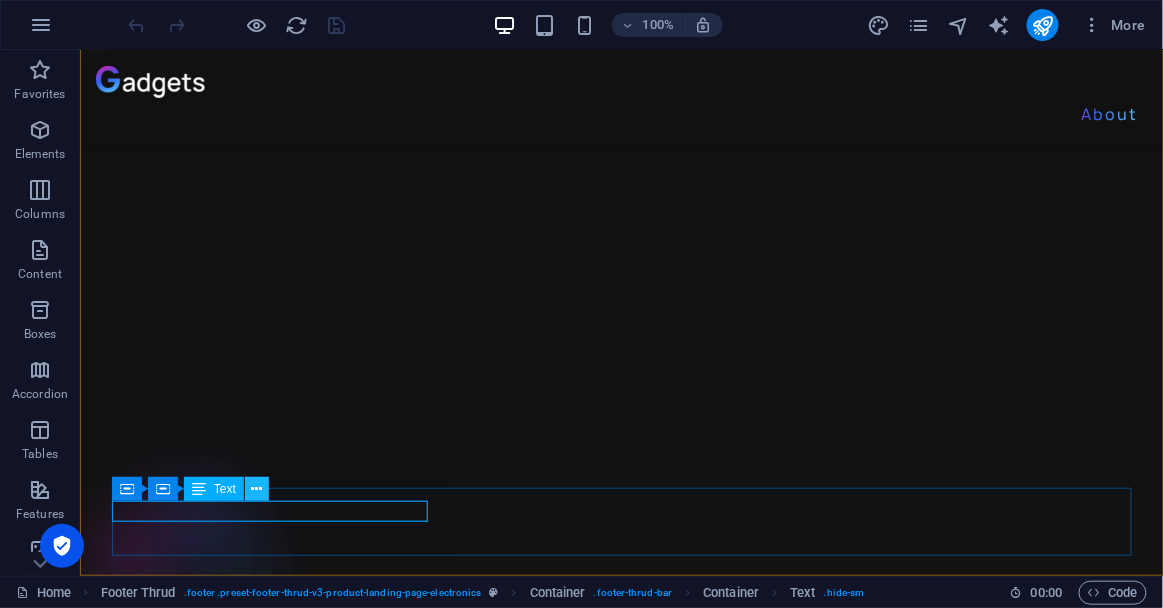 click at bounding box center [257, 489] 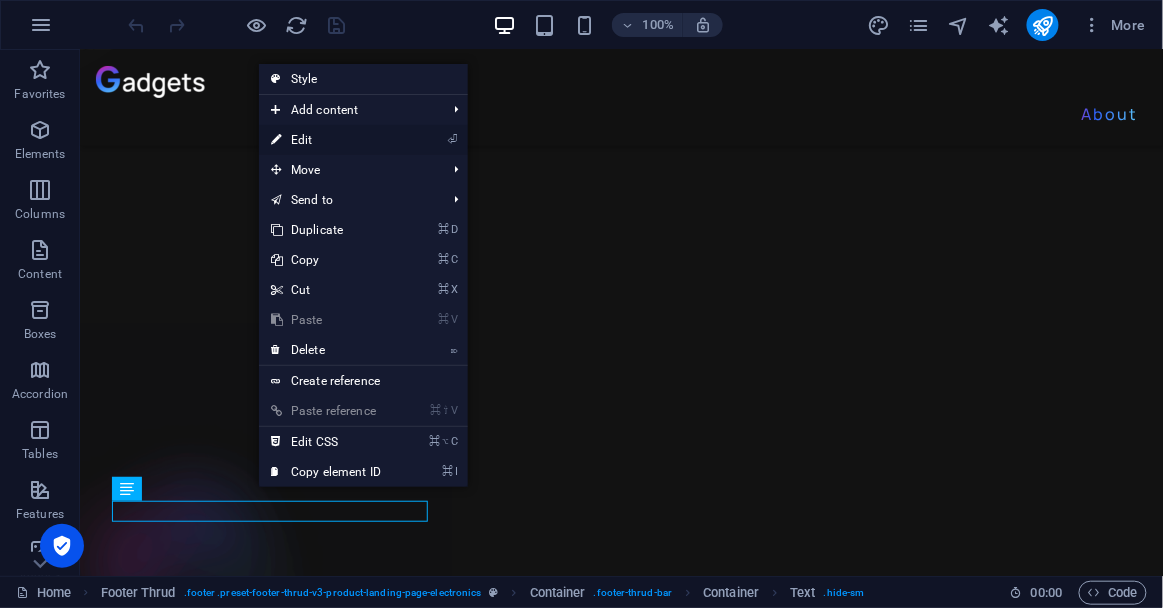 click on "⏎  Edit" at bounding box center (326, 140) 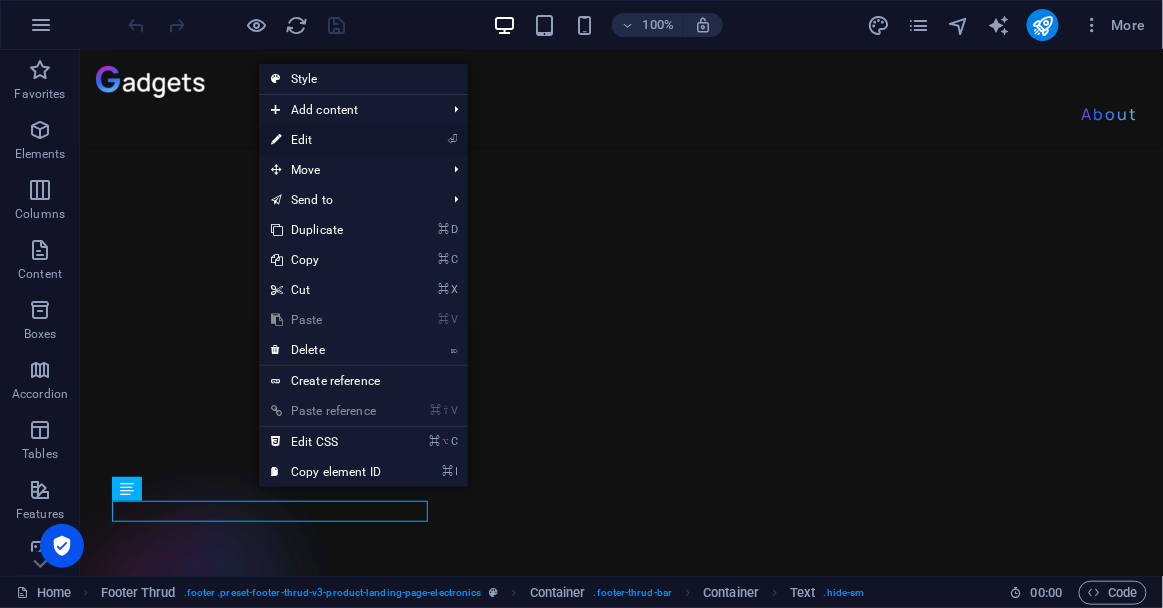 scroll, scrollTop: 1384, scrollLeft: 0, axis: vertical 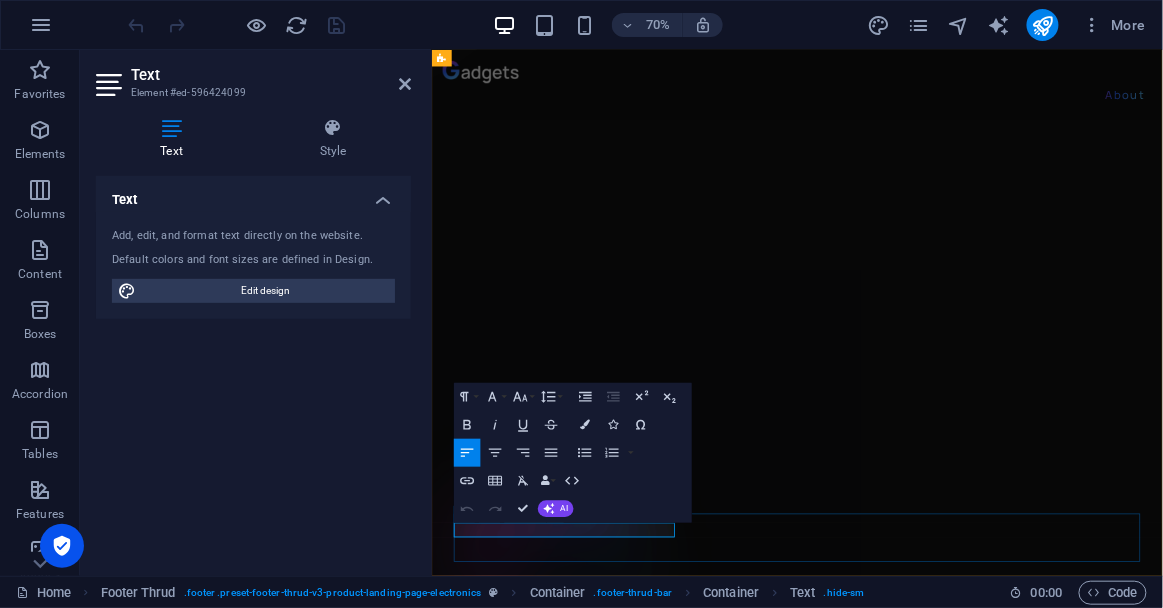 click on "2025 Telharsic Enterprises®. All rights reserved" at bounding box center (612, 2673) 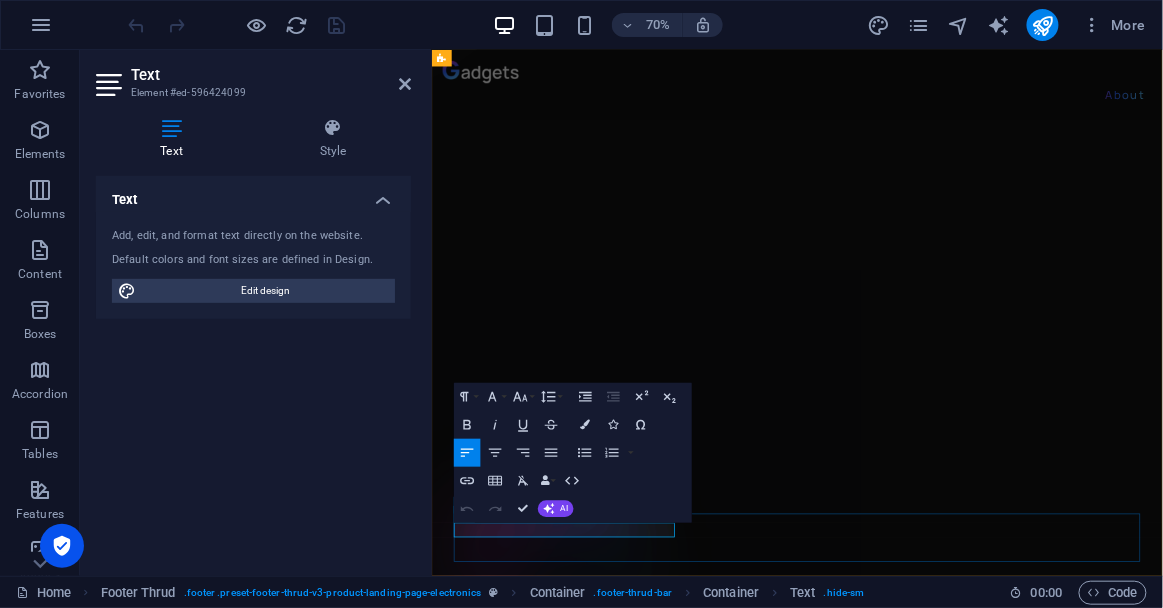 type 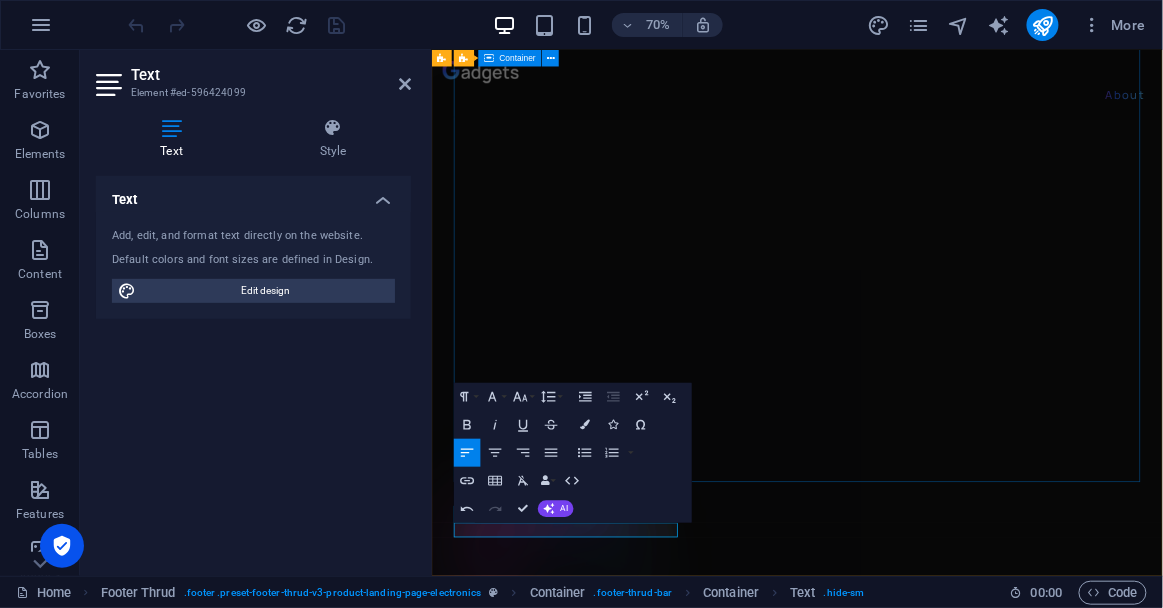 click on "[PERSON_NAME],  co-founder of Telharsic Enterprises®, a division of [PERSON_NAME] Engineering. [PERSON_NAME], CMfgE co-founder of Telharsic Enterprises®, a division of [PERSON_NAME] Engineering." at bounding box center (953, 2245) 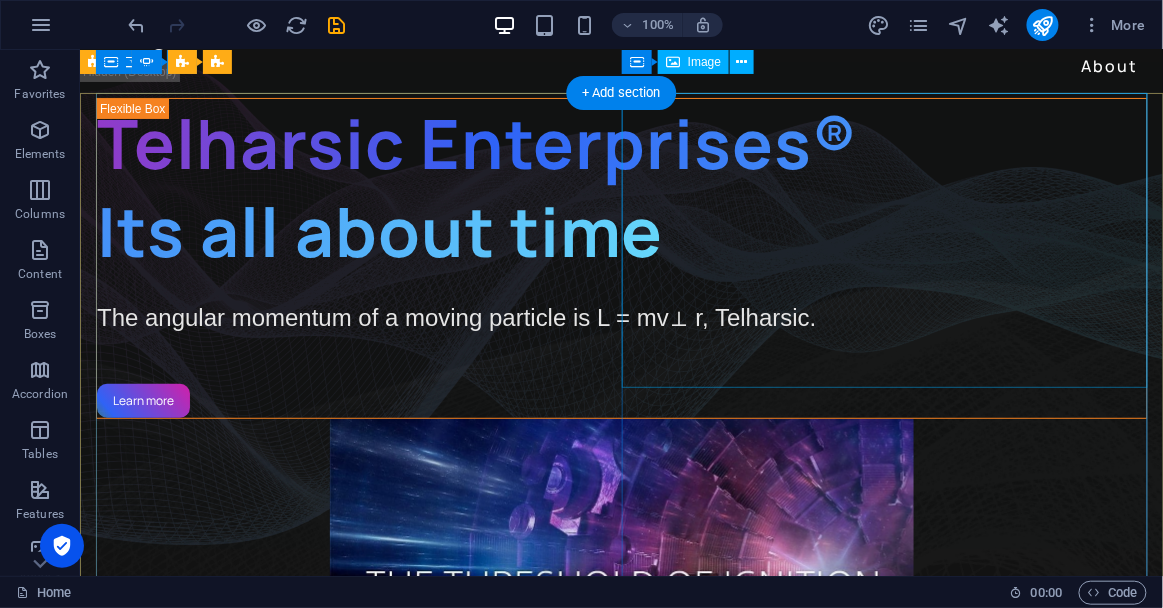 scroll, scrollTop: 0, scrollLeft: 0, axis: both 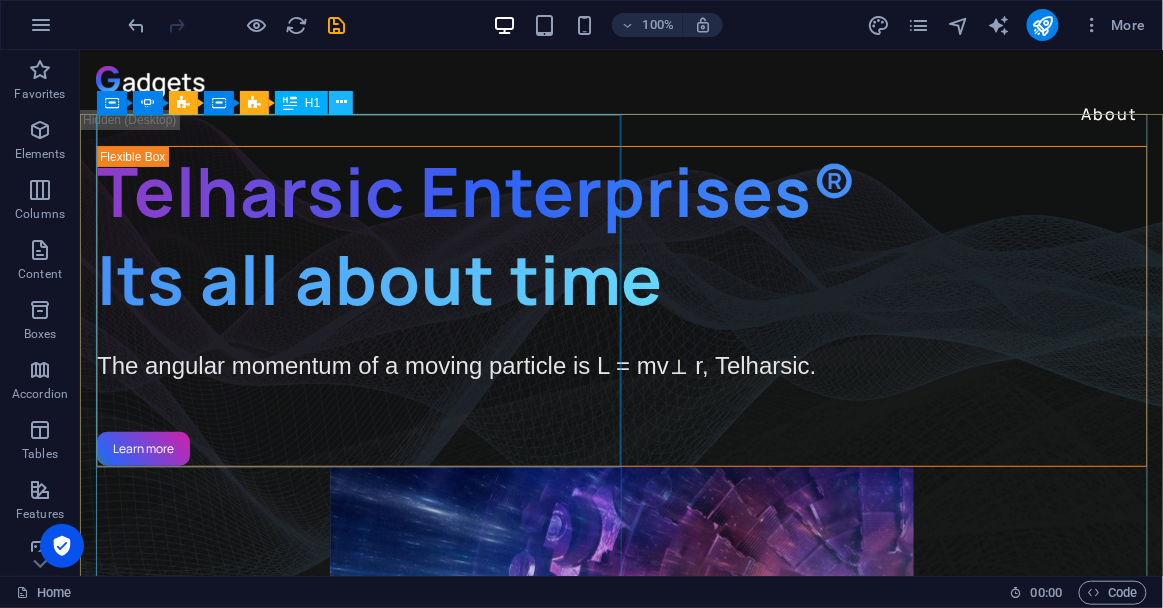 click at bounding box center (341, 102) 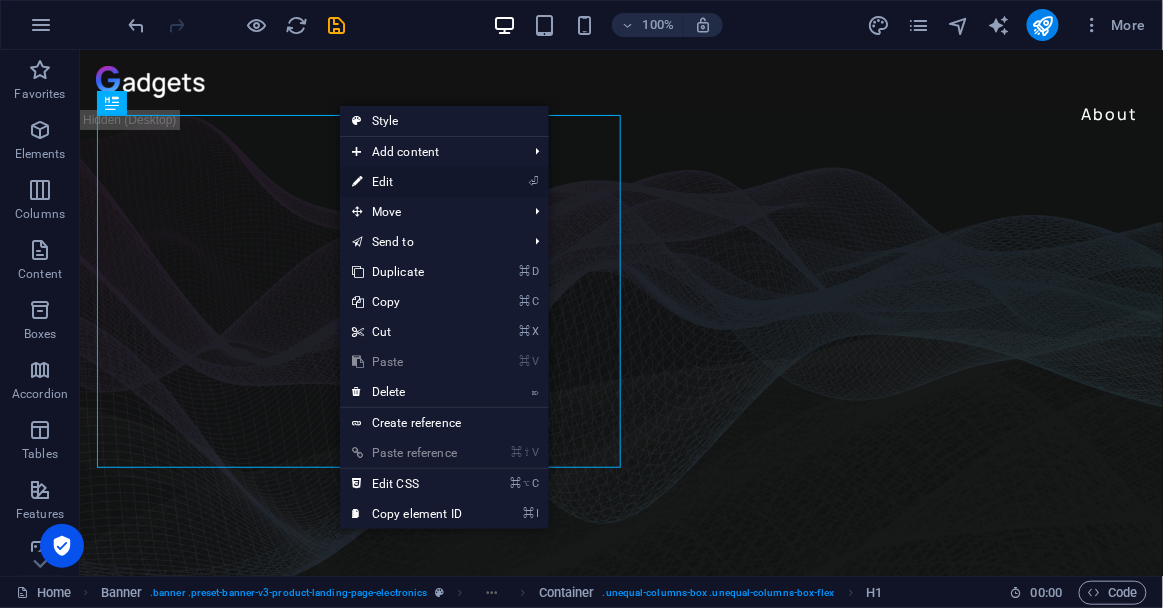 click on "⏎  Edit" at bounding box center [407, 182] 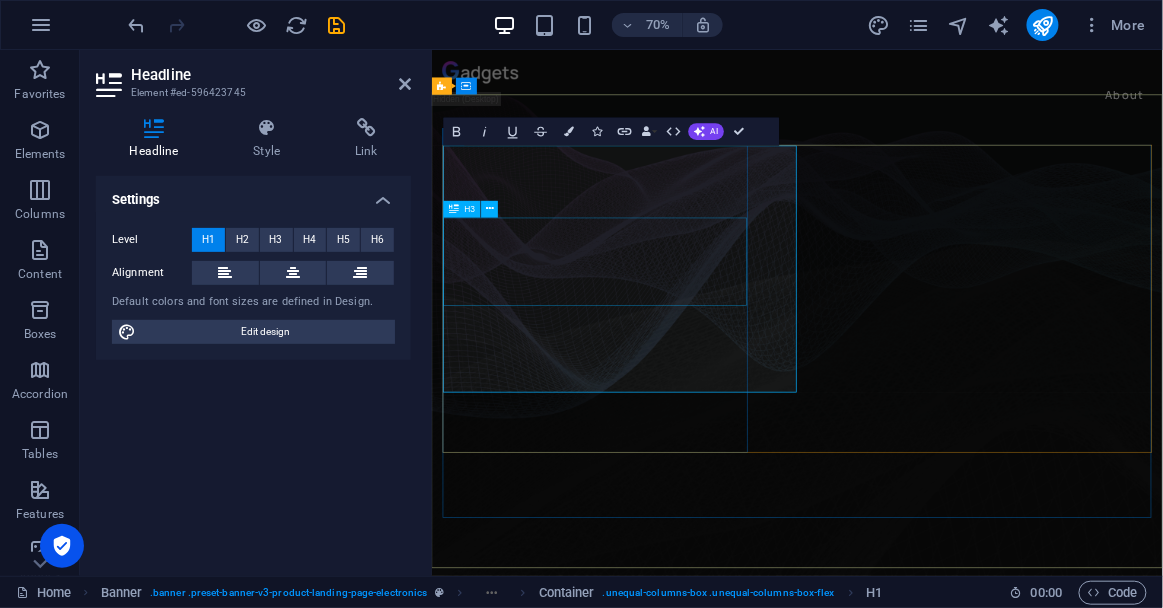 click on ""Transforming time through innovative research"  -Dr. Raymond B. Cawthorne" at bounding box center [-60, 837] 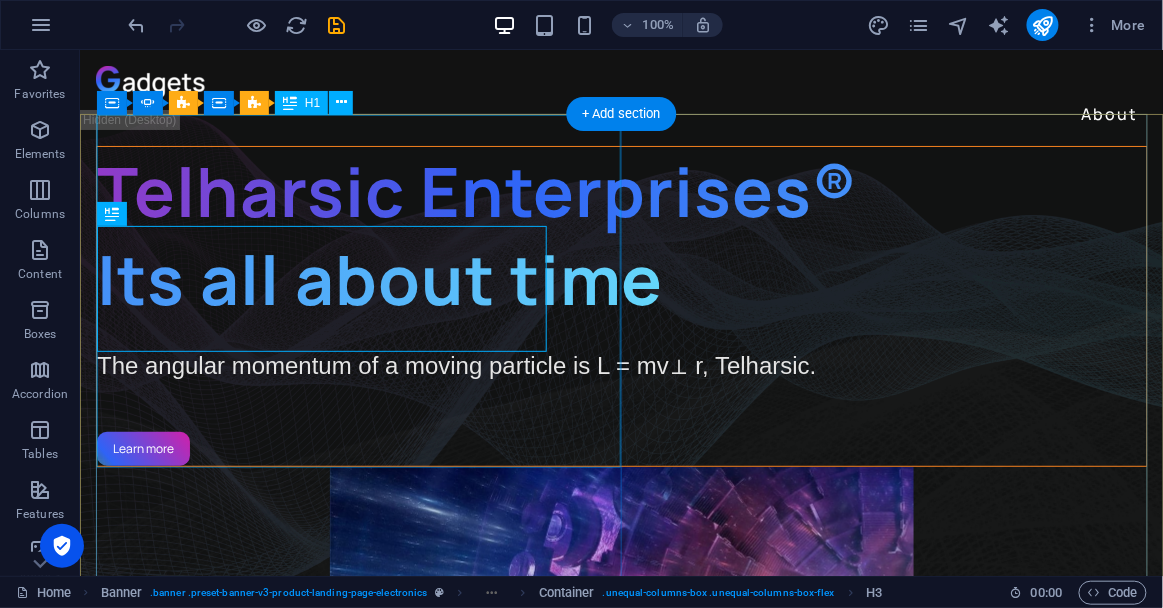 click on "Telharsic Enterprises®  Its all about time" at bounding box center [621, 234] 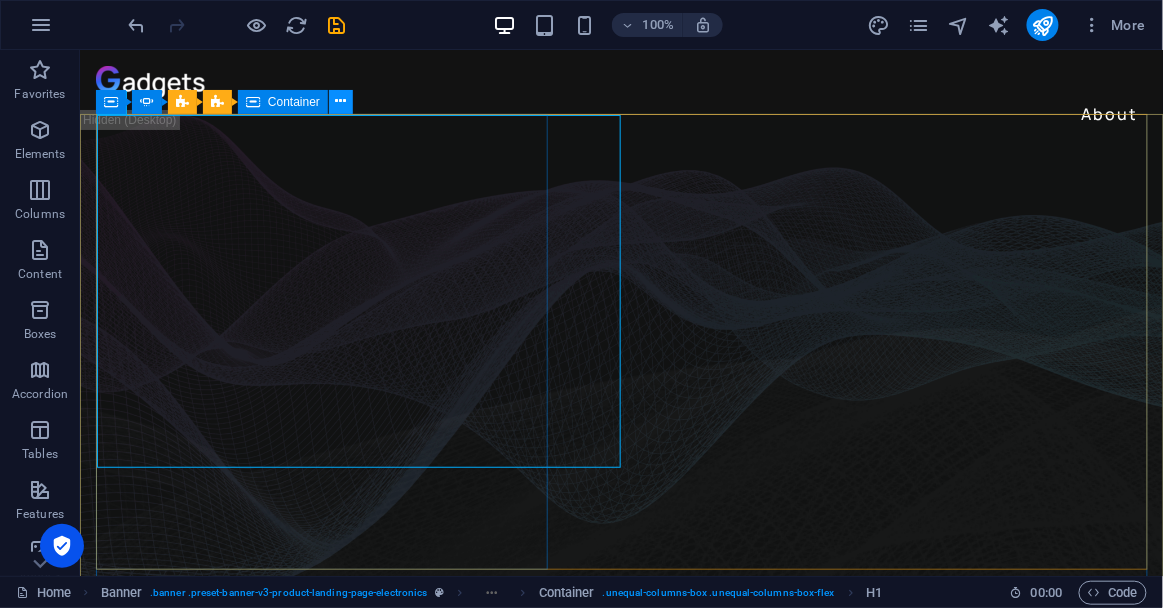 click at bounding box center [341, 101] 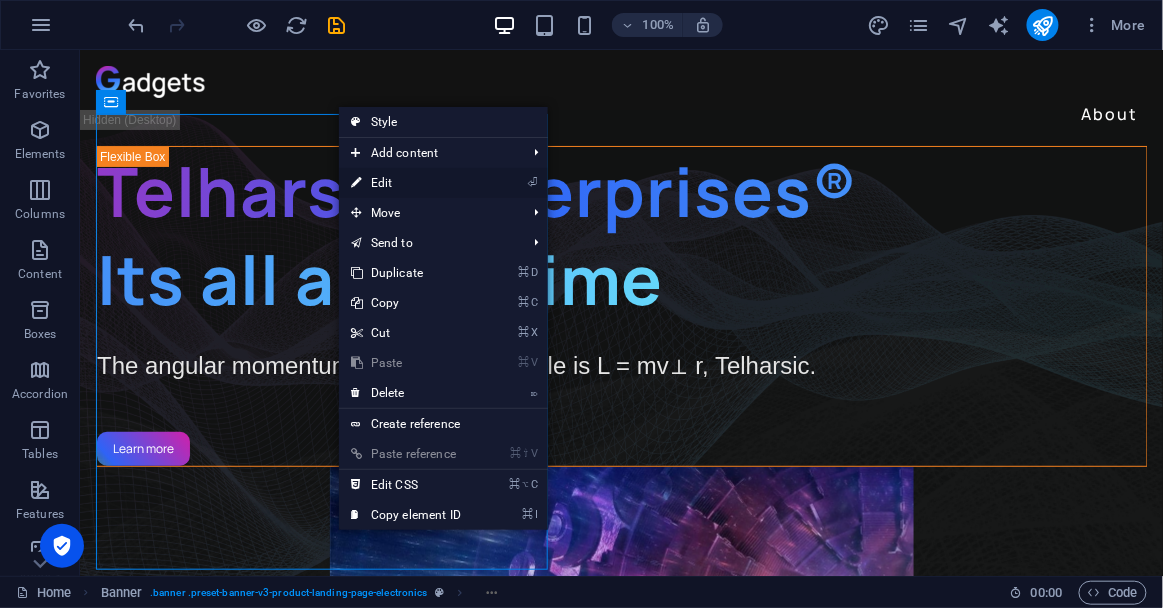 click on "⏎  Edit" at bounding box center (406, 183) 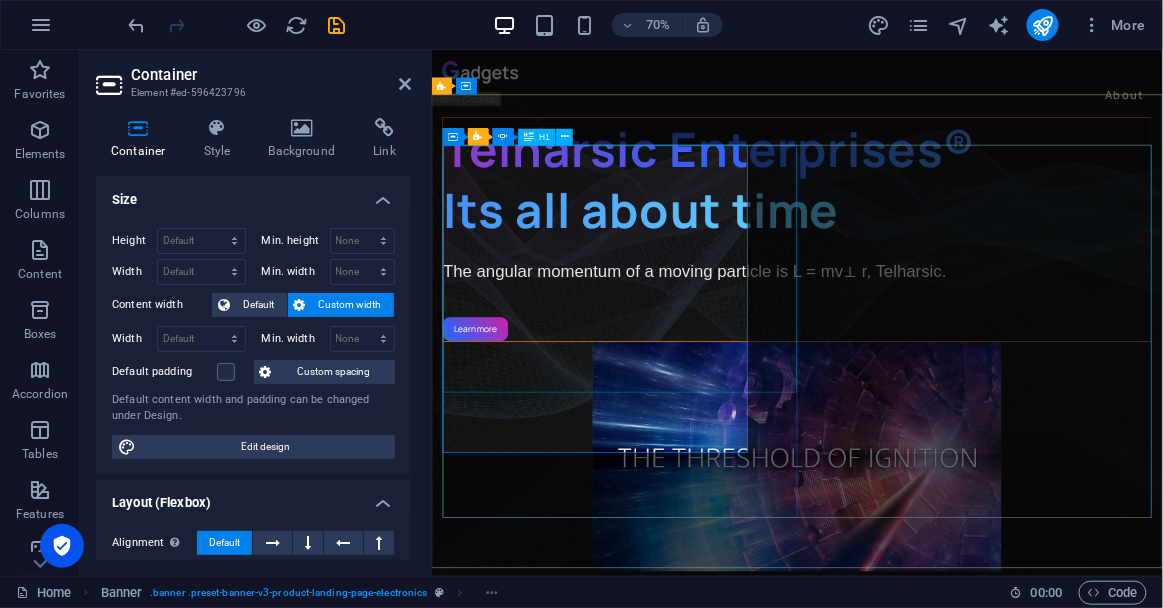click on "Telharsic Enterprises®  Its all about time" at bounding box center (954, 234) 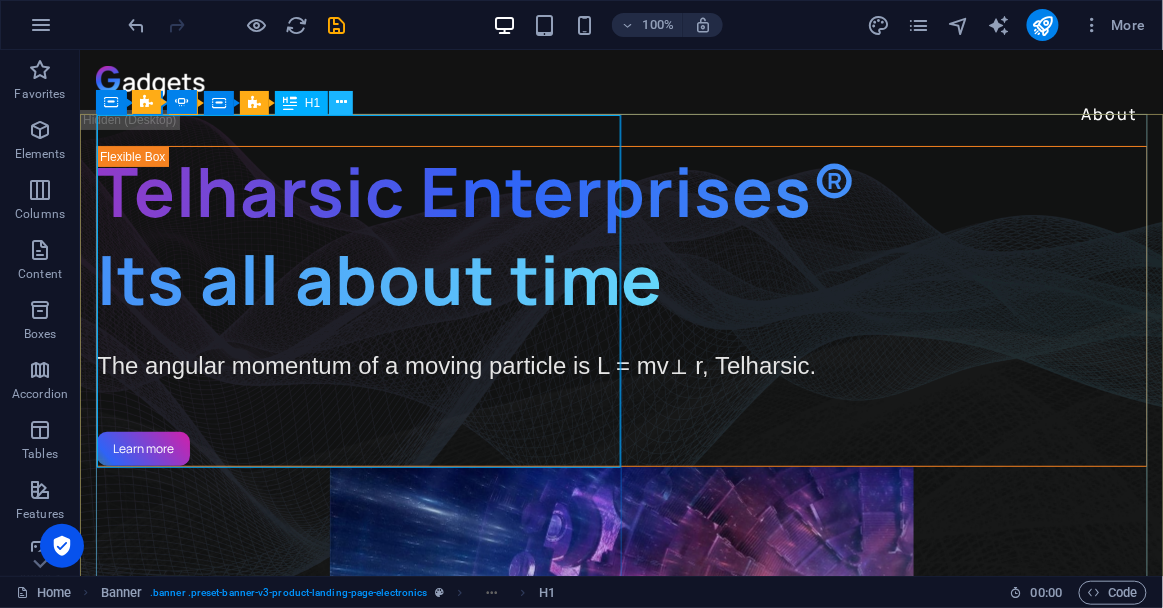 click at bounding box center [341, 103] 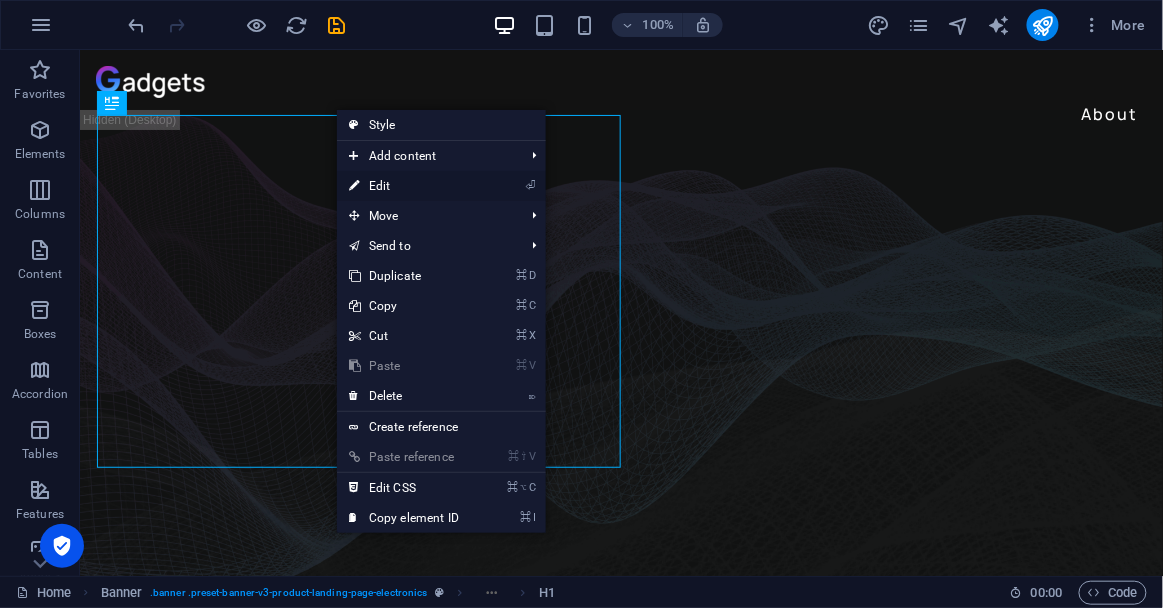 click on "⏎  Edit" at bounding box center (404, 186) 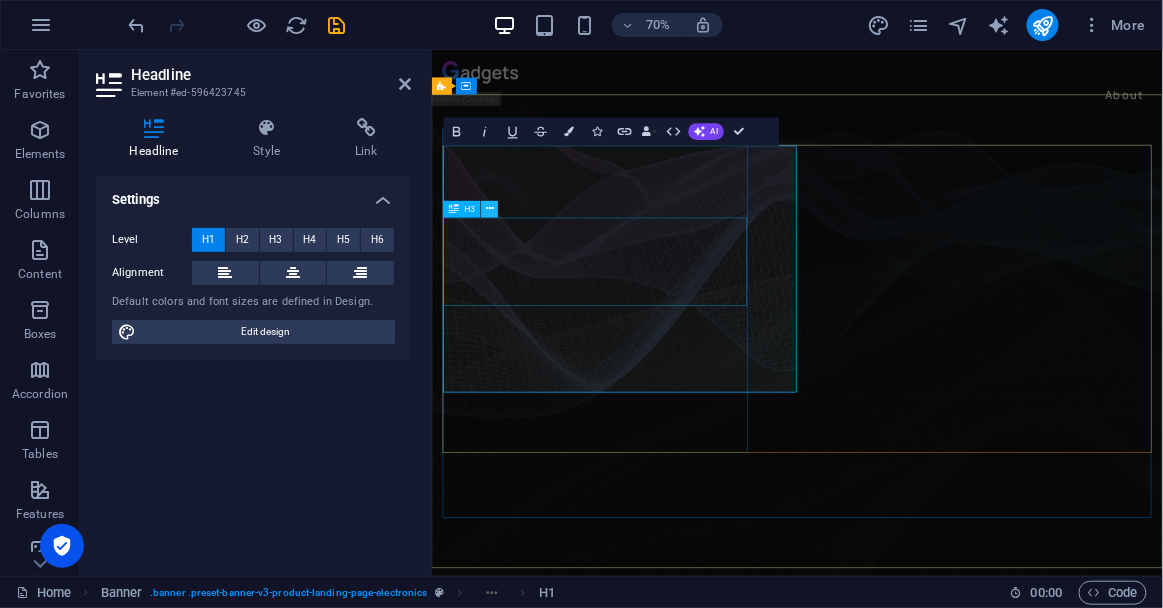 click at bounding box center (490, 209) 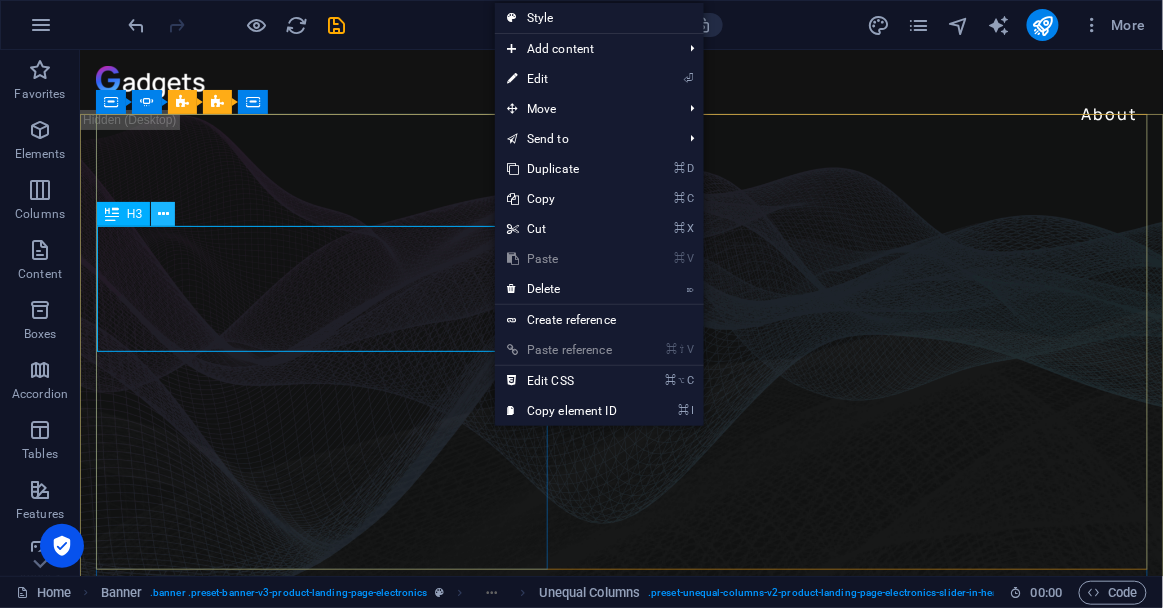 click at bounding box center (163, 214) 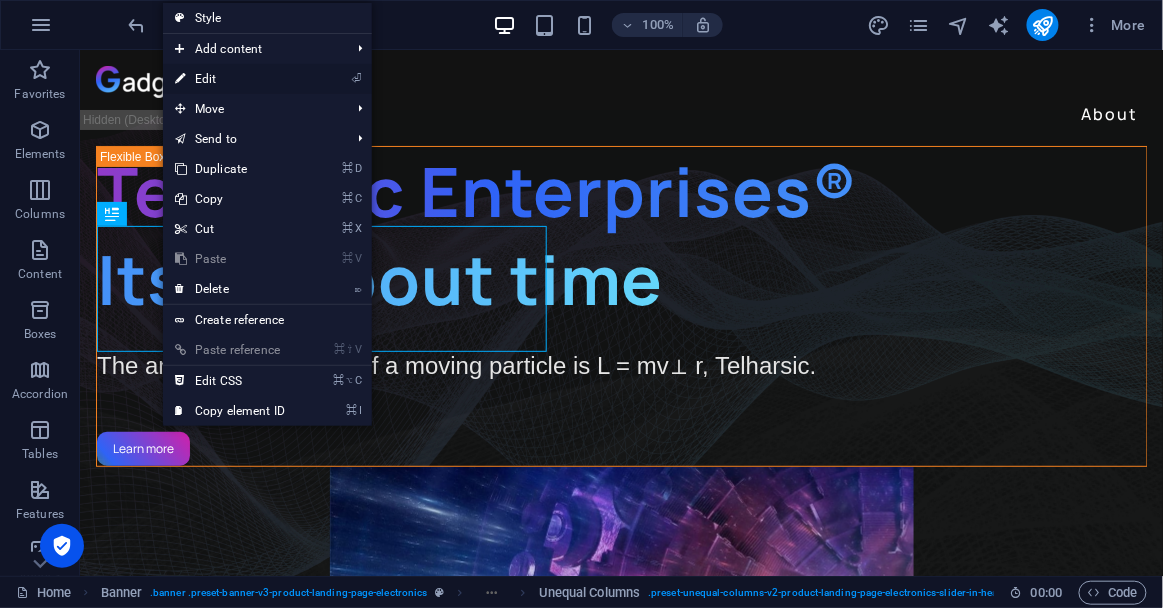 click on "⏎  Edit" at bounding box center [230, 79] 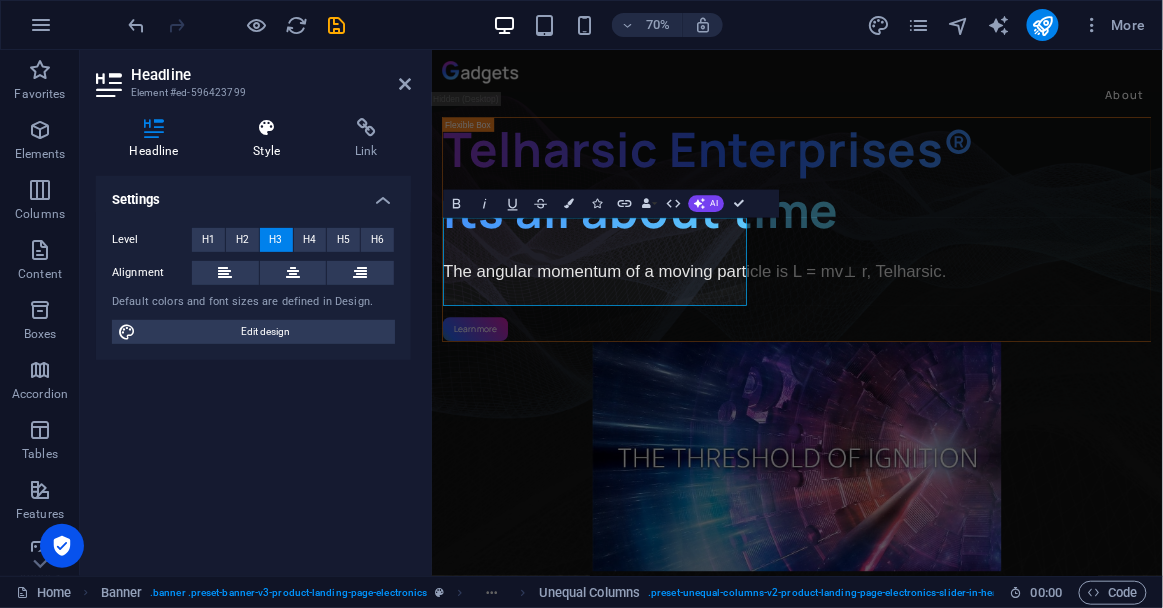 click at bounding box center (267, 128) 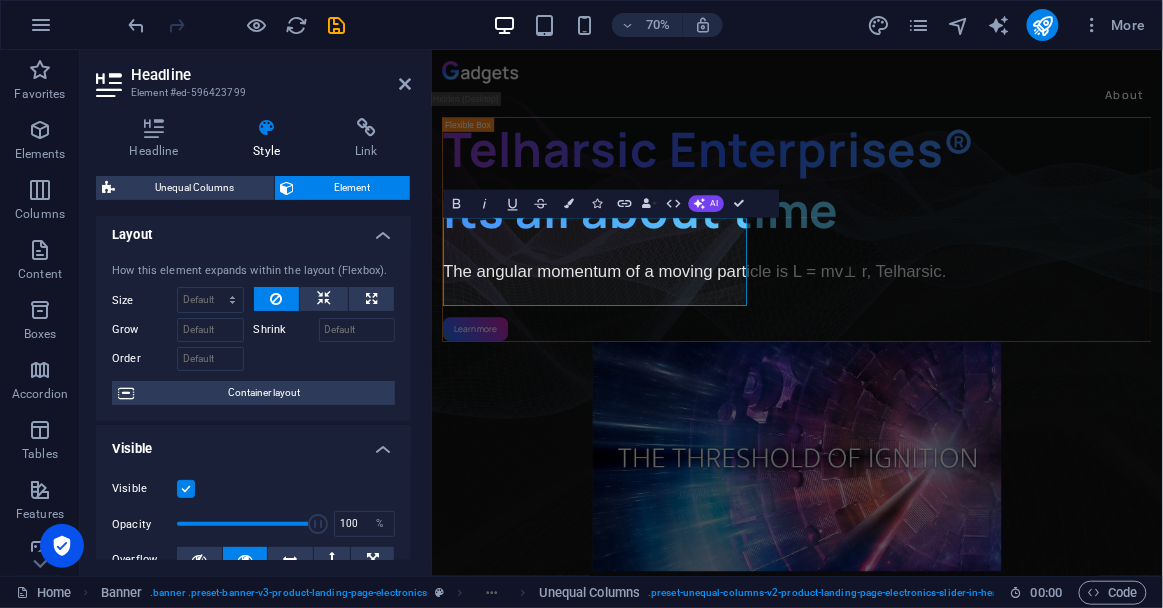 scroll, scrollTop: 0, scrollLeft: 0, axis: both 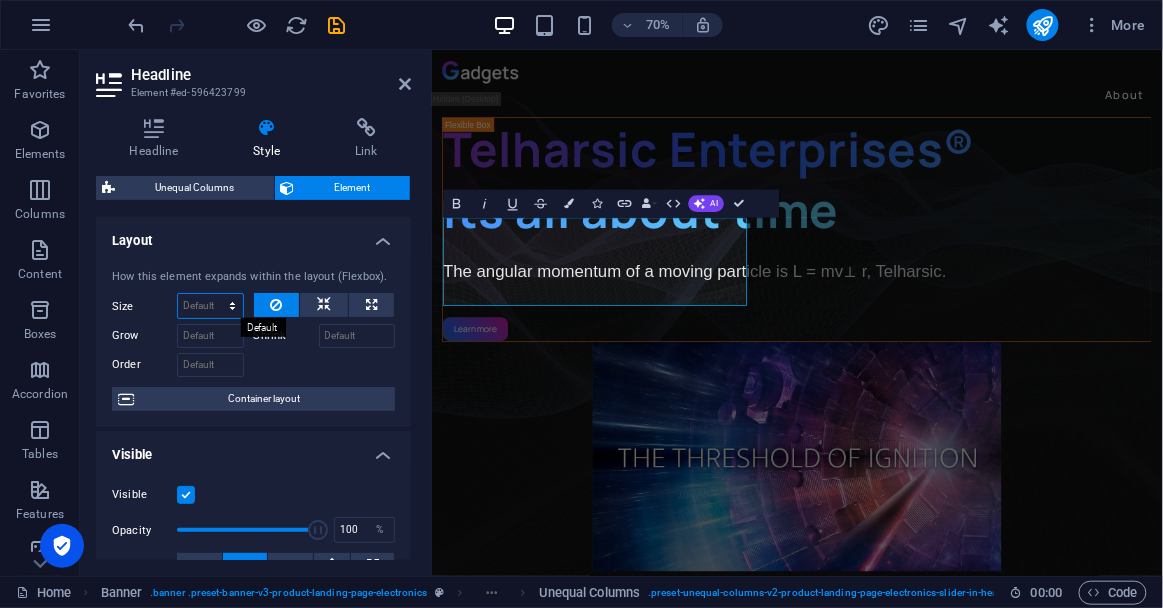 click on "Default auto px % 1/1 1/2 1/3 1/4 1/5 1/6 1/7 1/8 1/9 1/10" at bounding box center [210, 306] 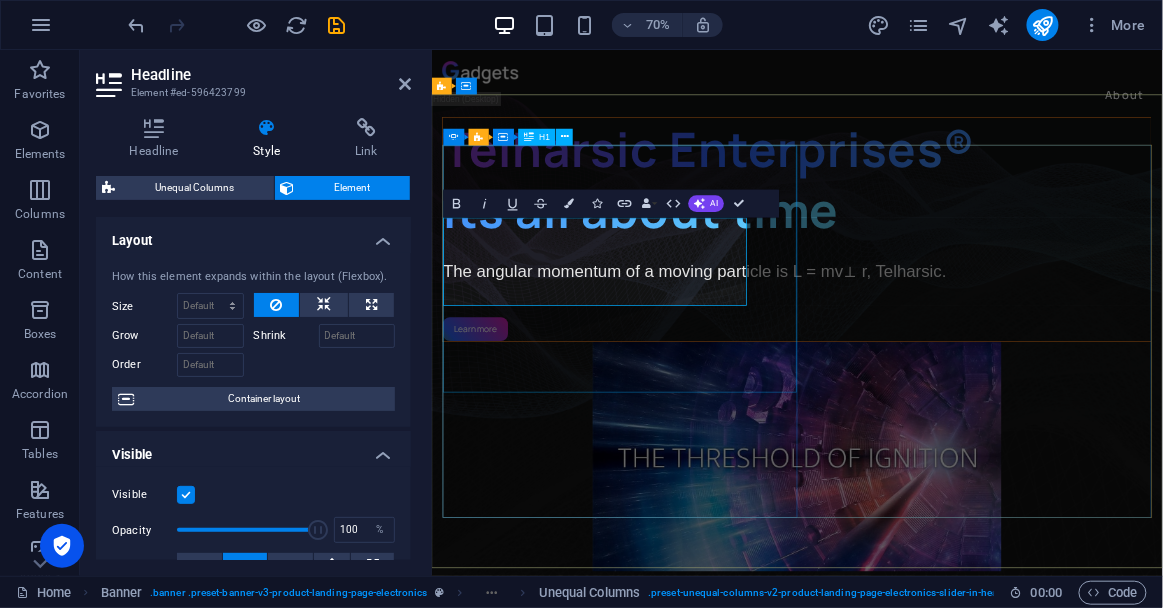 click on "Telharsic Enterprises®  Its all about time" at bounding box center [954, 234] 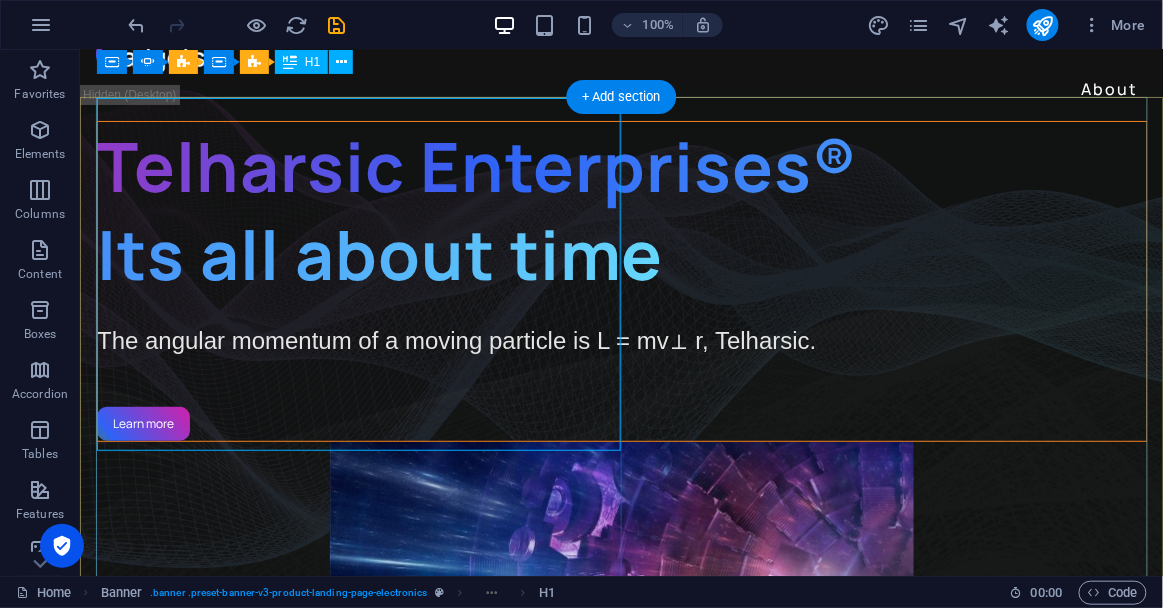 scroll, scrollTop: 5, scrollLeft: 0, axis: vertical 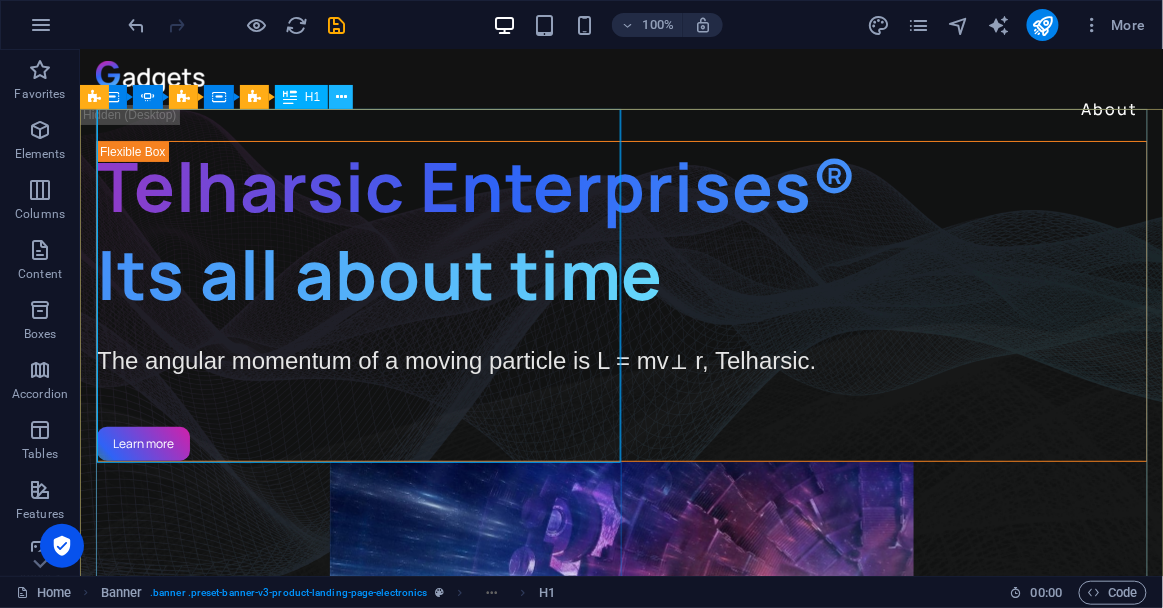 click at bounding box center (341, 97) 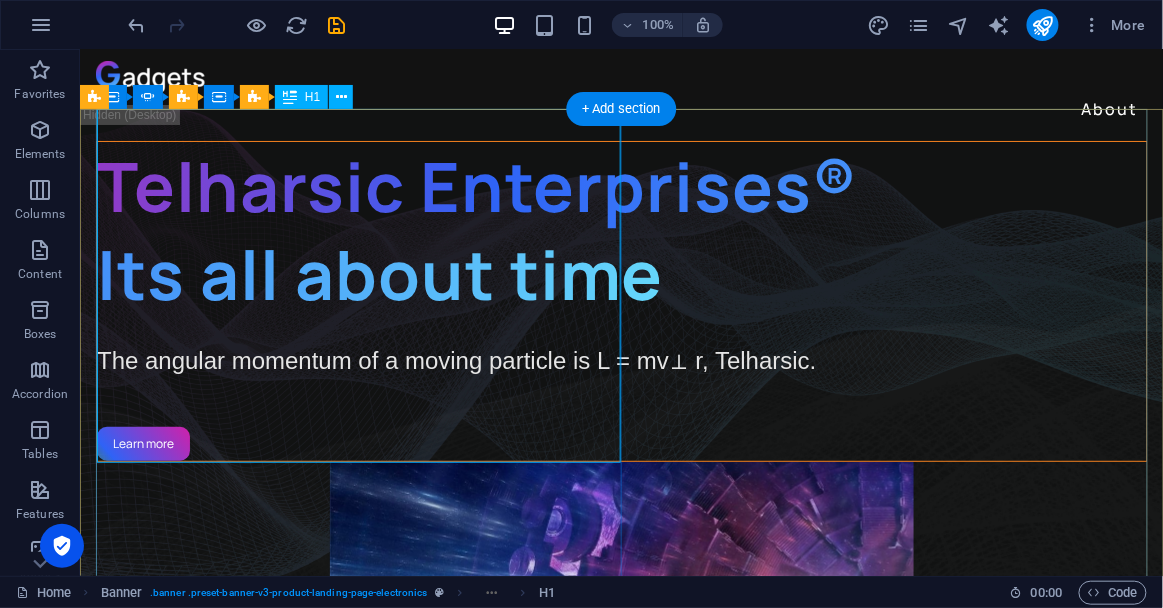 click on "Telharsic Enterprises®  Its all about time" at bounding box center (621, 229) 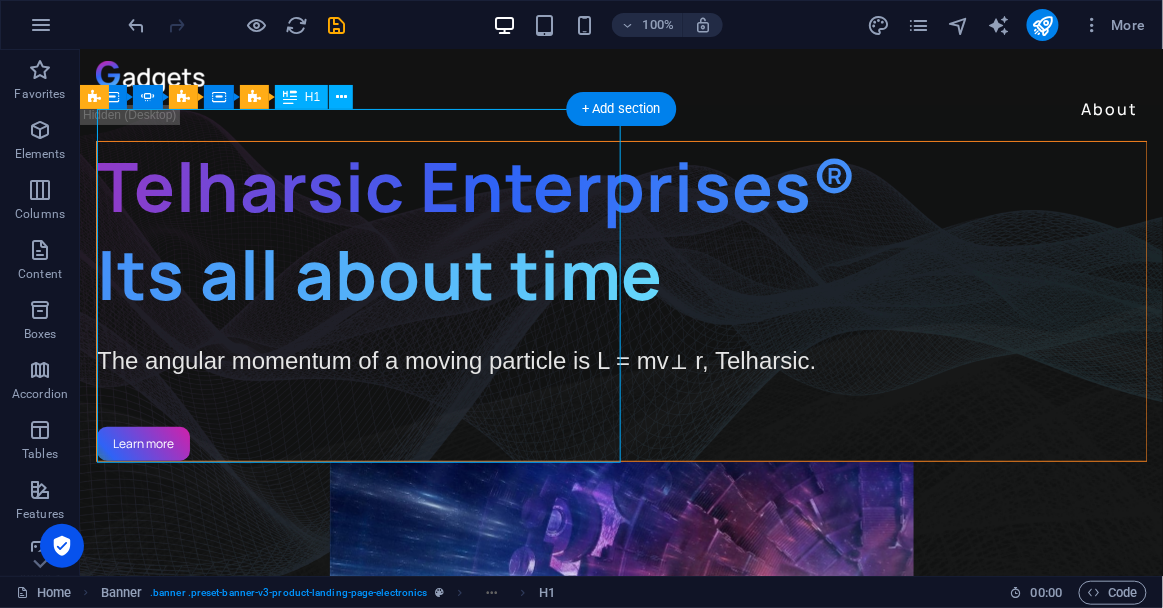 drag, startPoint x: 117, startPoint y: 151, endPoint x: 149, endPoint y: 178, distance: 41.868843 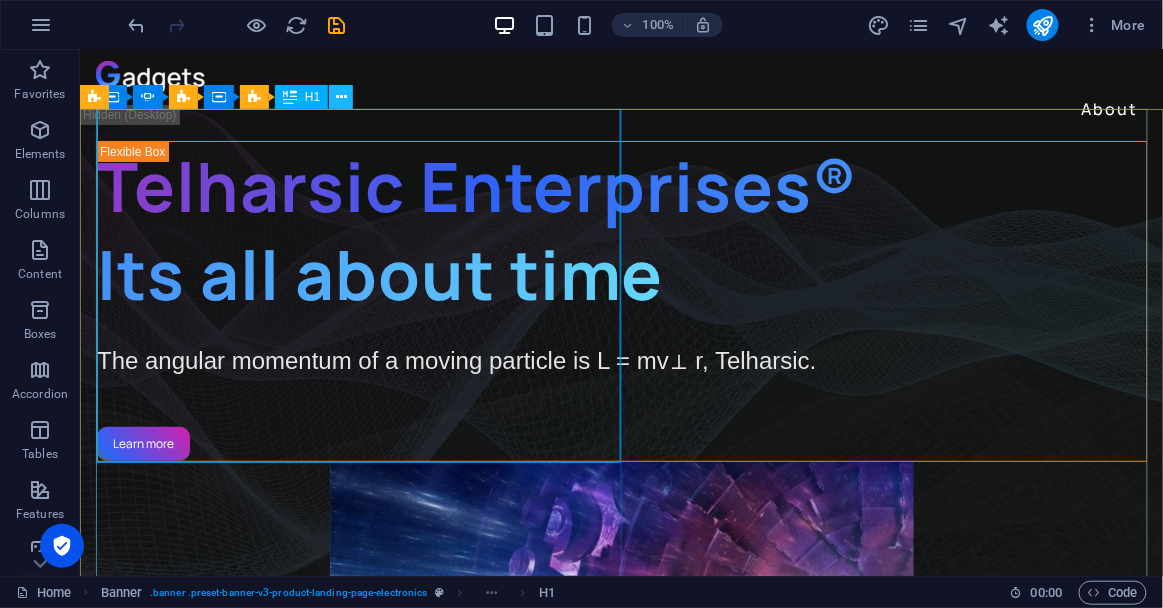 click at bounding box center (341, 97) 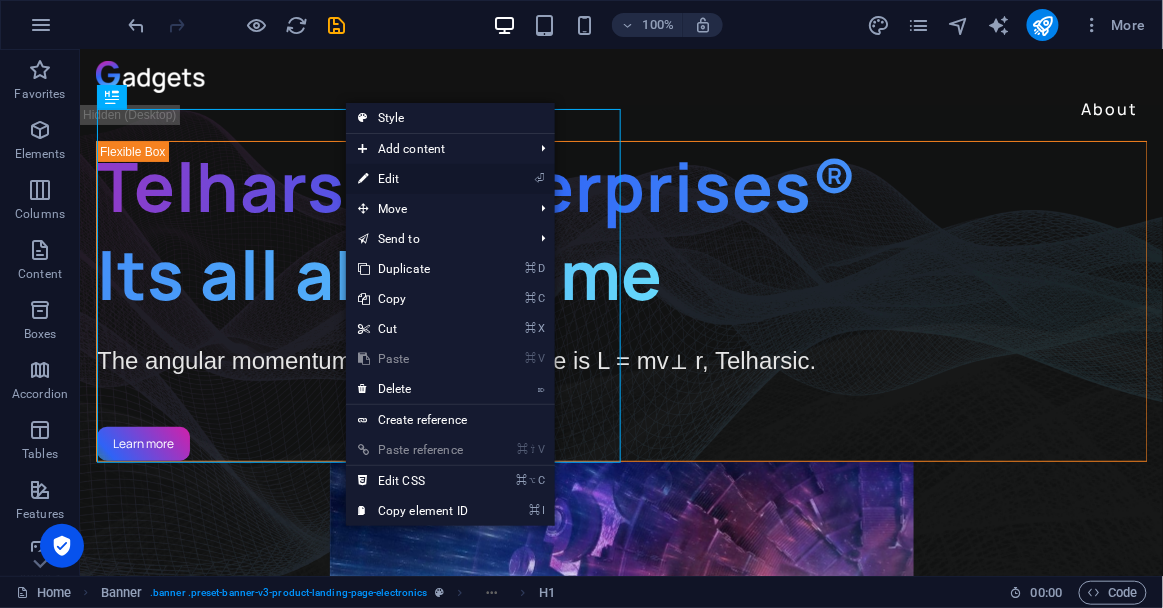 click on "⏎  Edit" at bounding box center [413, 179] 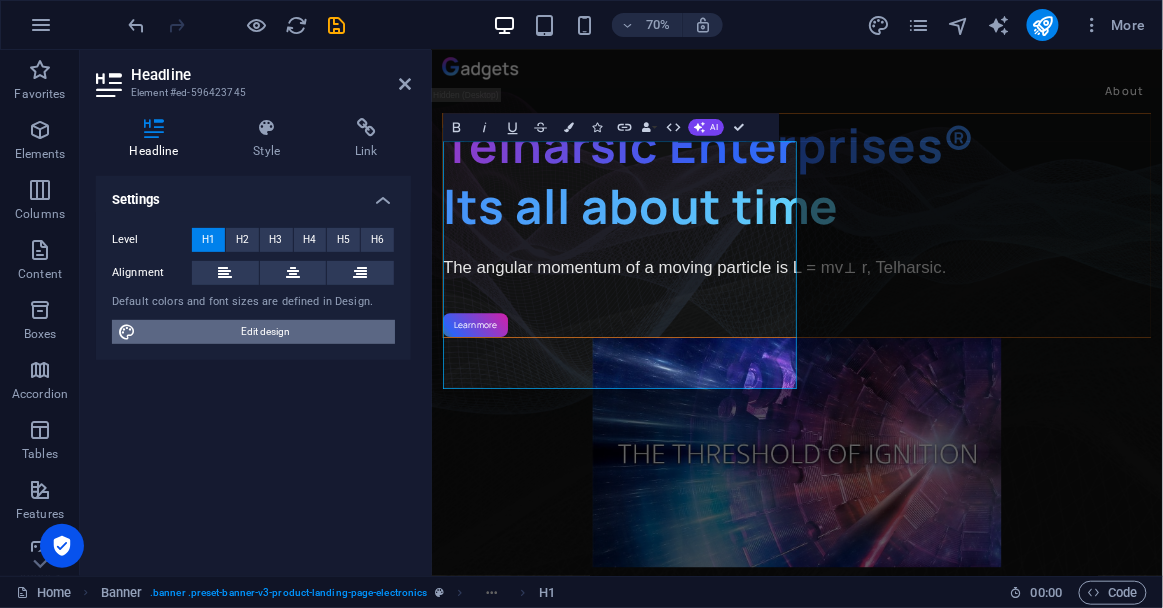 click on "Edit design" at bounding box center [265, 332] 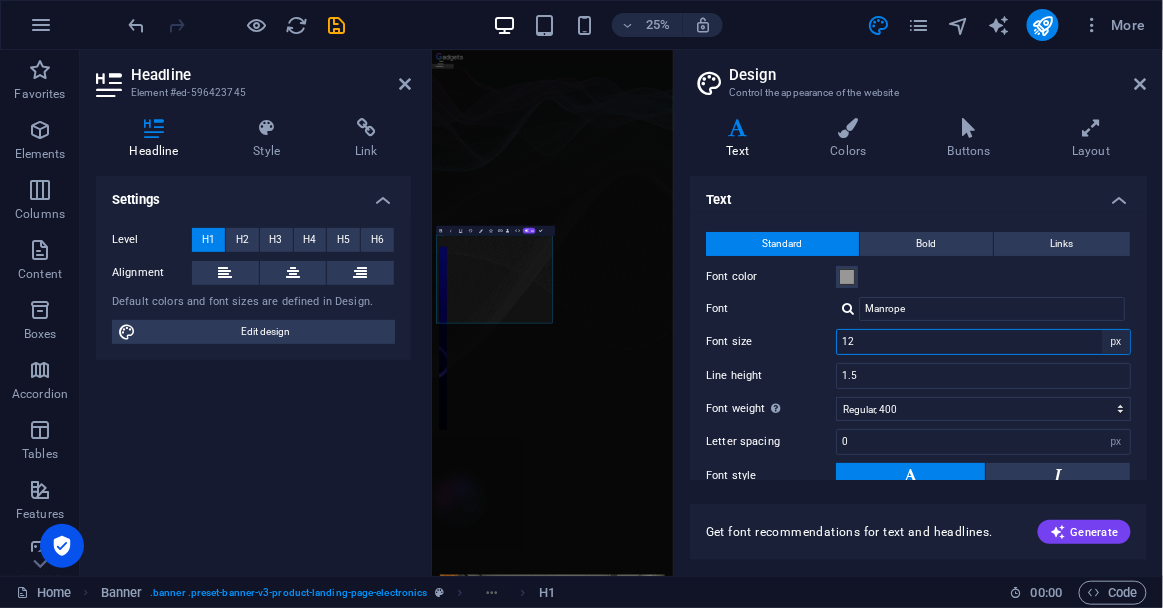 click on "rem px" at bounding box center [1116, 342] 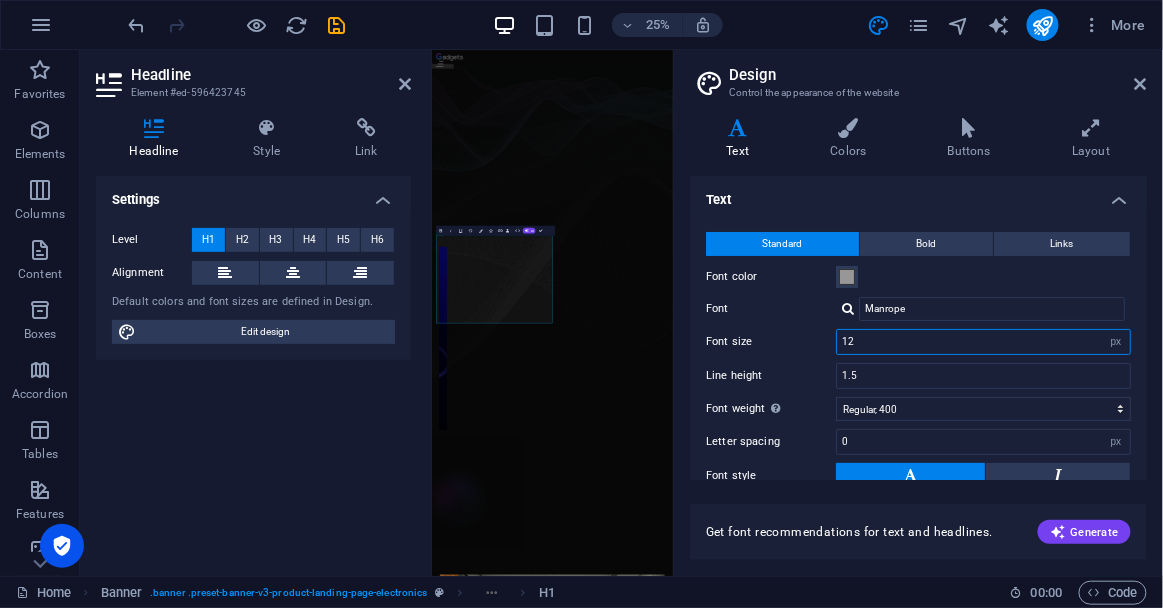 click on "12" at bounding box center (983, 342) 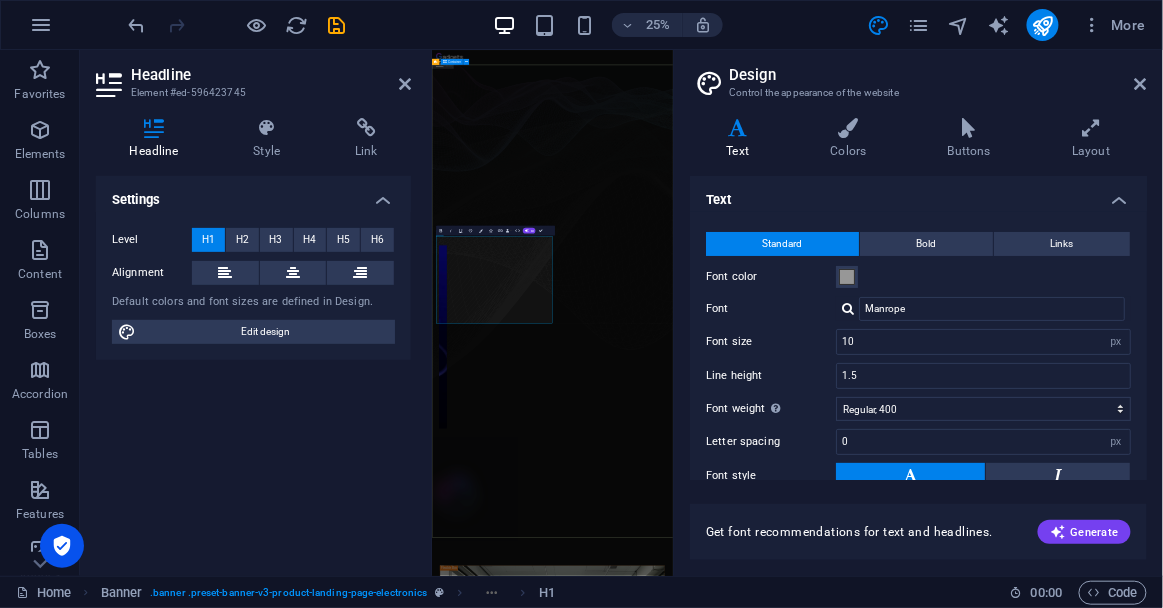 click on "Telharsic Enterprises®  Its all about time The angular momentum of a moving particle is L = mv⊥ r, Telharsic. Learn more "Transforming time through innovative research" -Dr. Raymond B. Cawthorne Learn more" at bounding box center (917, 871) 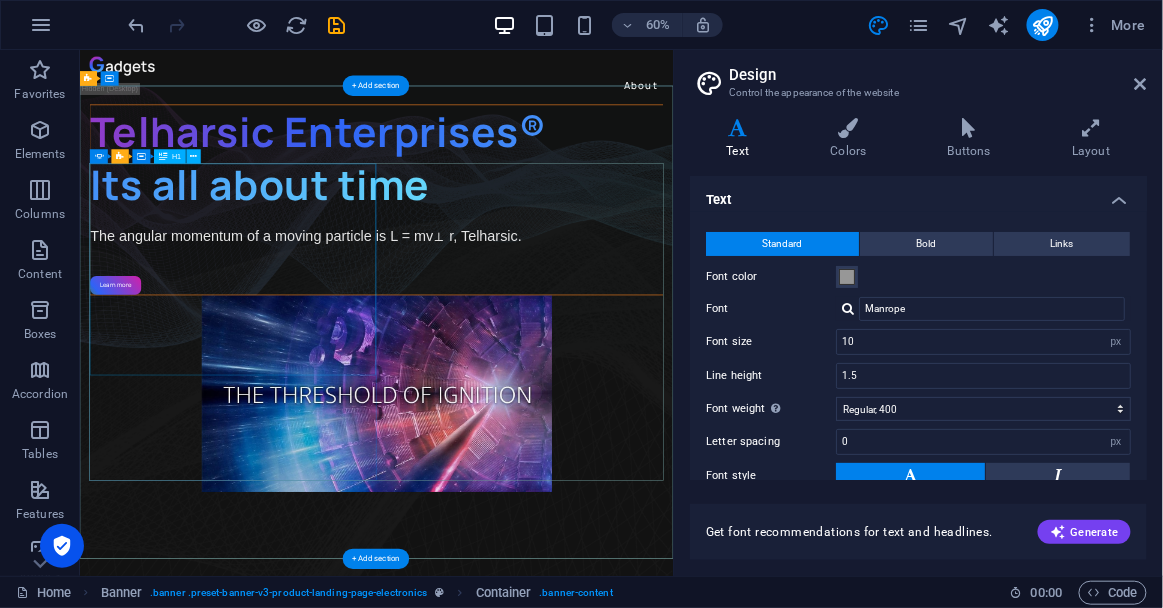 click on "Telharsic Enterprises®  Its all about time" at bounding box center (574, 229) 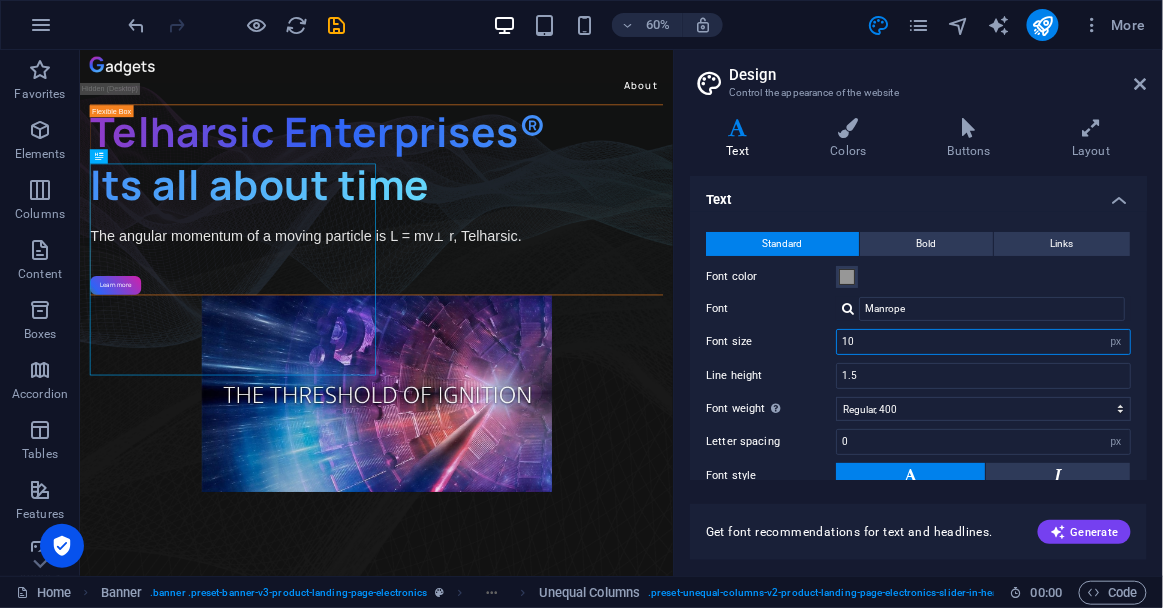 click on "10" at bounding box center [983, 342] 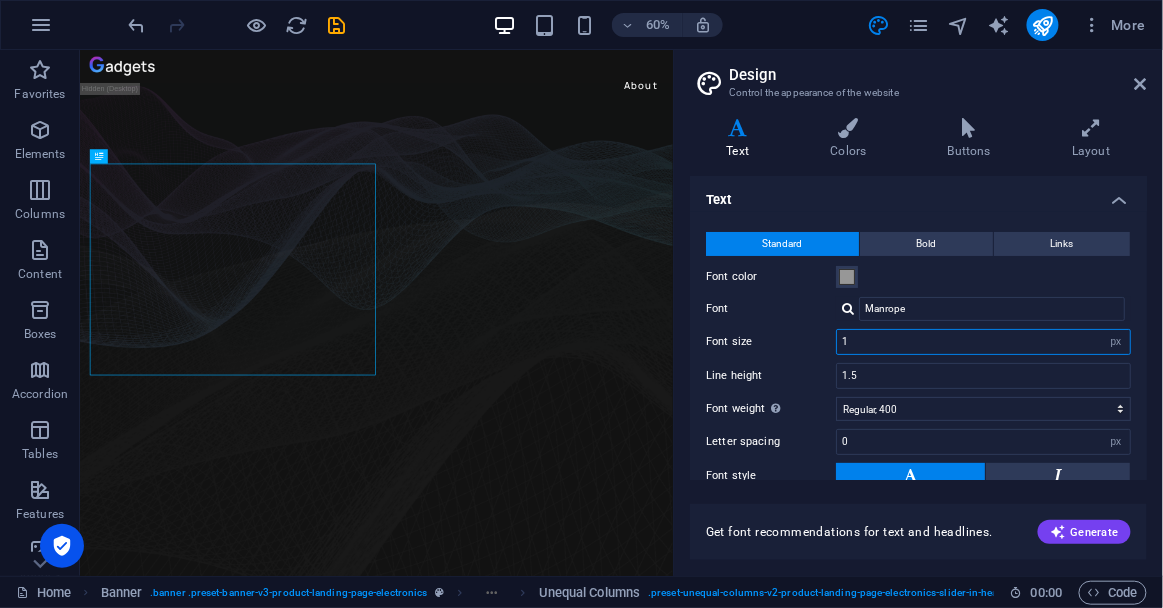 type on "10" 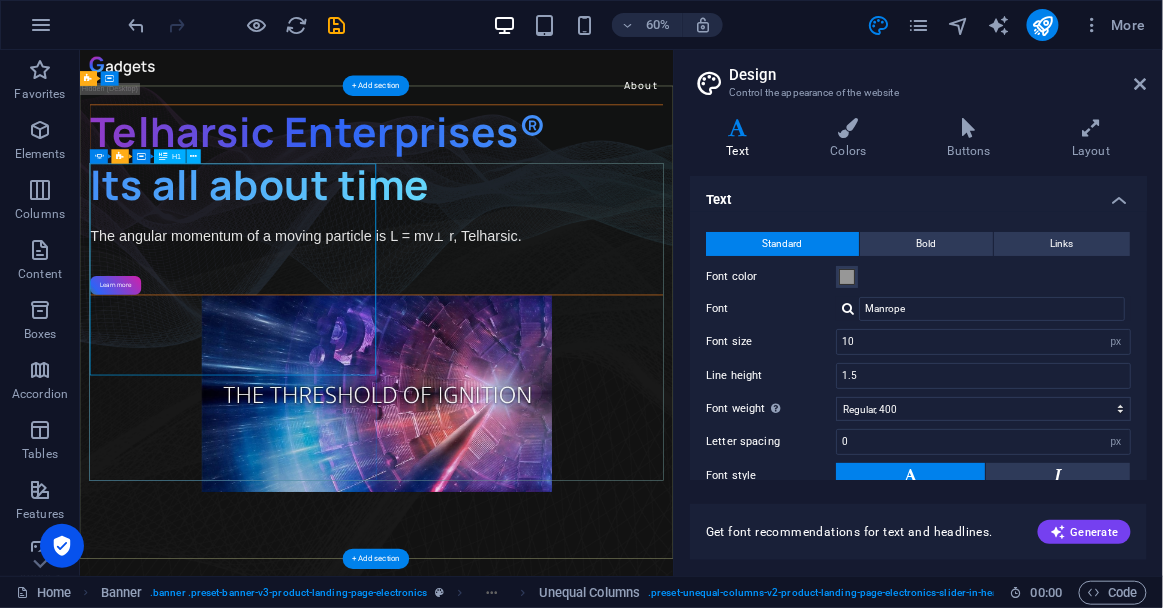 click on "Telharsic Enterprises®  Its all about time" at bounding box center [574, 229] 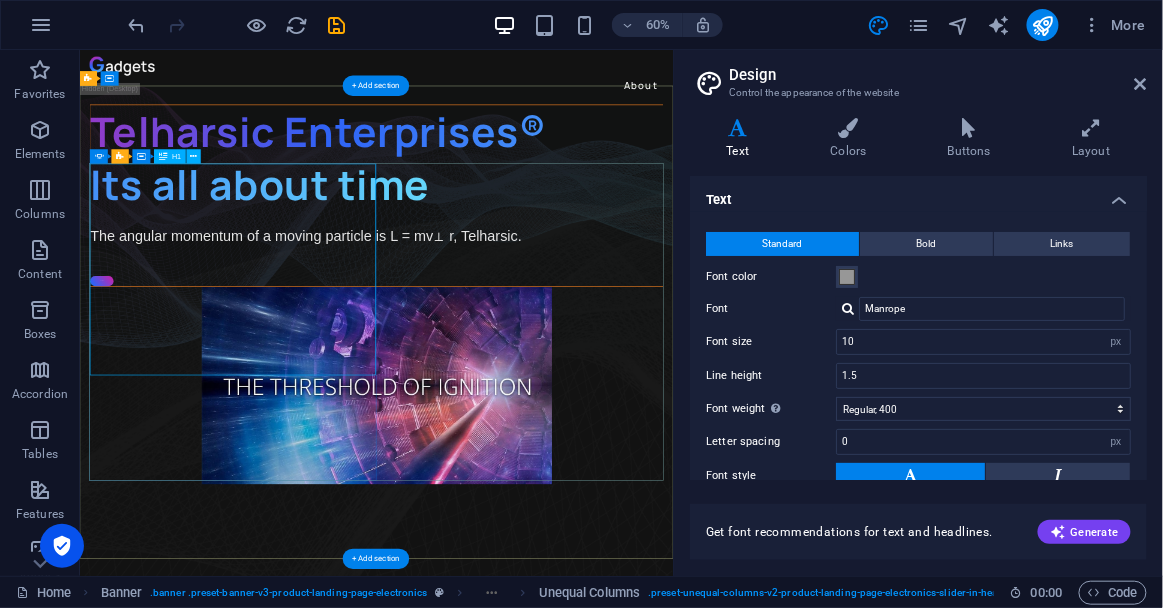 click on "Telharsic Enterprises®  Its all about time" at bounding box center [574, 229] 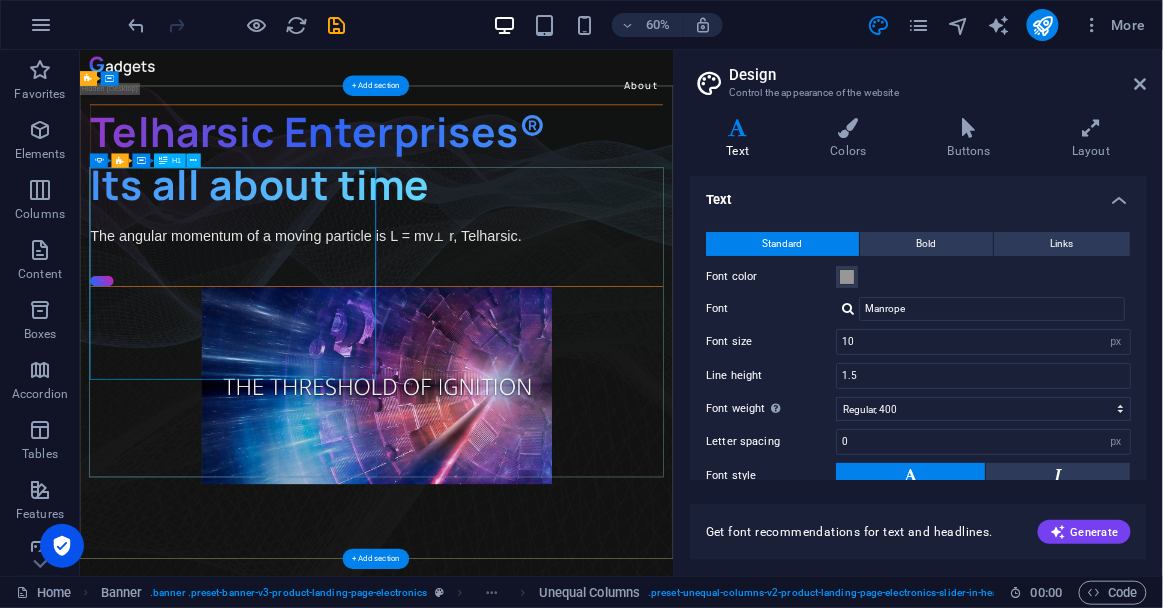click on "Telharsic Enterprises®  Its all about time" at bounding box center (574, 229) 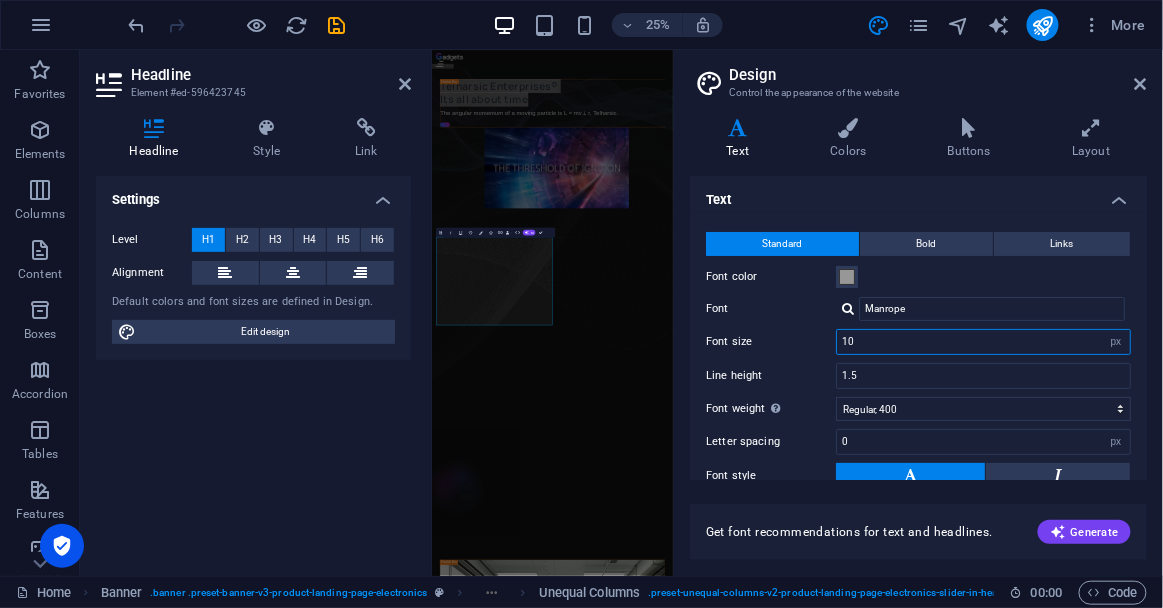 click on "10" at bounding box center (983, 342) 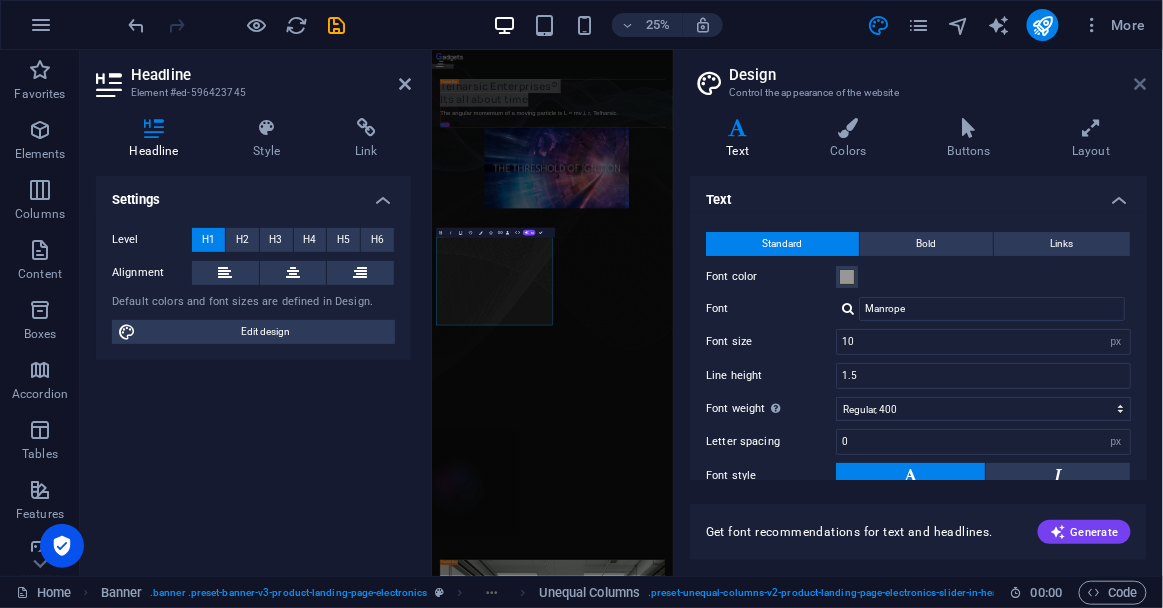 click at bounding box center (1141, 84) 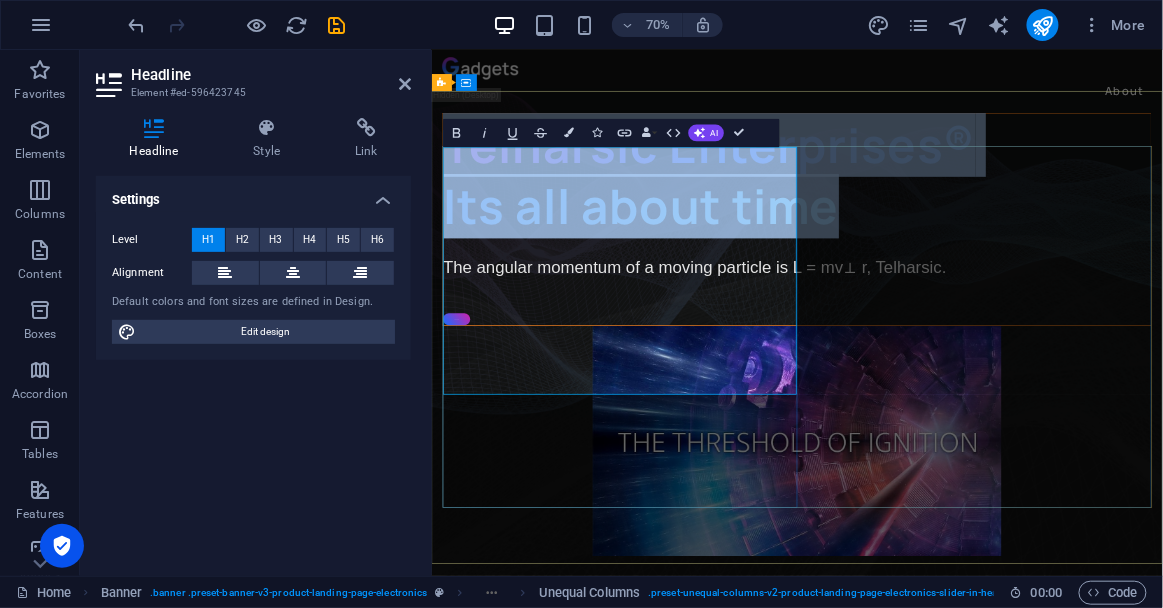 click on "Telharsic Enterprises®  Its all about time" at bounding box center [828, 229] 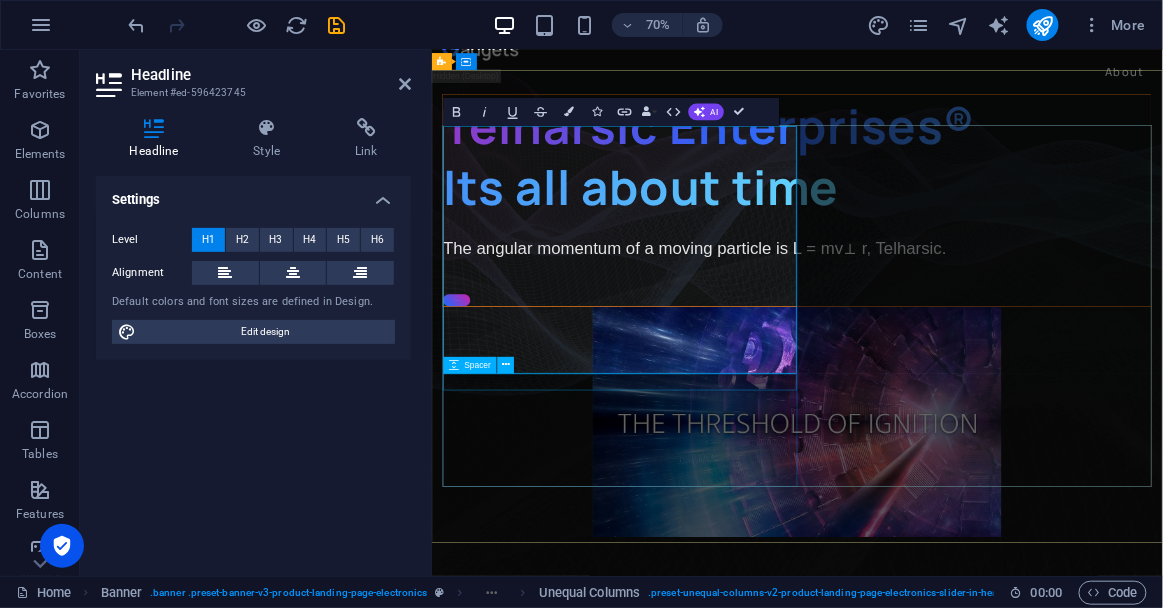 scroll, scrollTop: 35, scrollLeft: 0, axis: vertical 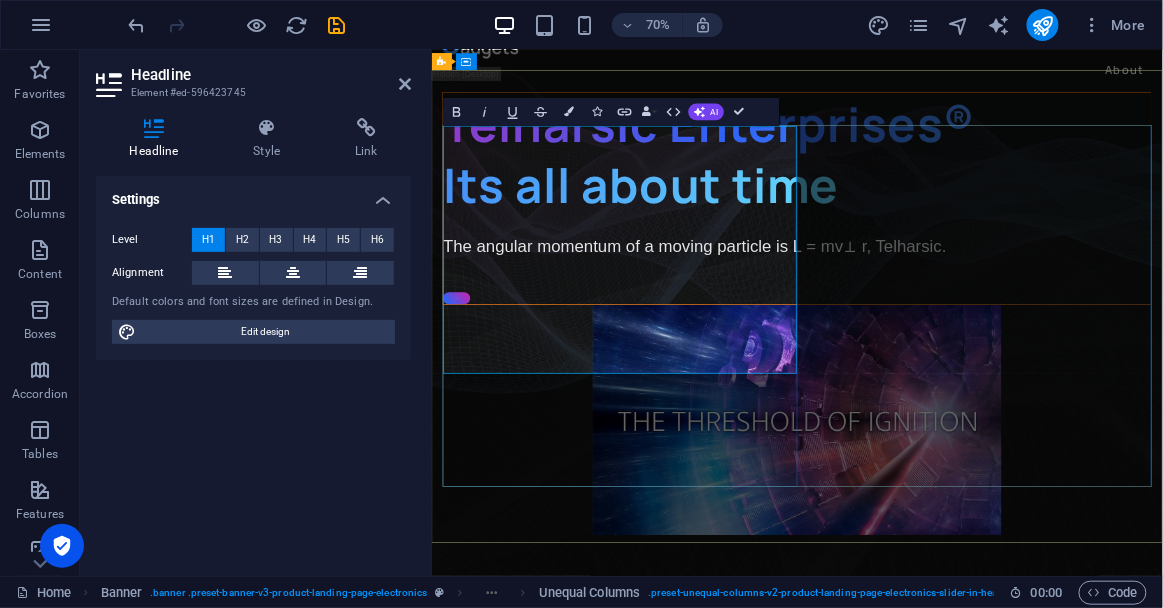 click on "Telharsic Enterprises®  Its all about time" at bounding box center [954, 199] 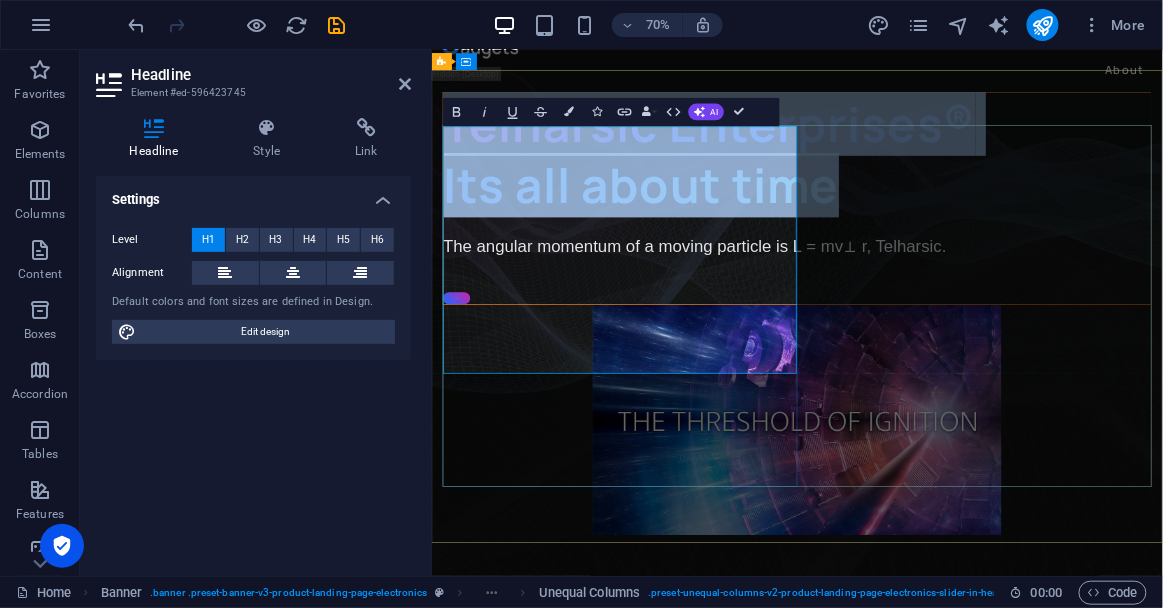 drag, startPoint x: 669, startPoint y: 473, endPoint x: 461, endPoint y: 218, distance: 329.07294 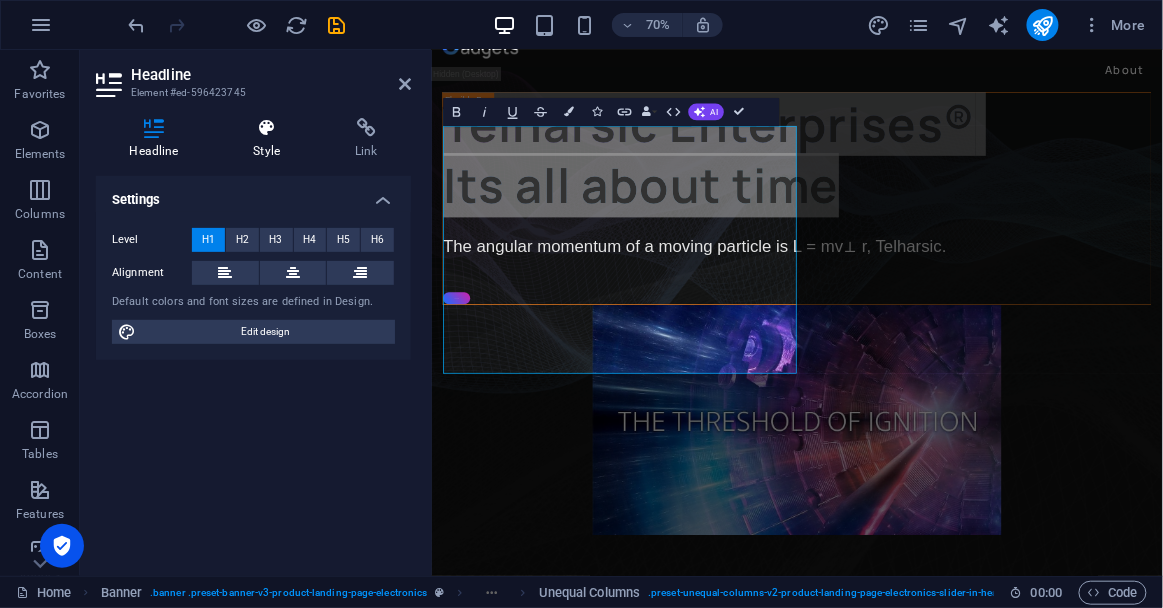 click on "Style" at bounding box center [271, 139] 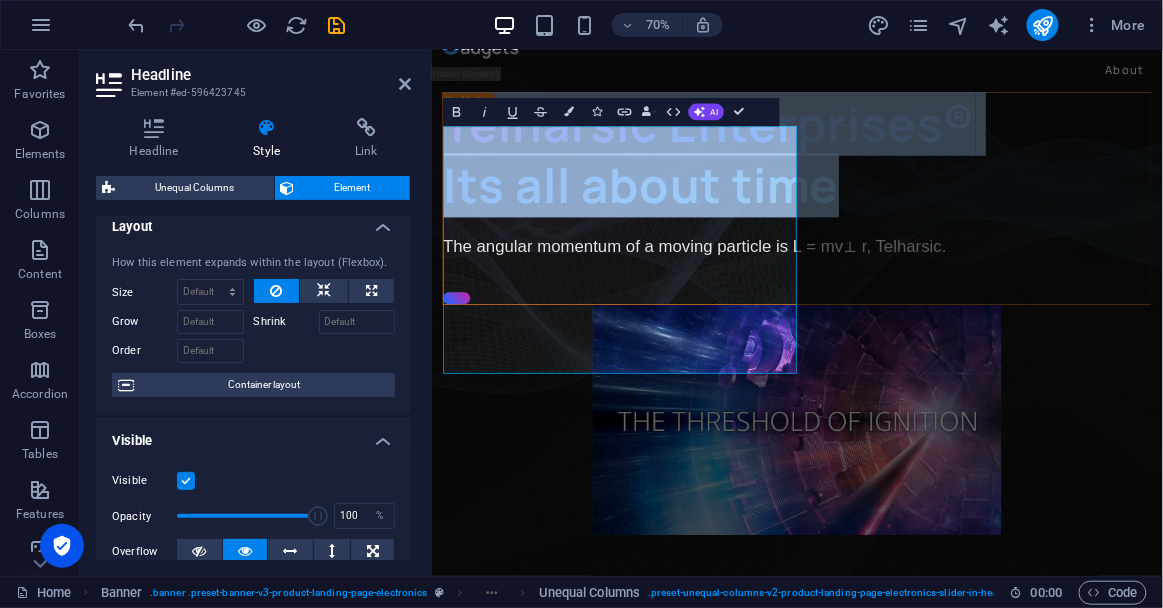 scroll, scrollTop: 0, scrollLeft: 0, axis: both 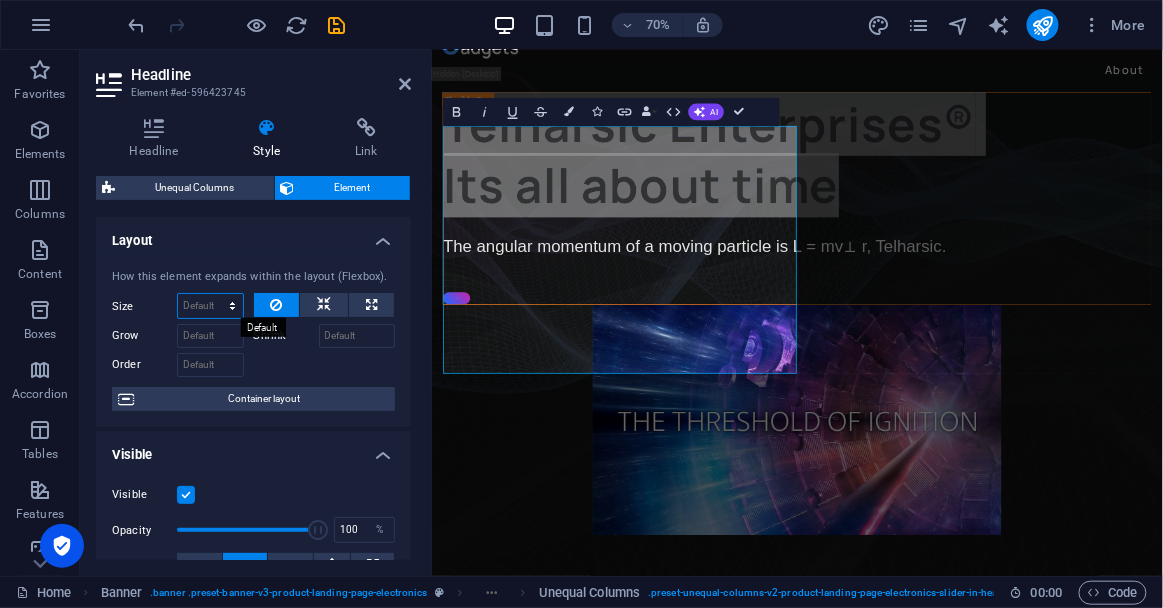 click on "Default auto px % 1/1 1/2 1/3 1/4 1/5 1/6 1/7 1/8 1/9 1/10" at bounding box center (210, 306) 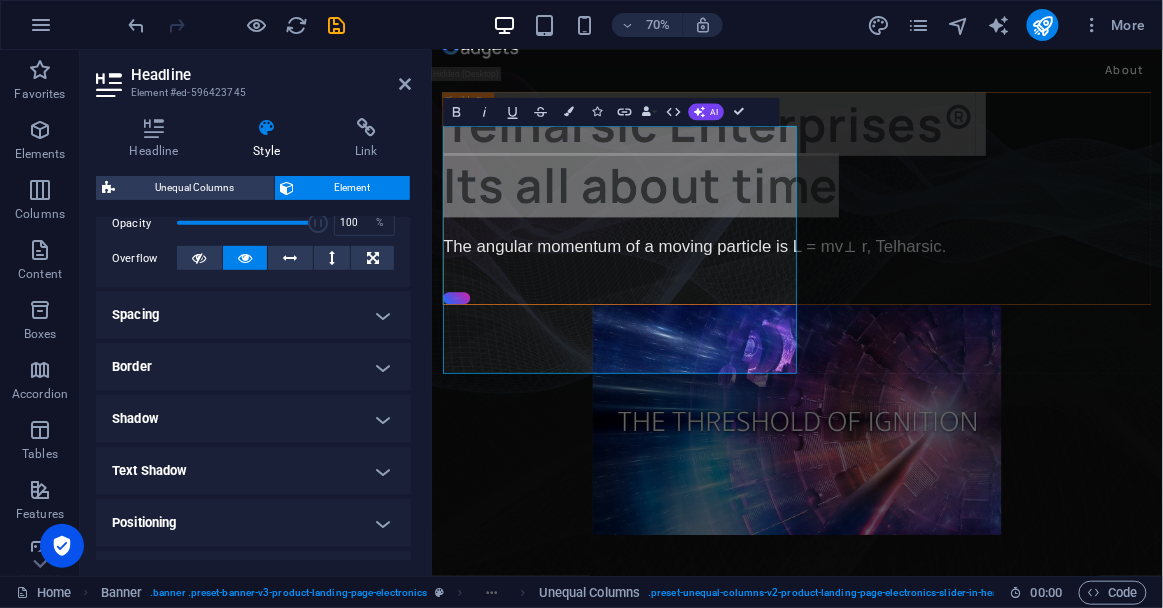scroll, scrollTop: 0, scrollLeft: 0, axis: both 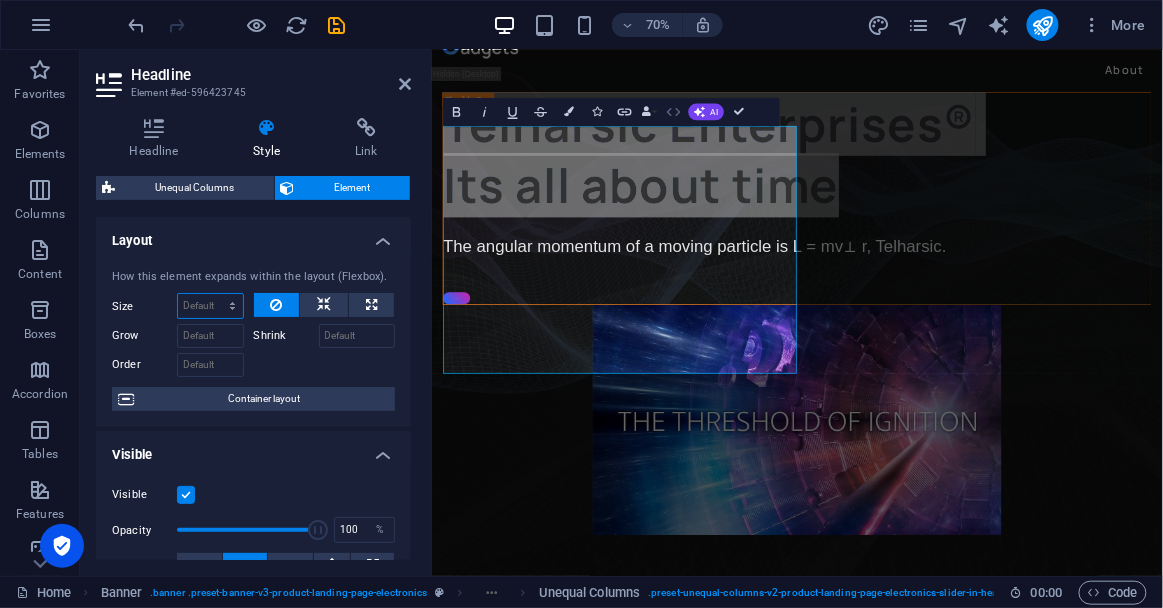 click 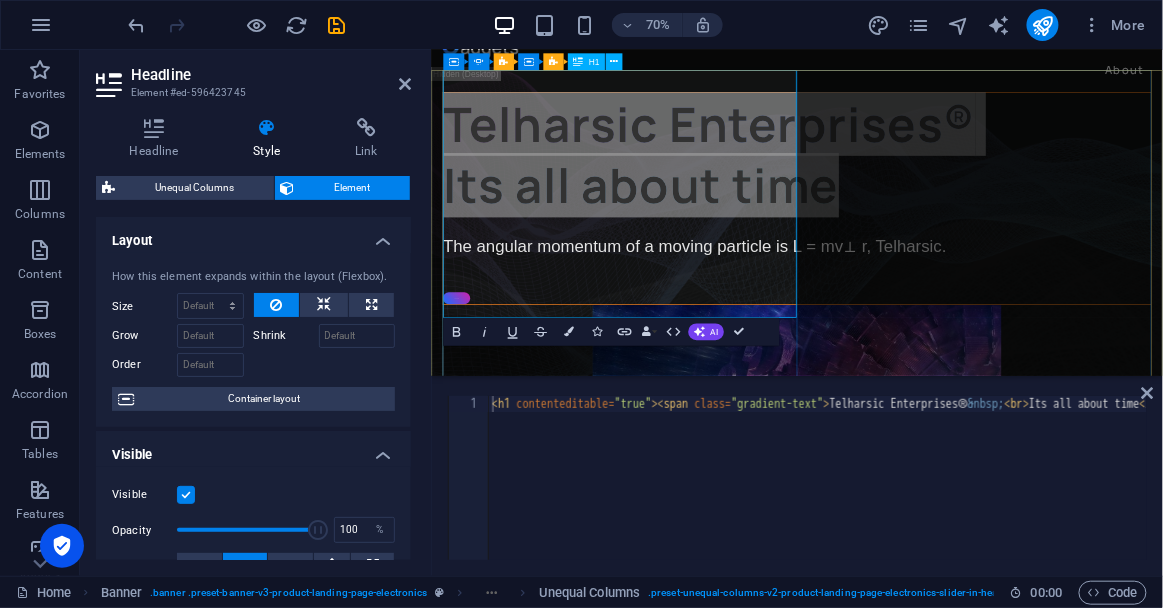 scroll, scrollTop: 0, scrollLeft: 0, axis: both 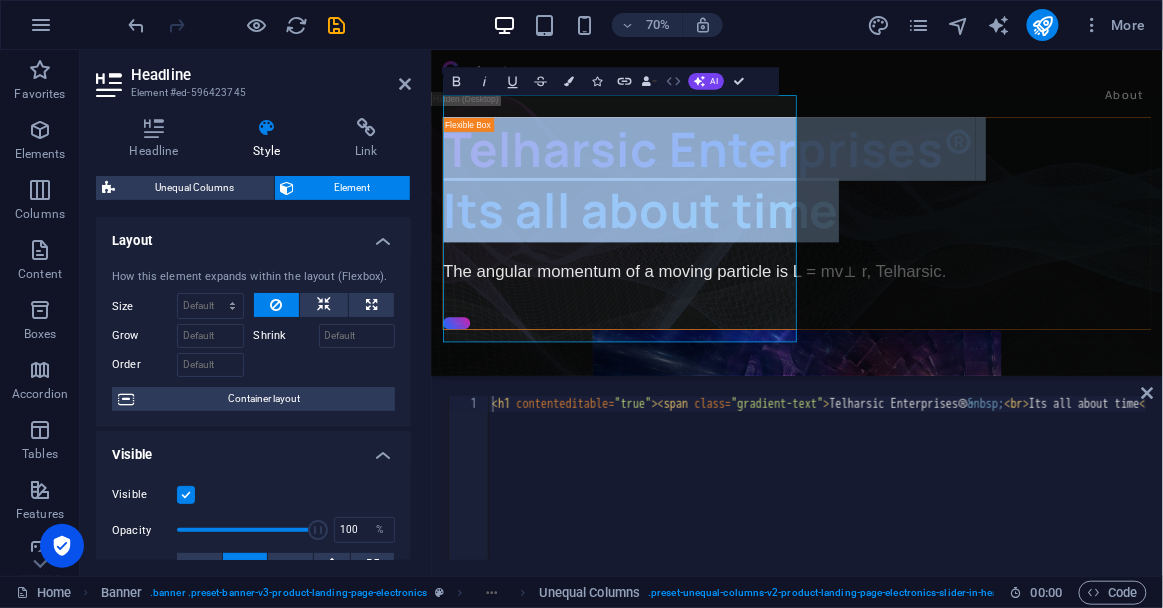 click 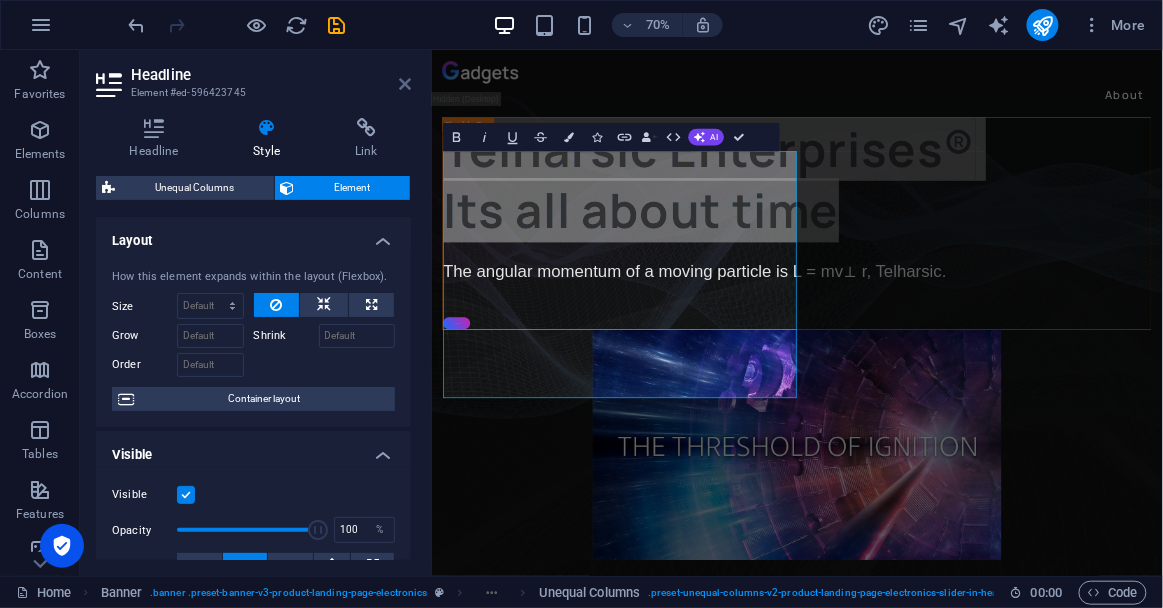 click at bounding box center (405, 84) 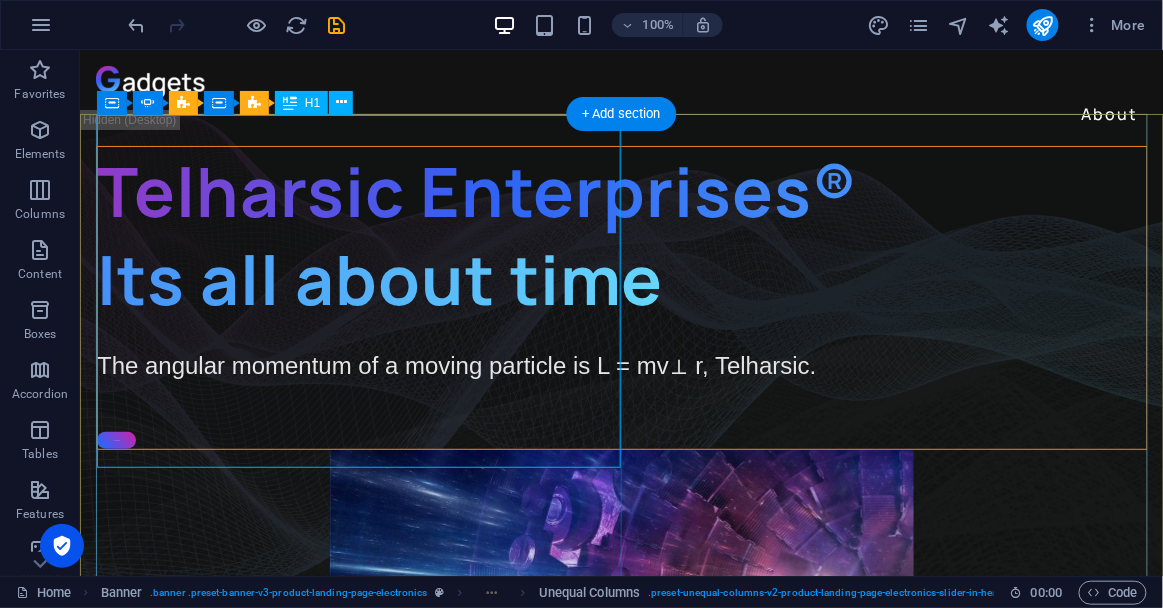 click on "Telharsic Enterprises®  Its all about time" at bounding box center (621, 234) 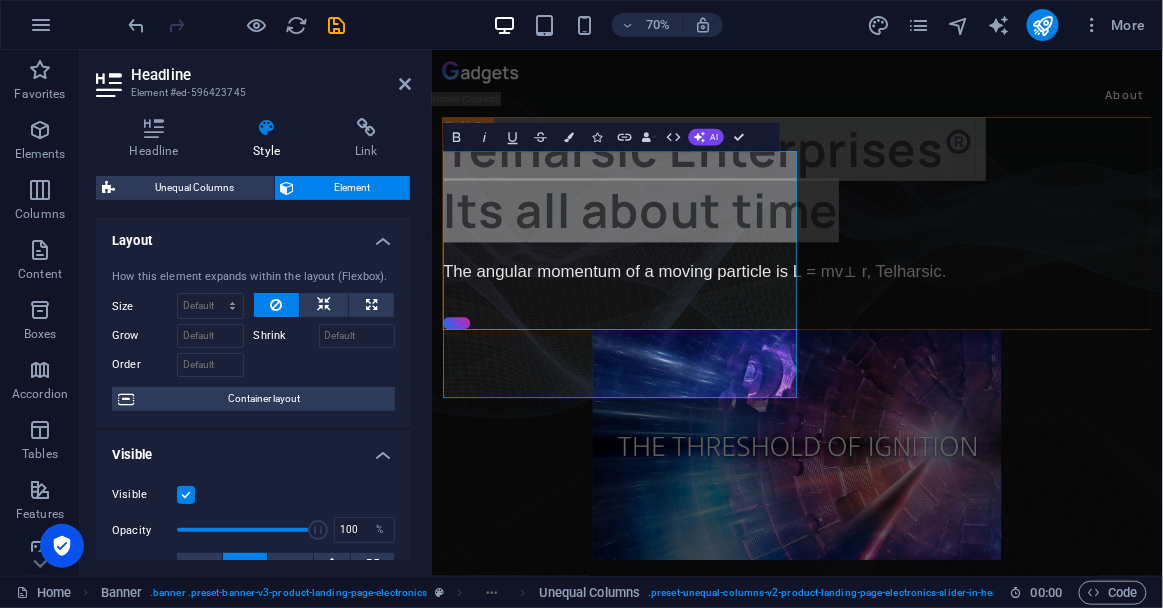 click on "Shrink" at bounding box center (286, 336) 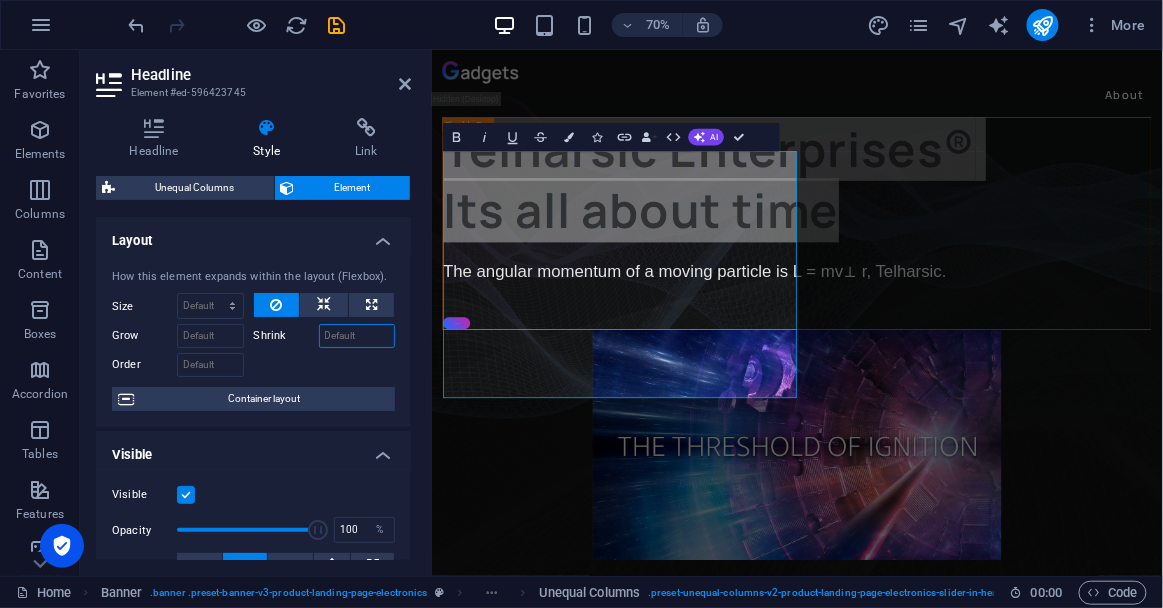 click on "Shrink" at bounding box center [357, 336] 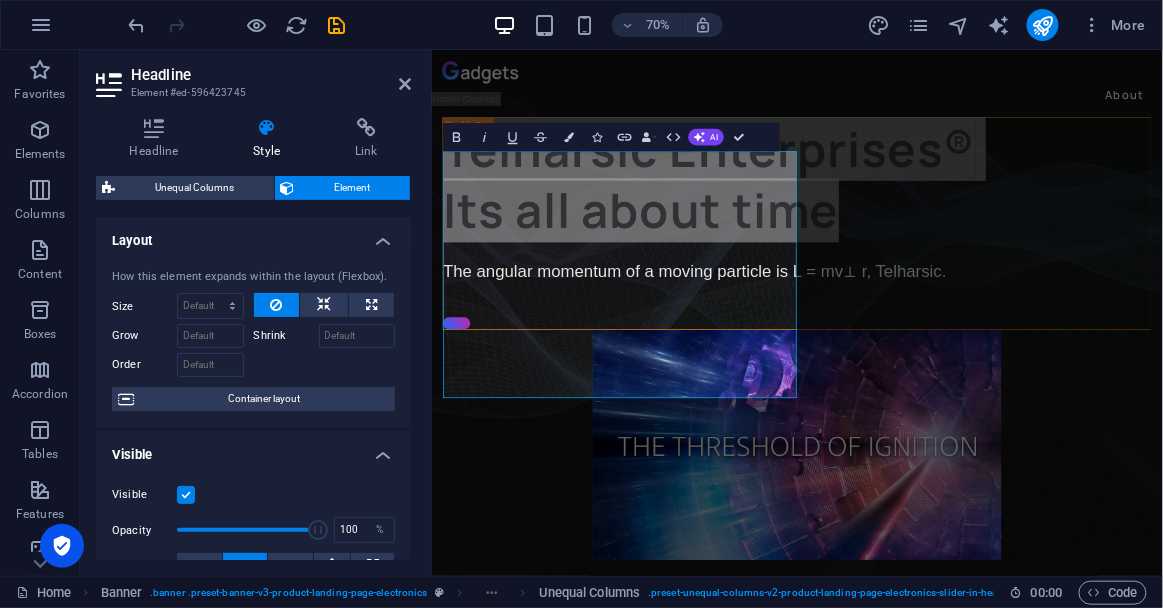 click on "Shrink" at bounding box center [286, 336] 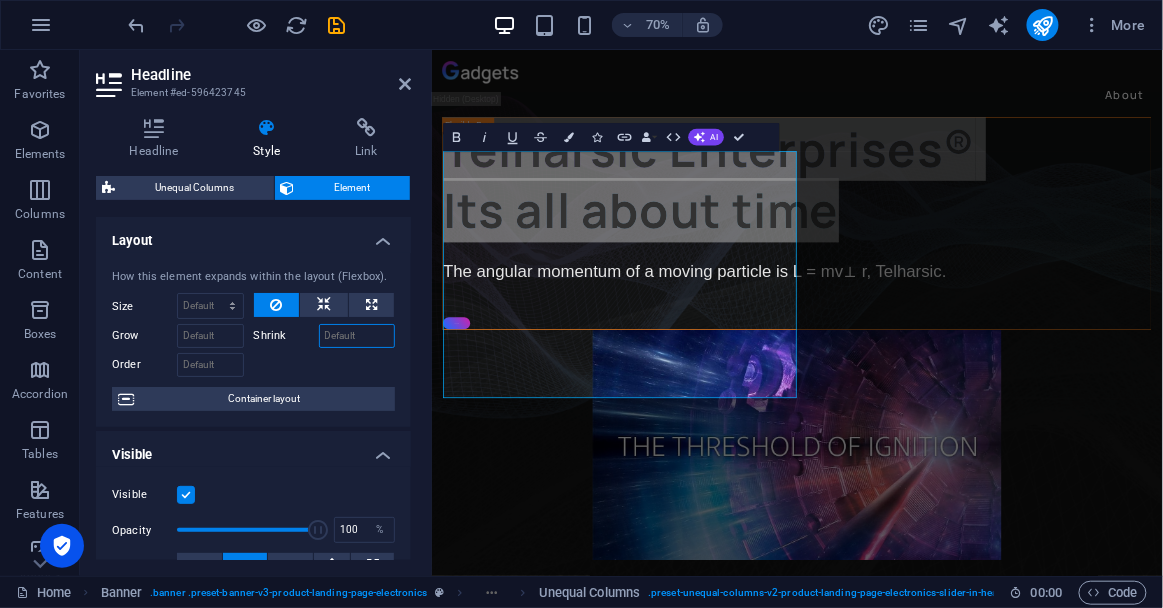 click on "Shrink" at bounding box center (357, 336) 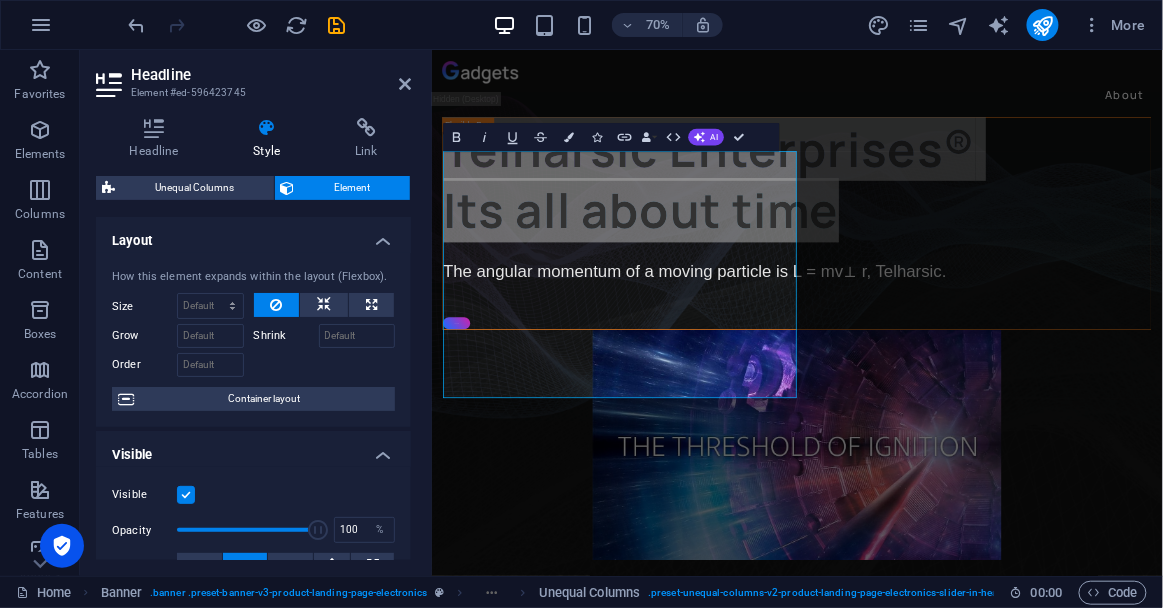 click on "Shrink" at bounding box center (286, 336) 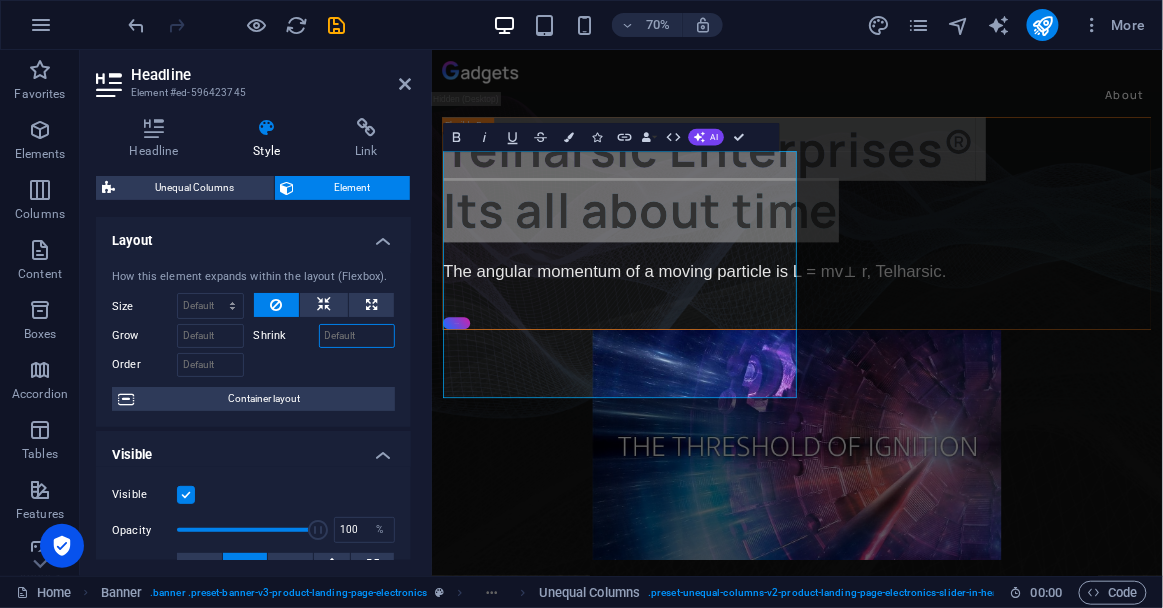 click on "Shrink" at bounding box center (357, 336) 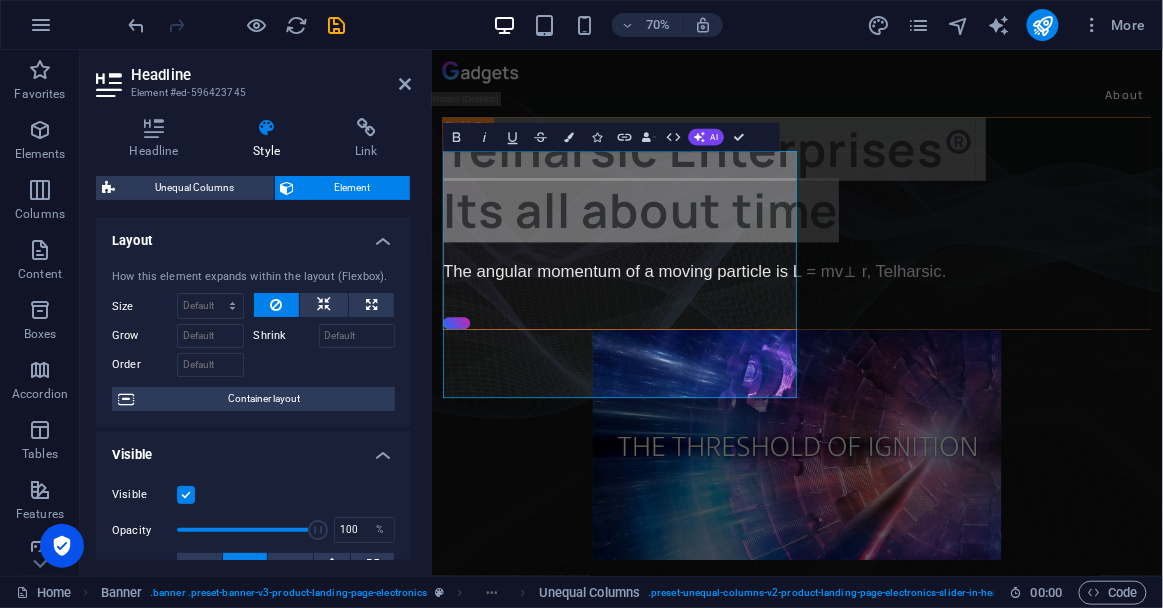 click on "Shrink" at bounding box center (286, 336) 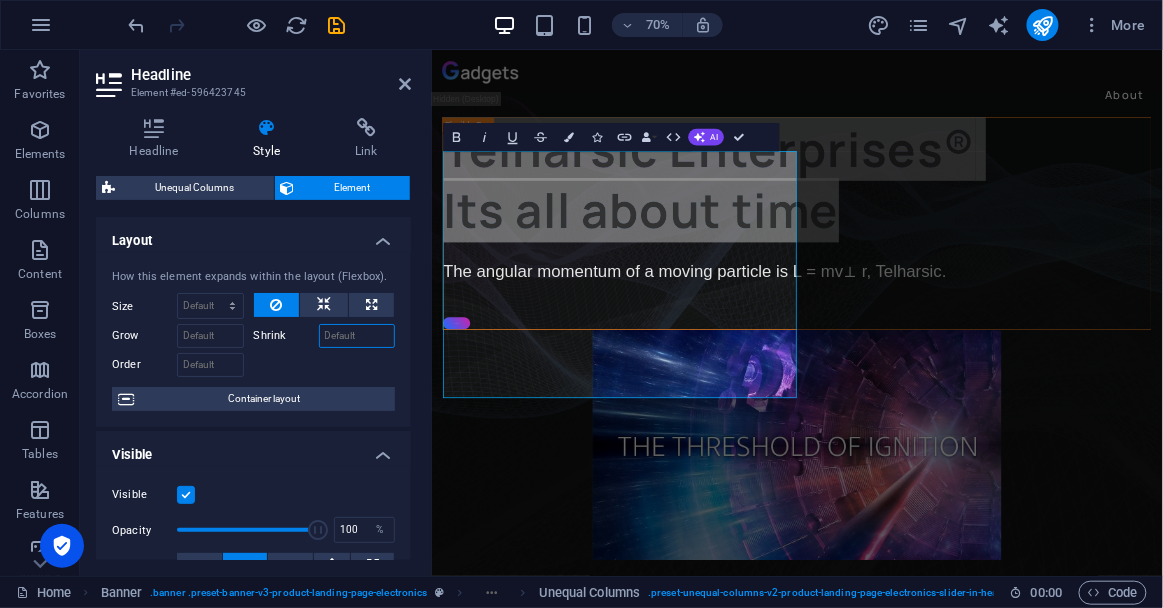 click on "Shrink" at bounding box center (357, 336) 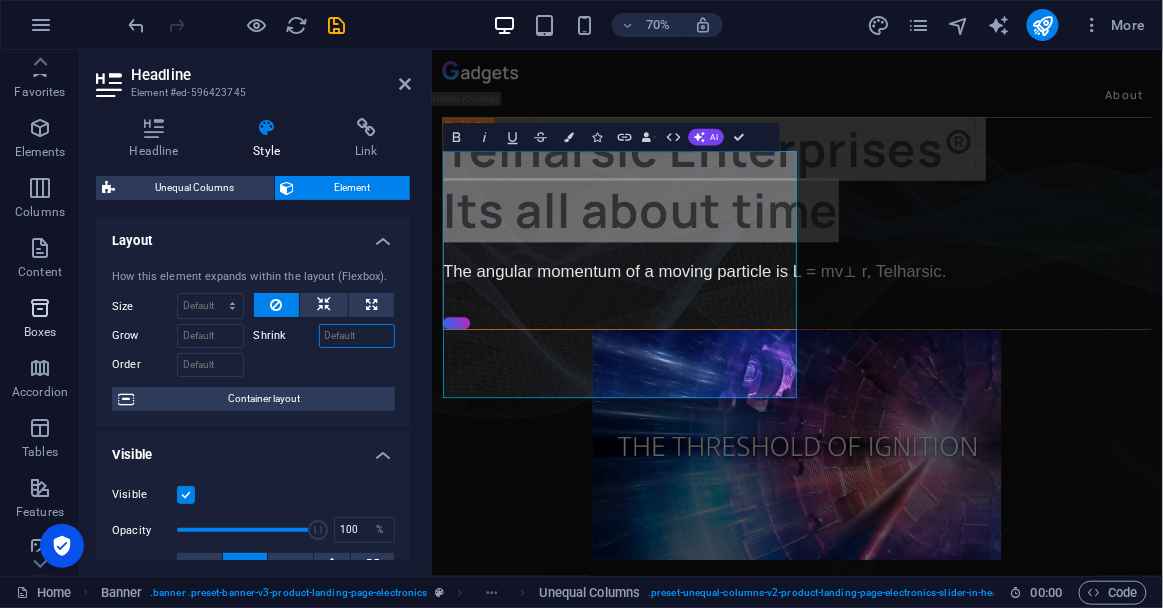 scroll, scrollTop: 0, scrollLeft: 0, axis: both 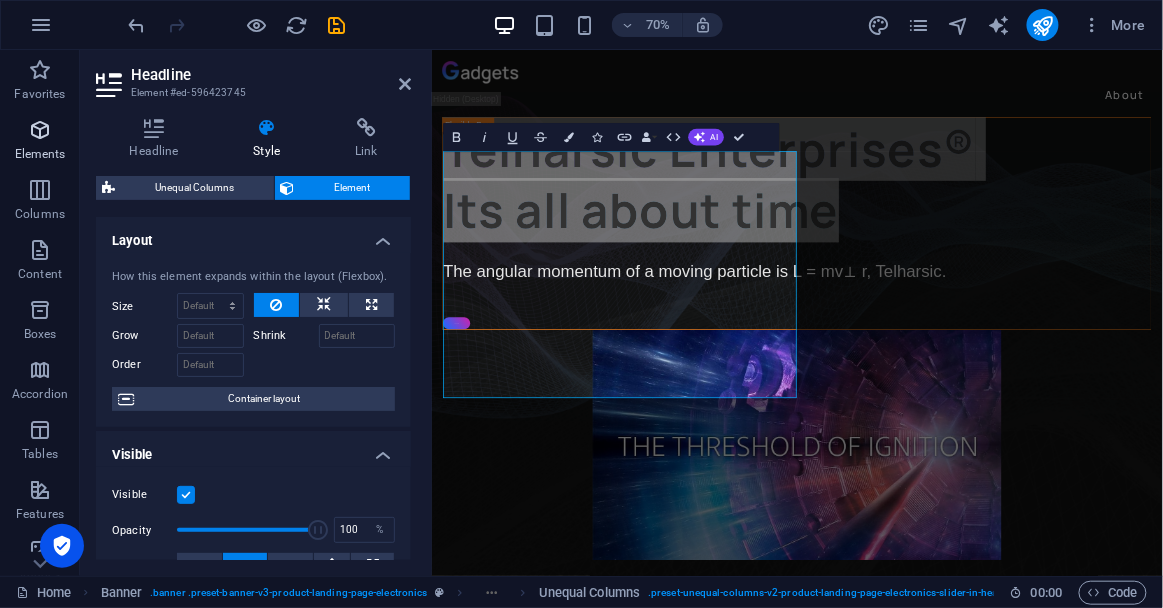 click on "Elements" at bounding box center [40, 154] 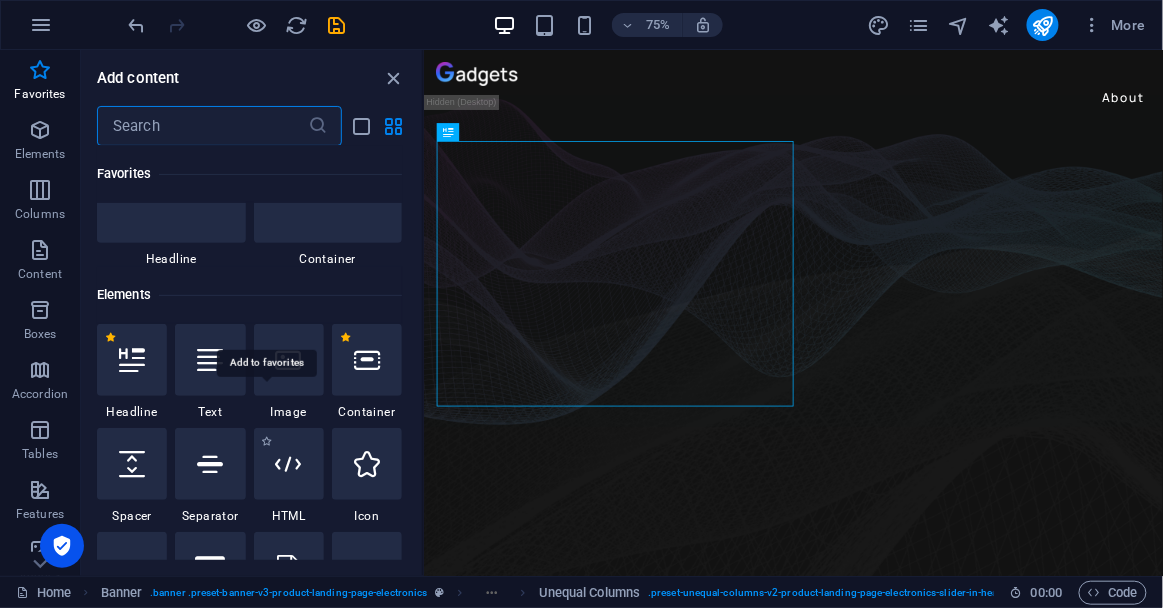 scroll, scrollTop: 0, scrollLeft: 0, axis: both 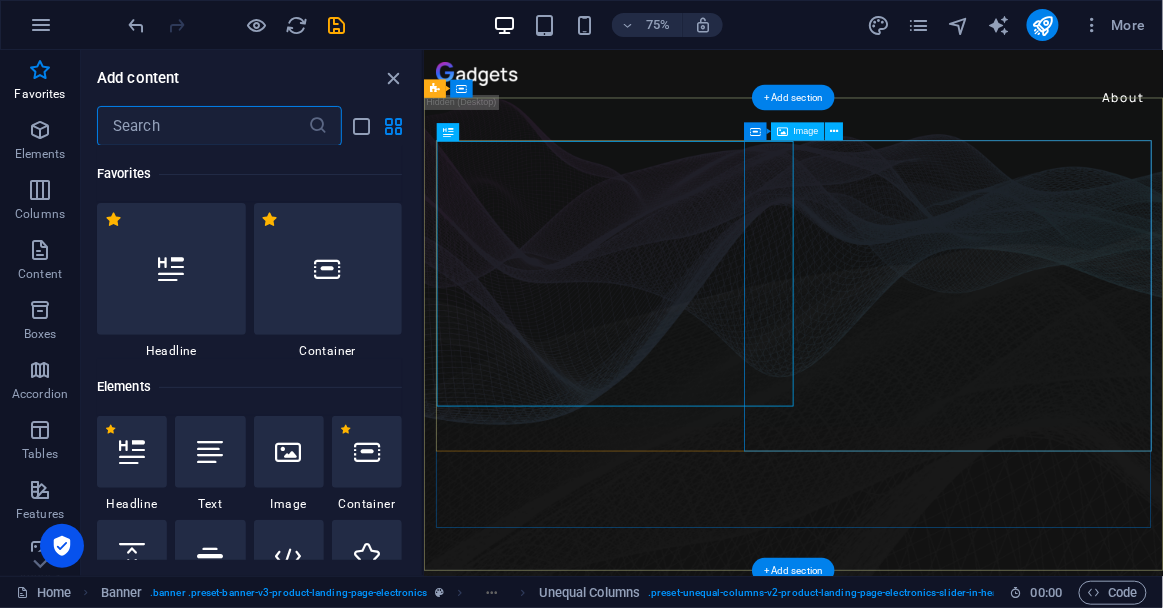 click at bounding box center (-39, 1328) 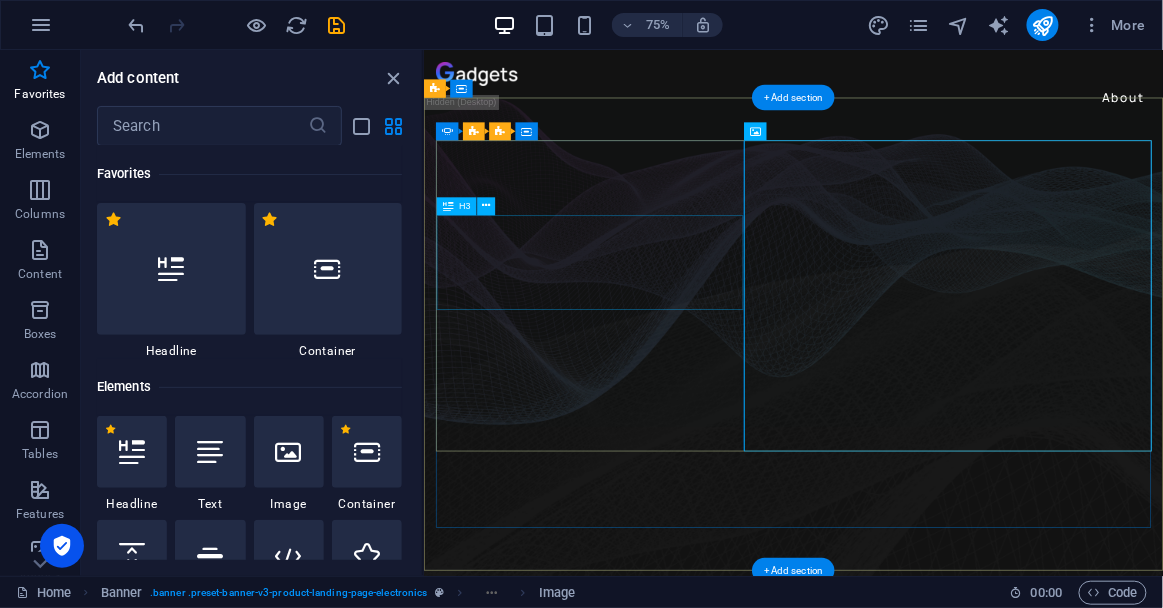 click on ""Transforming time through innovative research" -Dr. Raymond B. Cawthorne" at bounding box center (-39, 821) 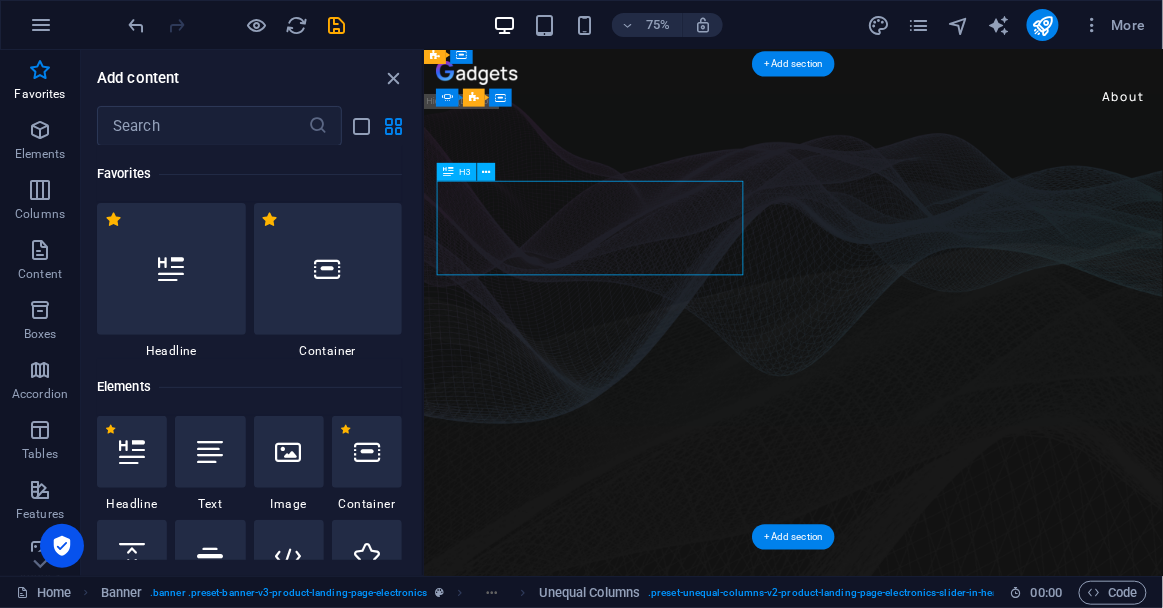 scroll, scrollTop: 0, scrollLeft: 0, axis: both 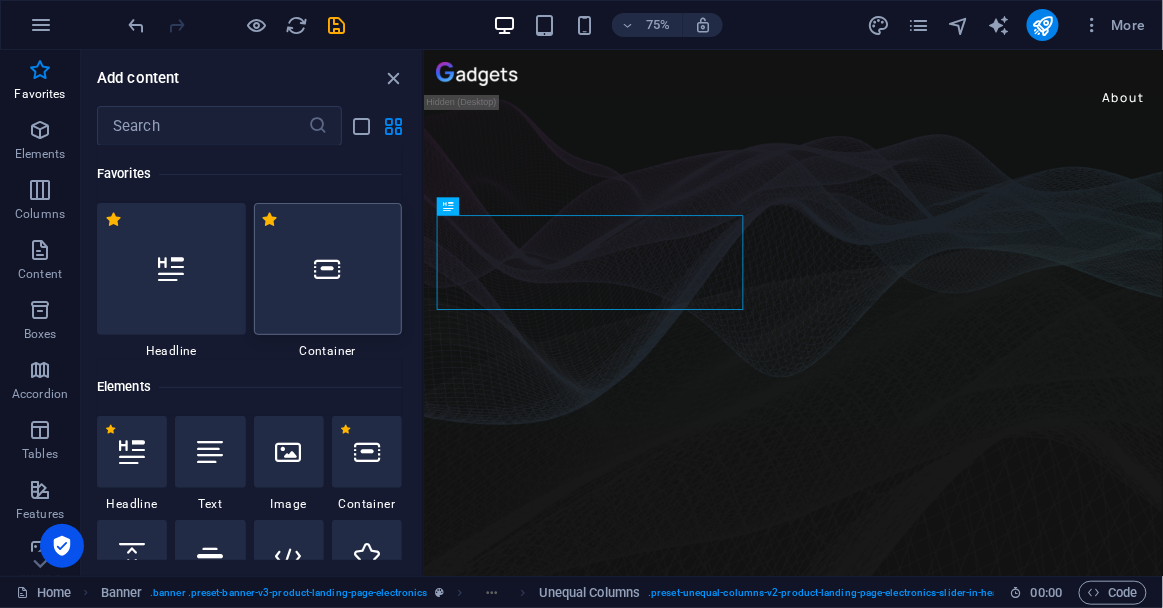 click at bounding box center [328, 269] 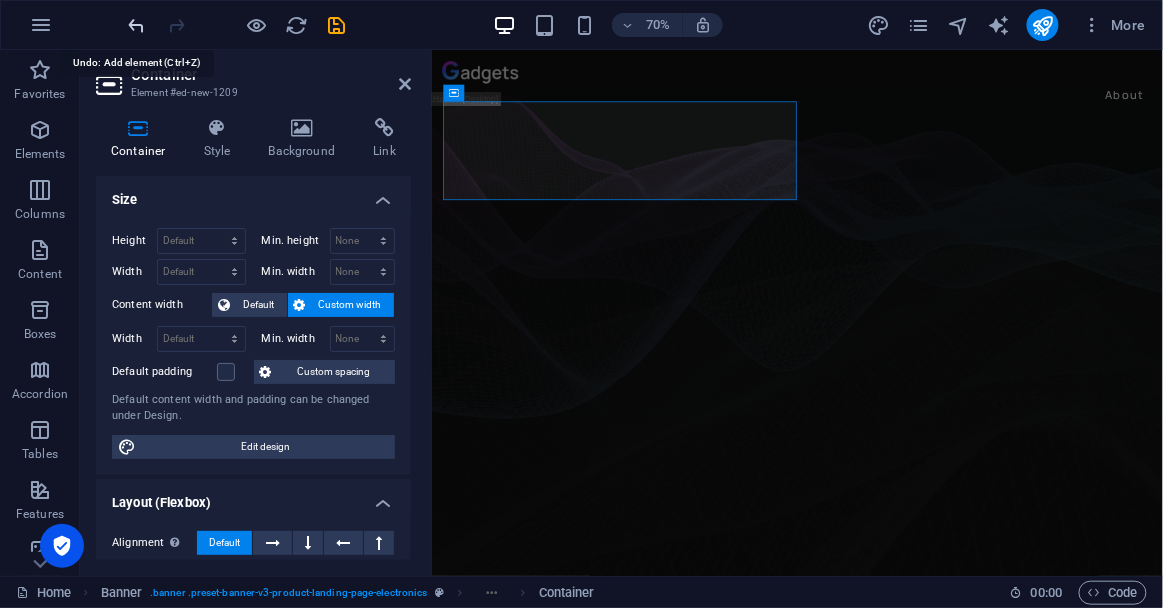 click at bounding box center (137, 25) 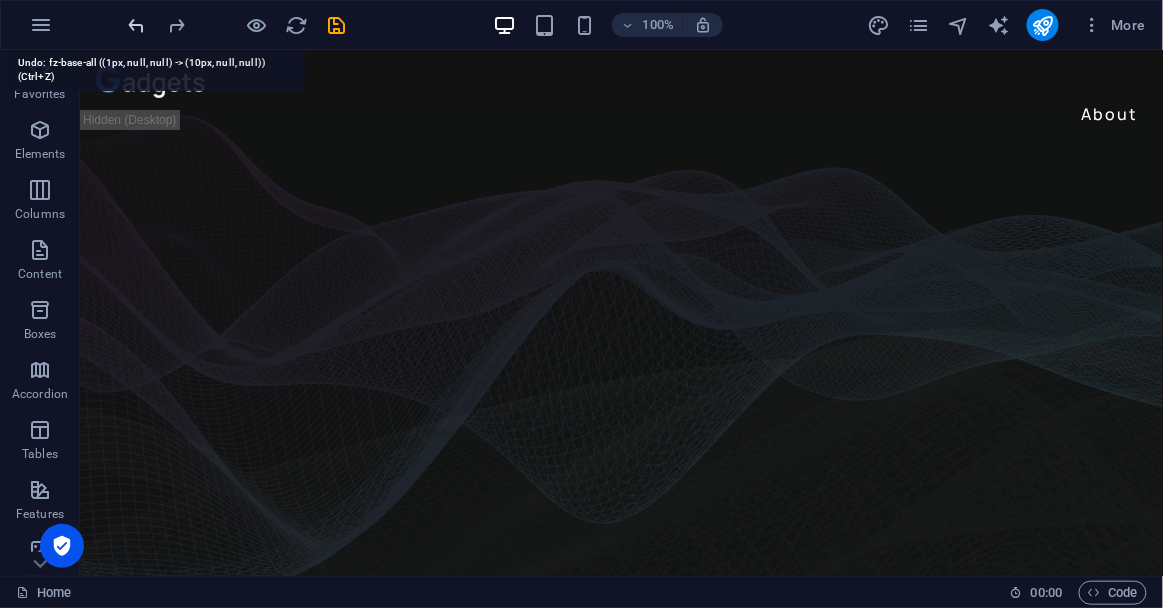 click at bounding box center [137, 25] 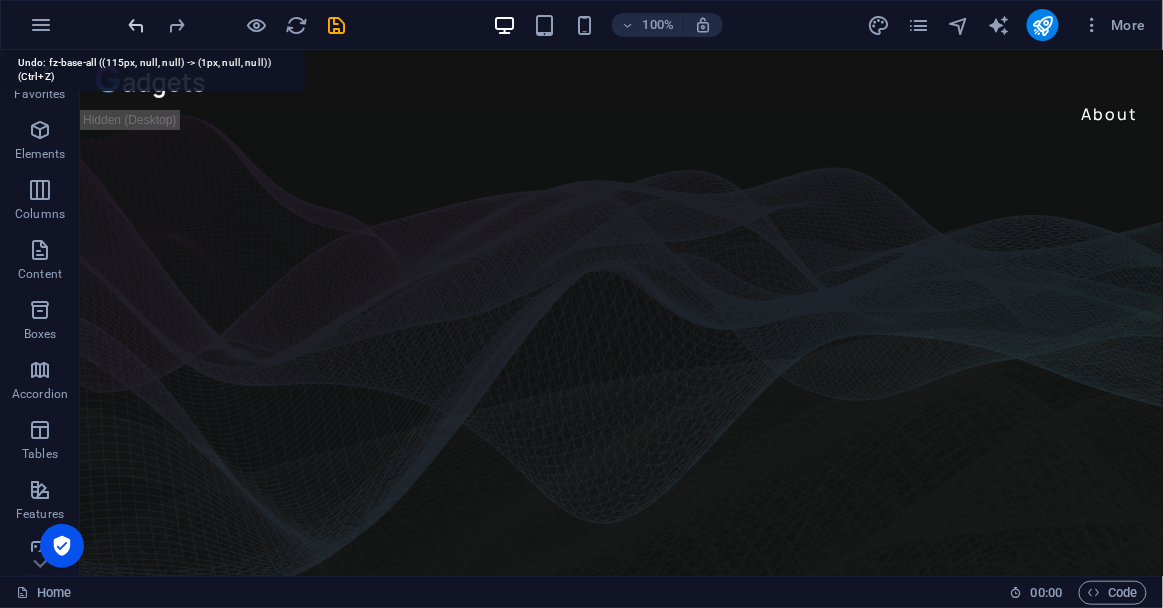 click at bounding box center [137, 25] 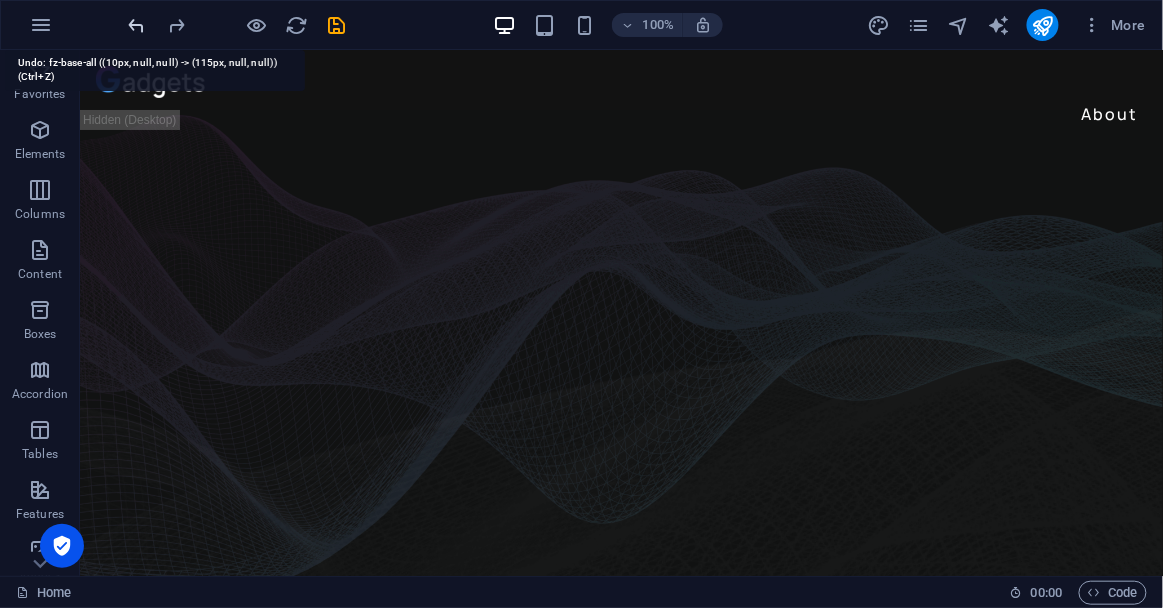 click at bounding box center (137, 25) 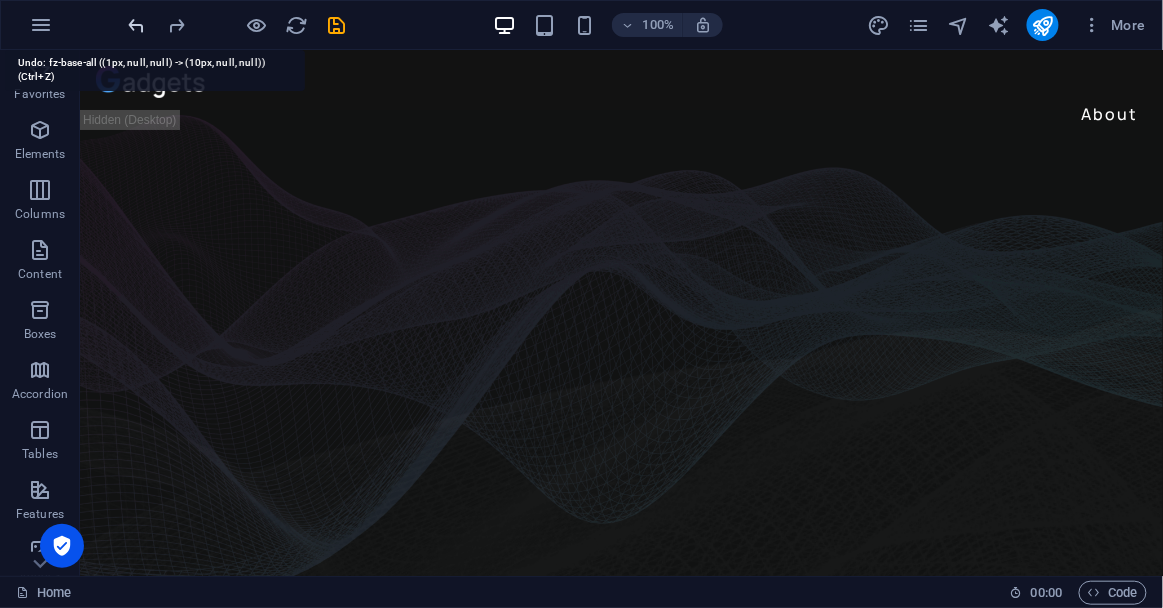 click at bounding box center [137, 25] 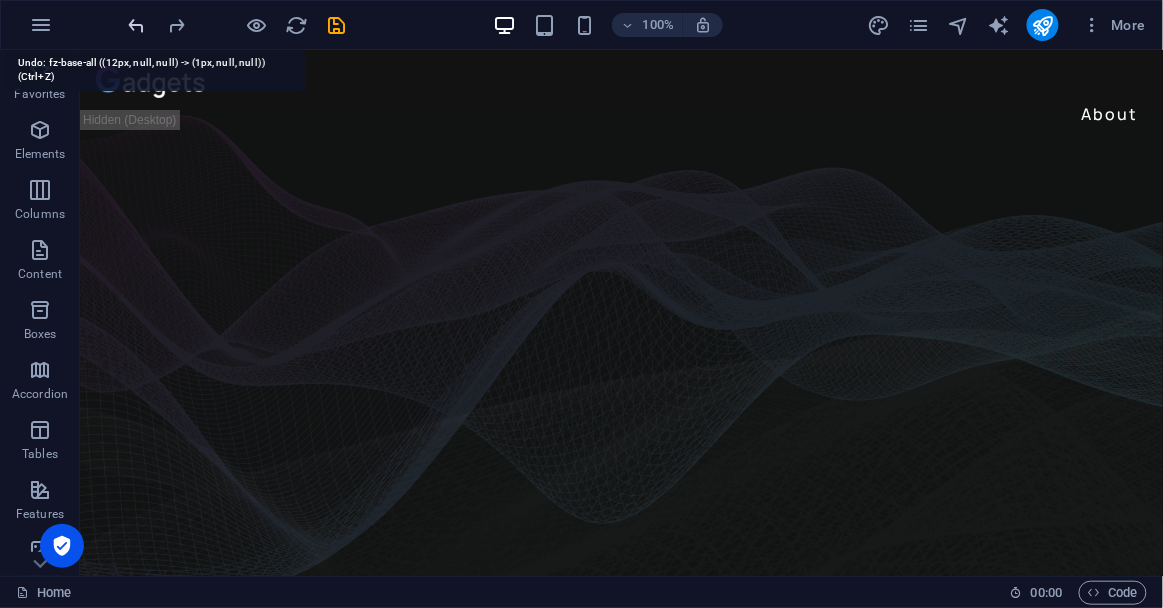 click at bounding box center [137, 25] 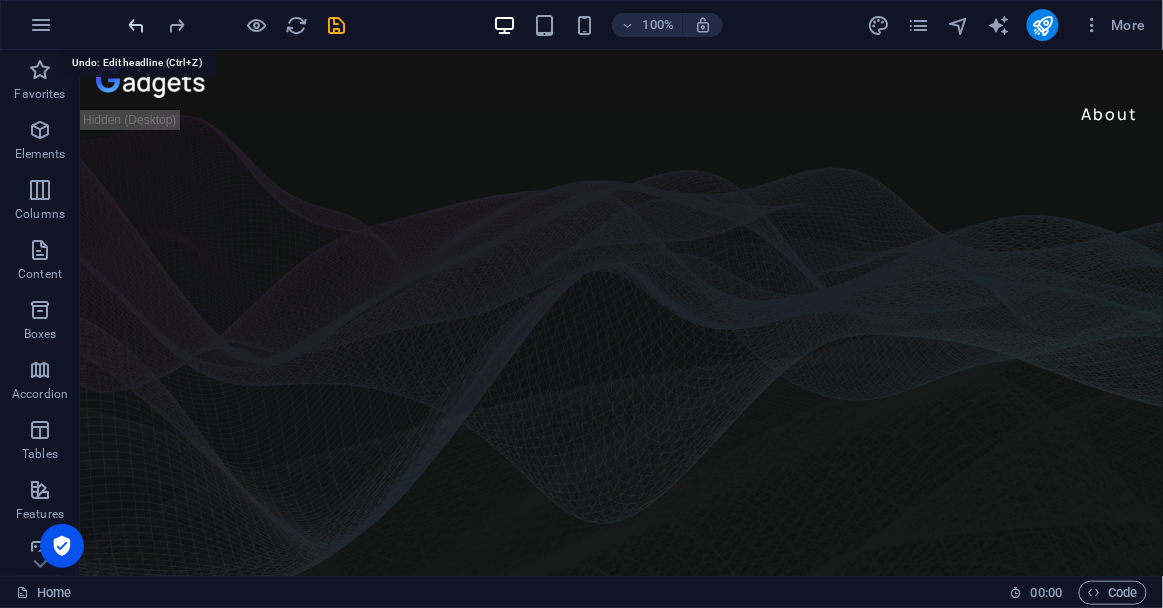 click at bounding box center (137, 25) 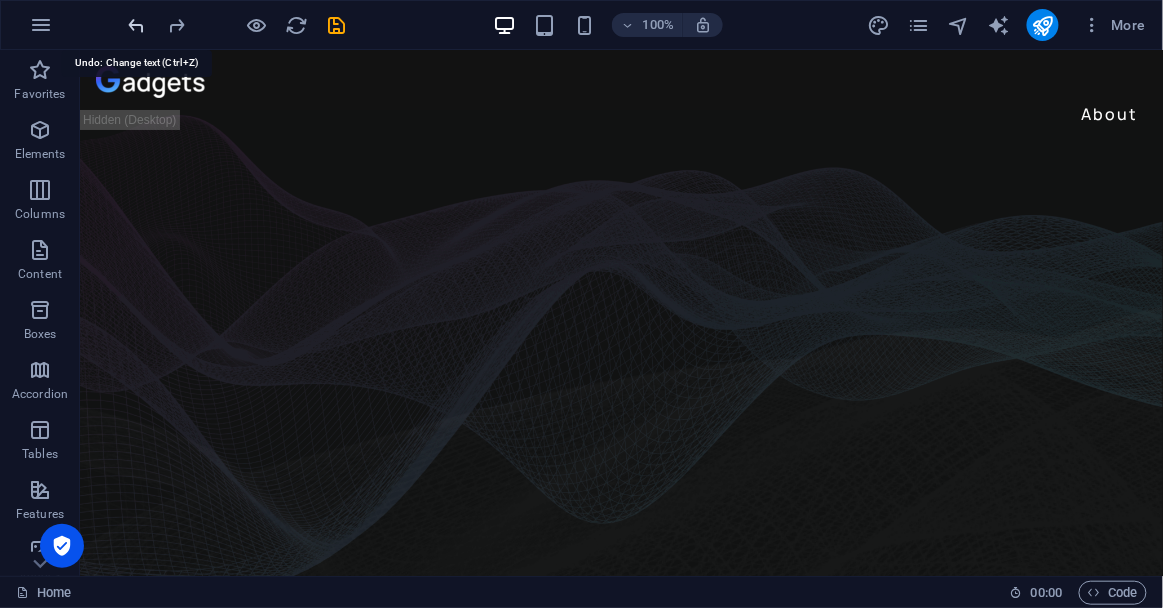 click at bounding box center [137, 25] 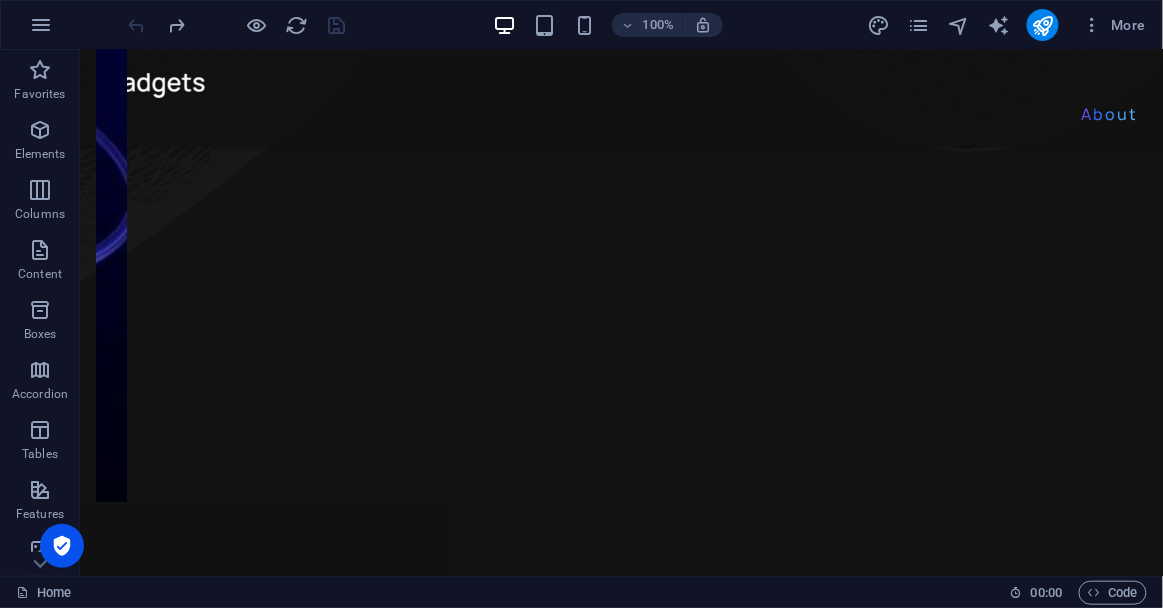 click at bounding box center (237, 25) 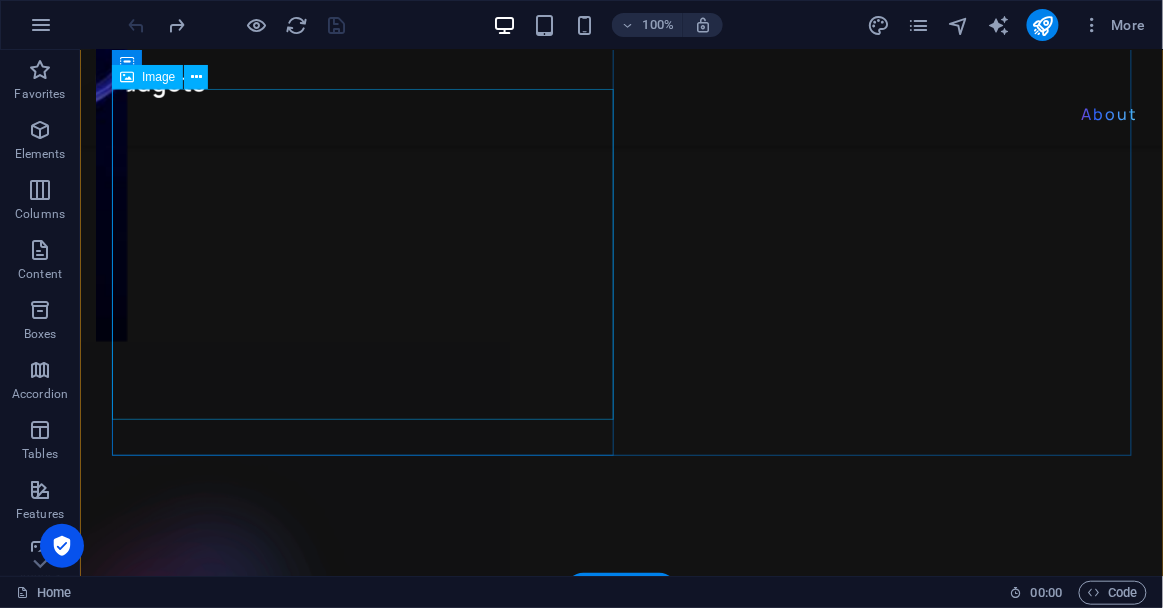 scroll, scrollTop: 1458, scrollLeft: 0, axis: vertical 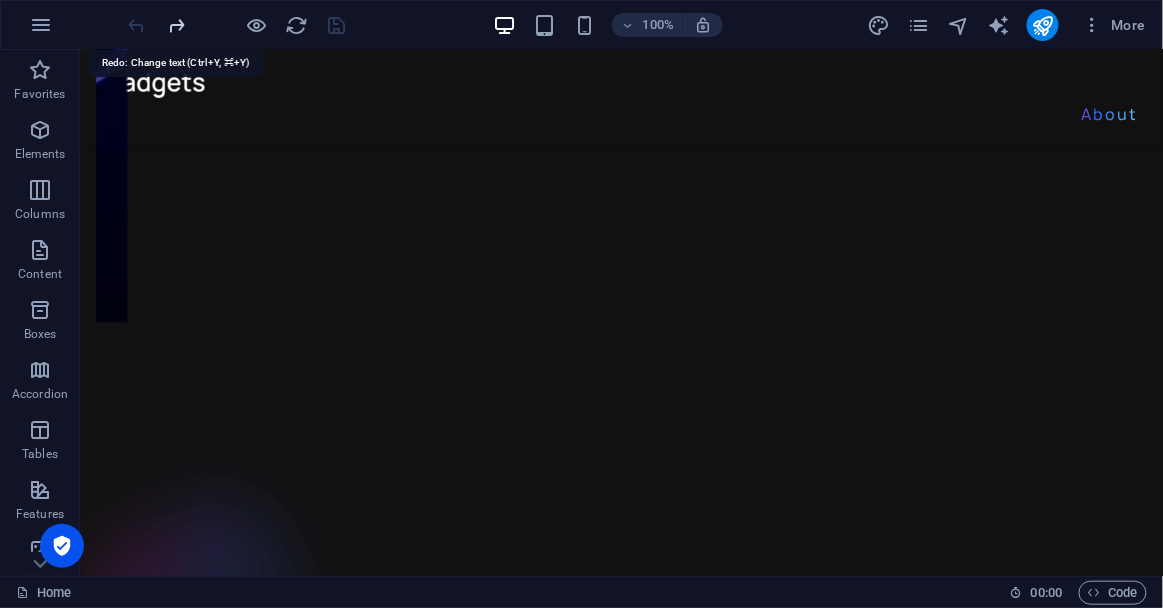 click at bounding box center (177, 25) 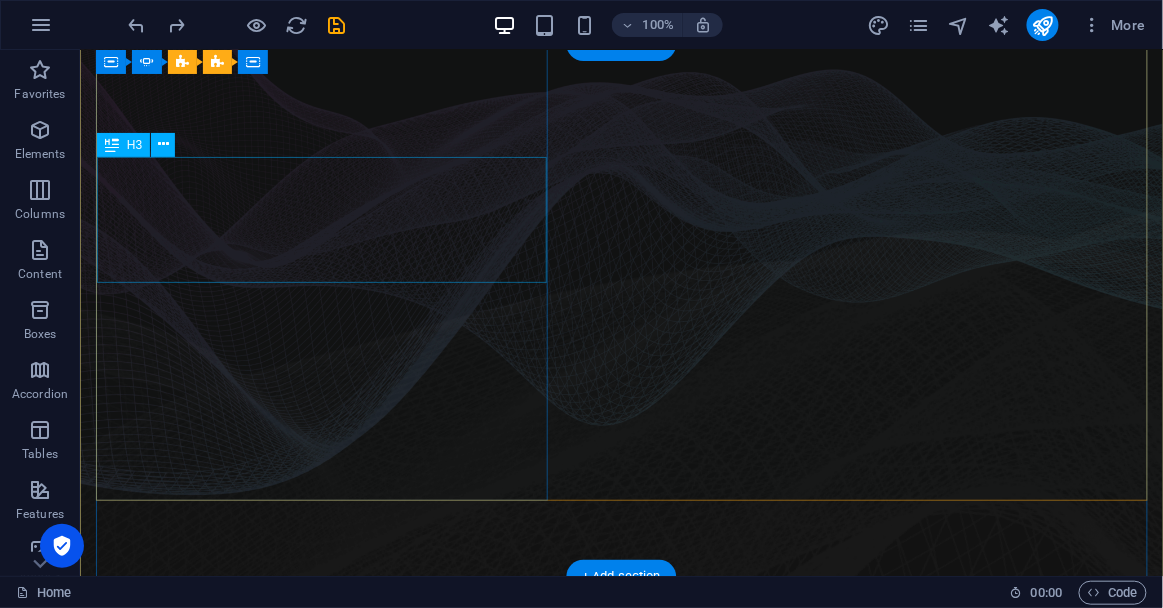 scroll, scrollTop: 0, scrollLeft: 0, axis: both 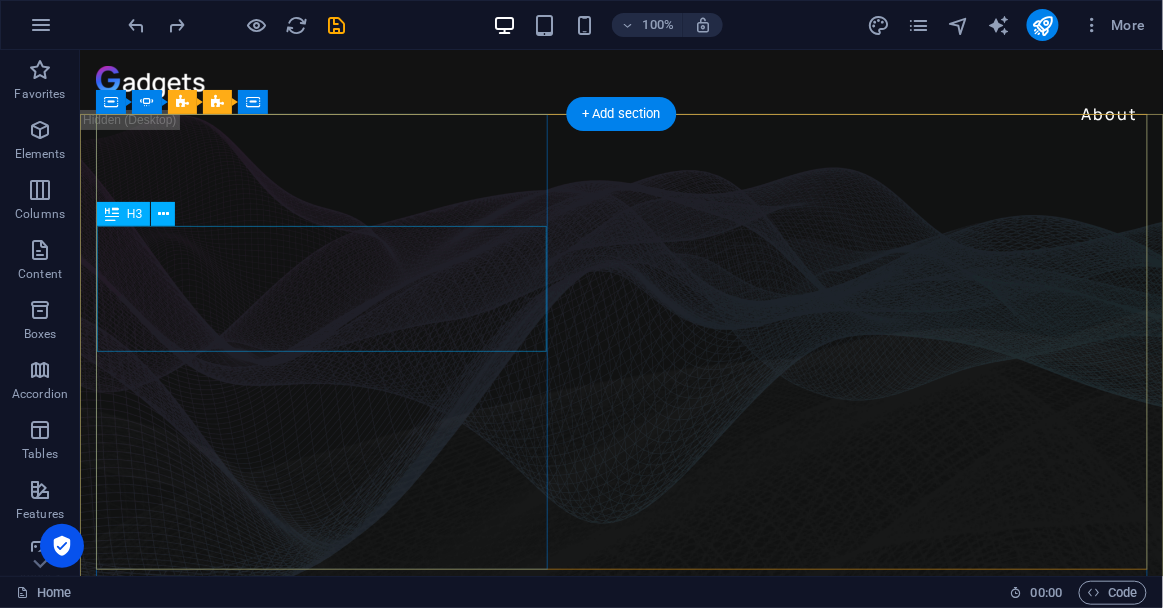click on ""Transforming time through innovative research"  -Dr. Raymond B. Cawthorne" at bounding box center [-431, 837] 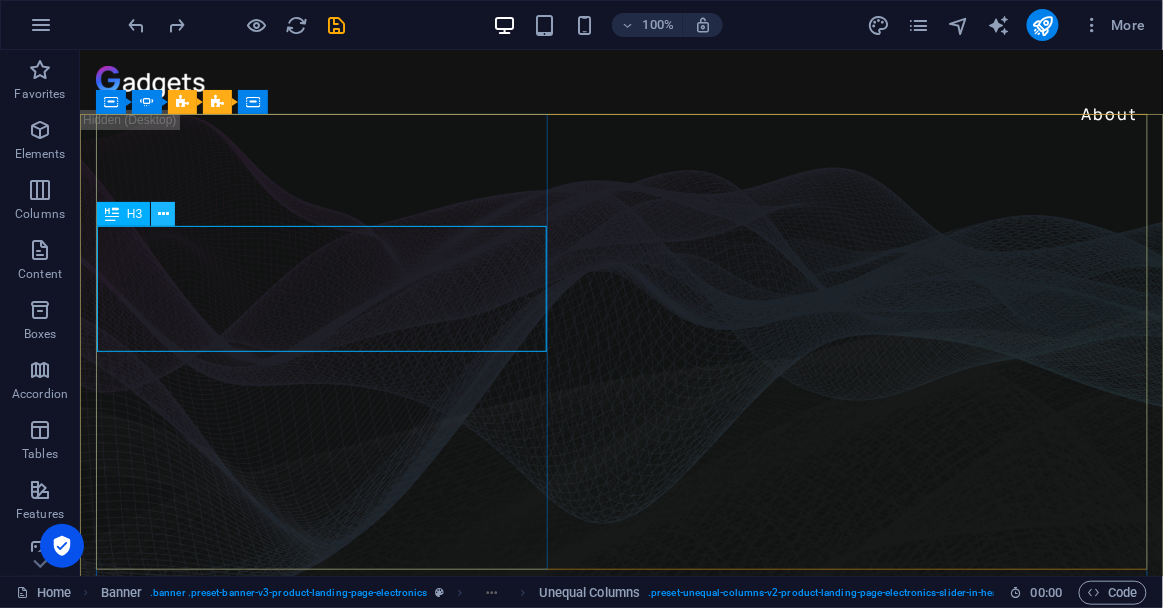 click at bounding box center [163, 214] 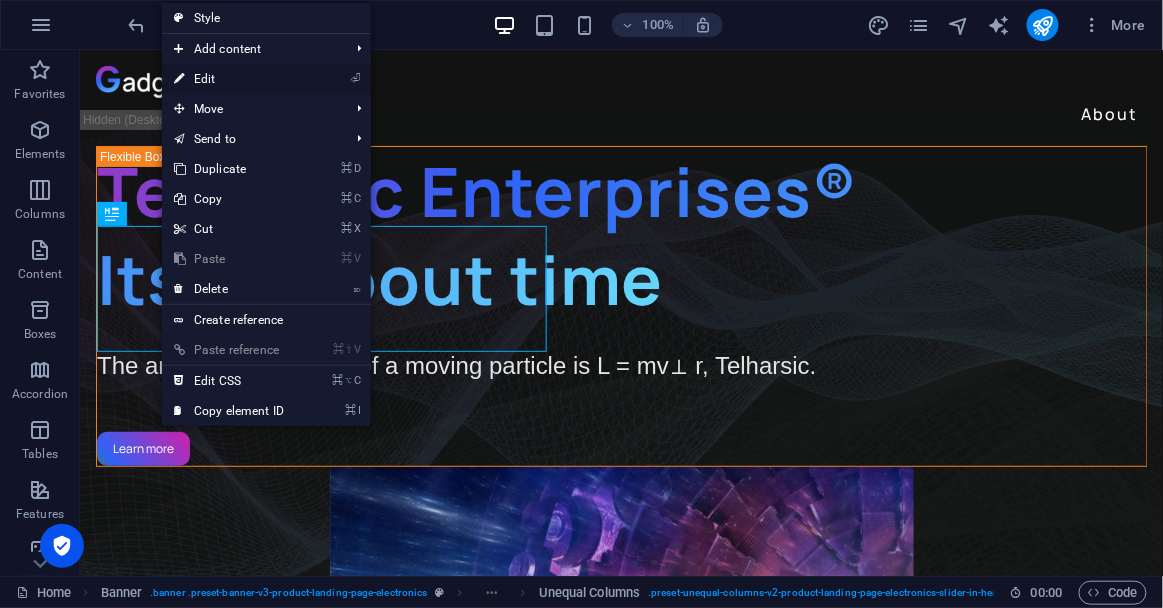 click on "⏎  Edit" at bounding box center [229, 79] 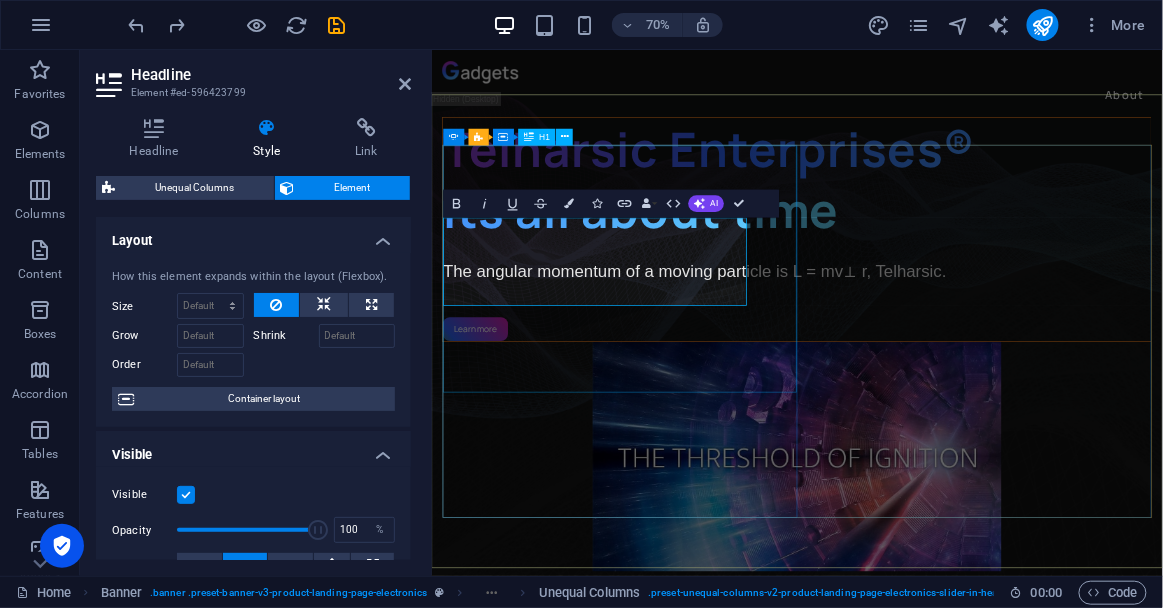click on "Telharsic Enterprises®  Its all about time" at bounding box center (954, 234) 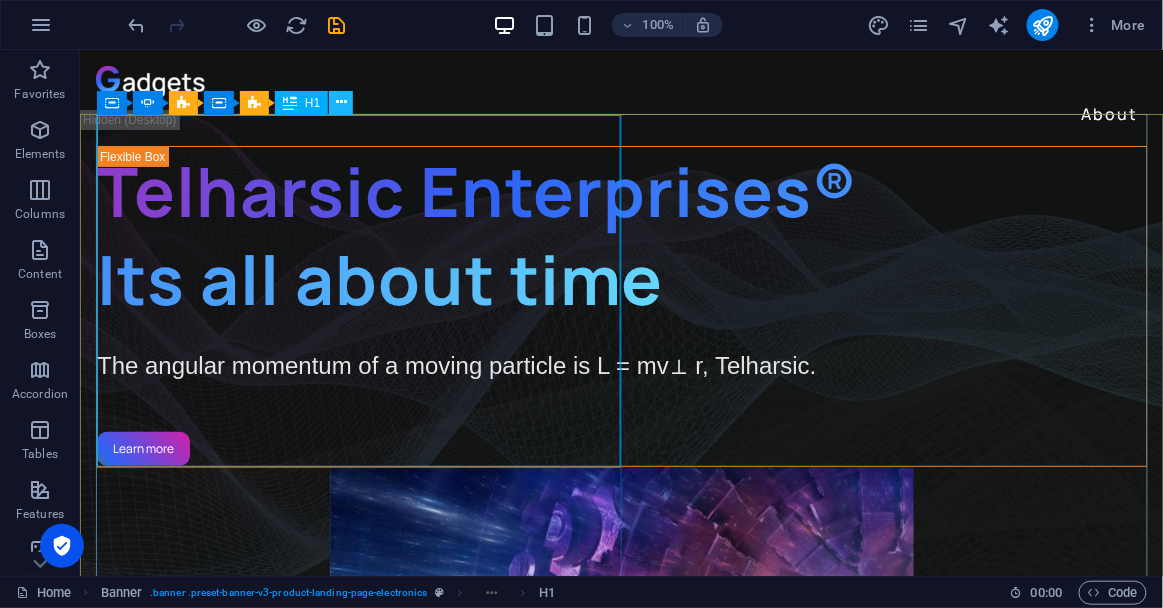 click at bounding box center (341, 102) 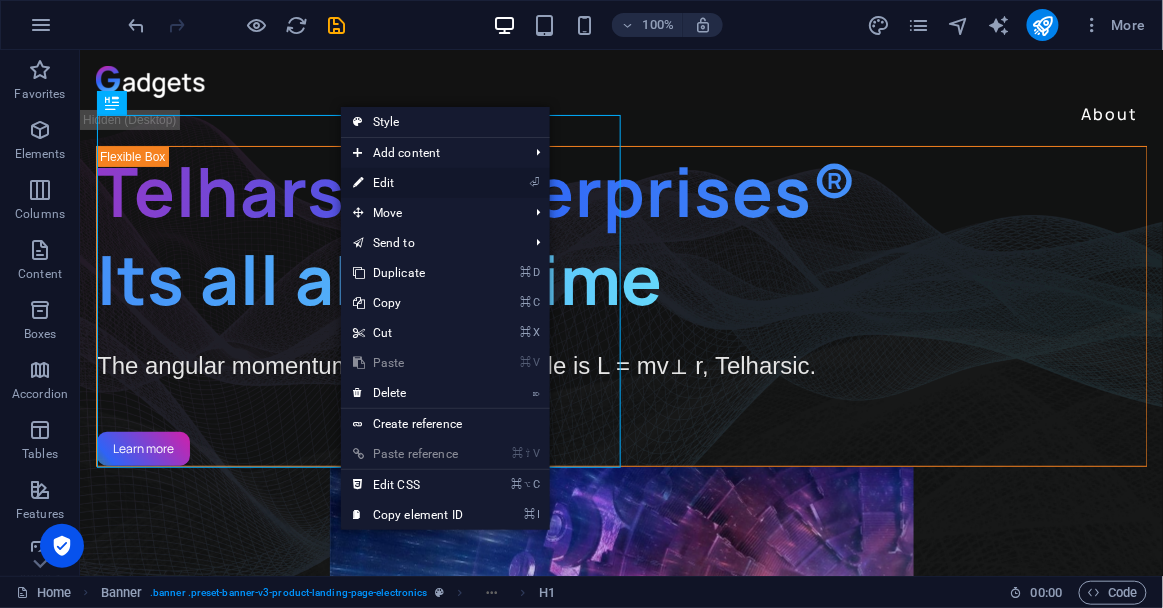 click on "⏎  Edit" at bounding box center (408, 183) 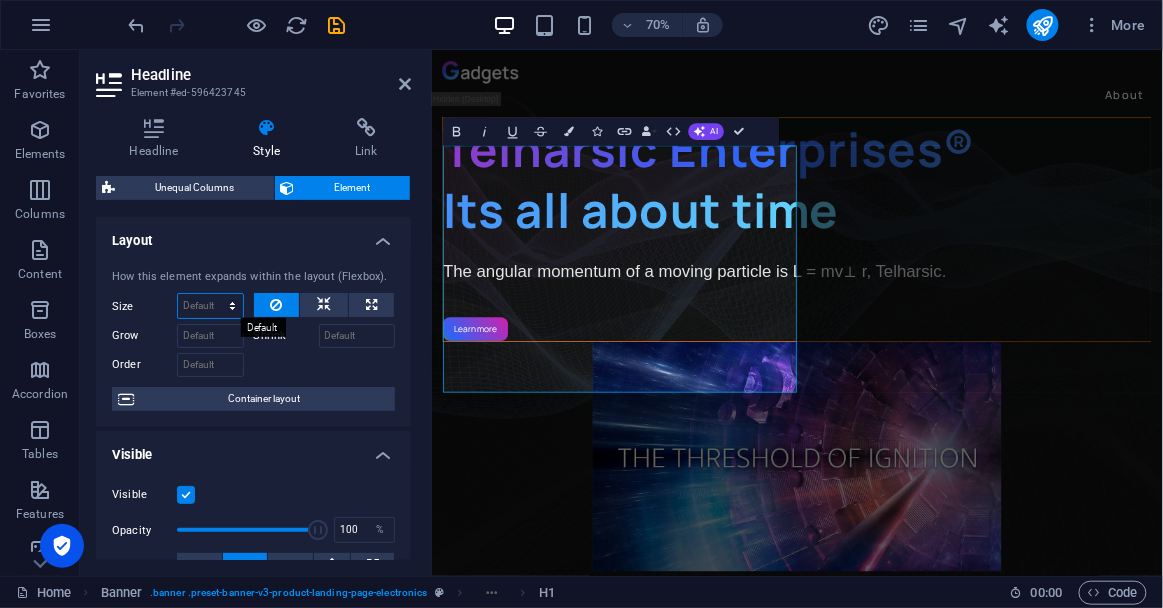 click on "Default auto px % 1/1 1/2 1/3 1/4 1/5 1/6 1/7 1/8 1/9 1/10" at bounding box center (210, 306) 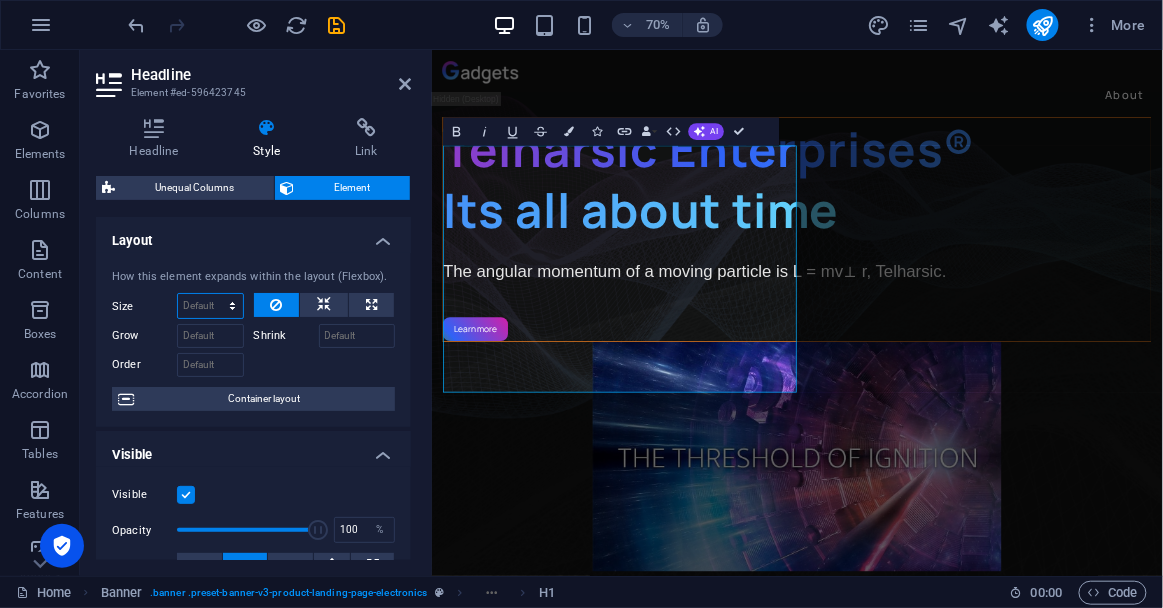 select on "1/2" 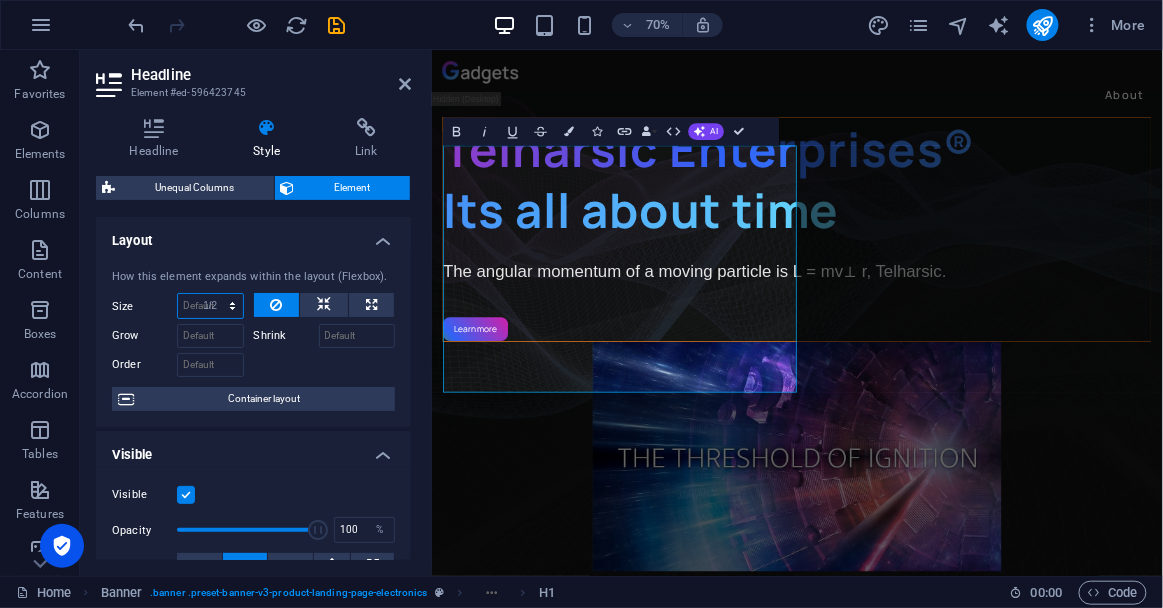 type on "50" 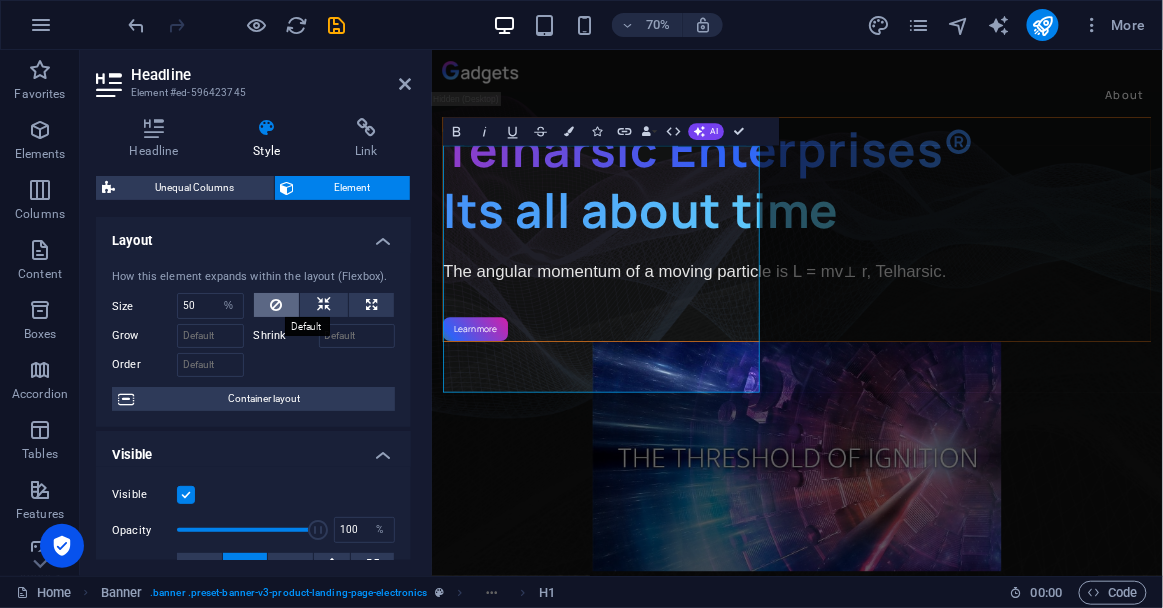 click at bounding box center [276, 305] 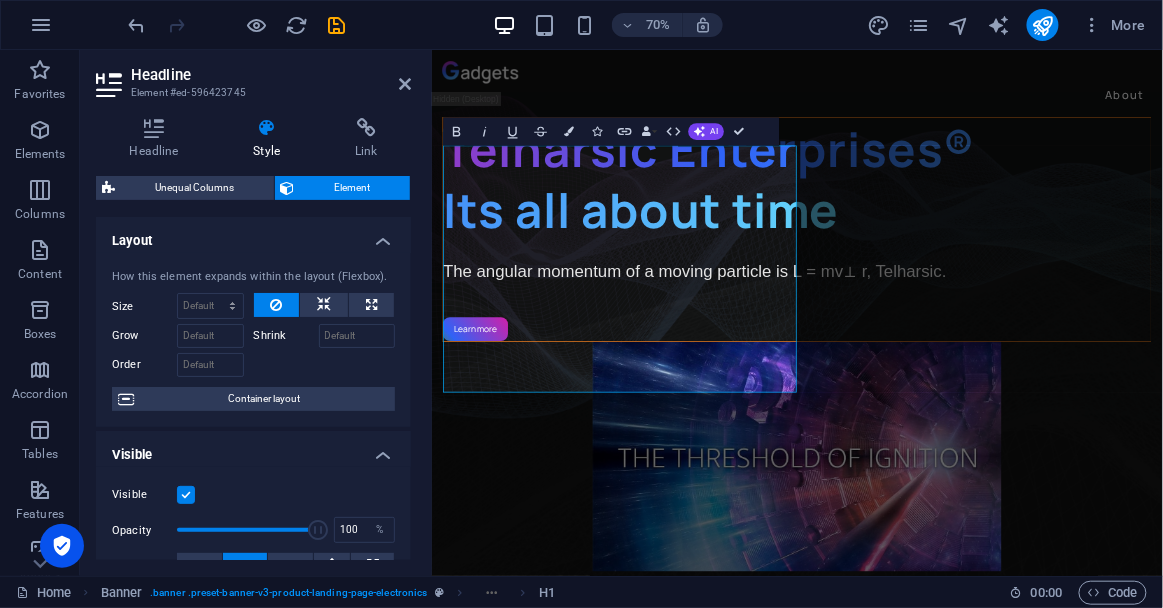 click at bounding box center (276, 305) 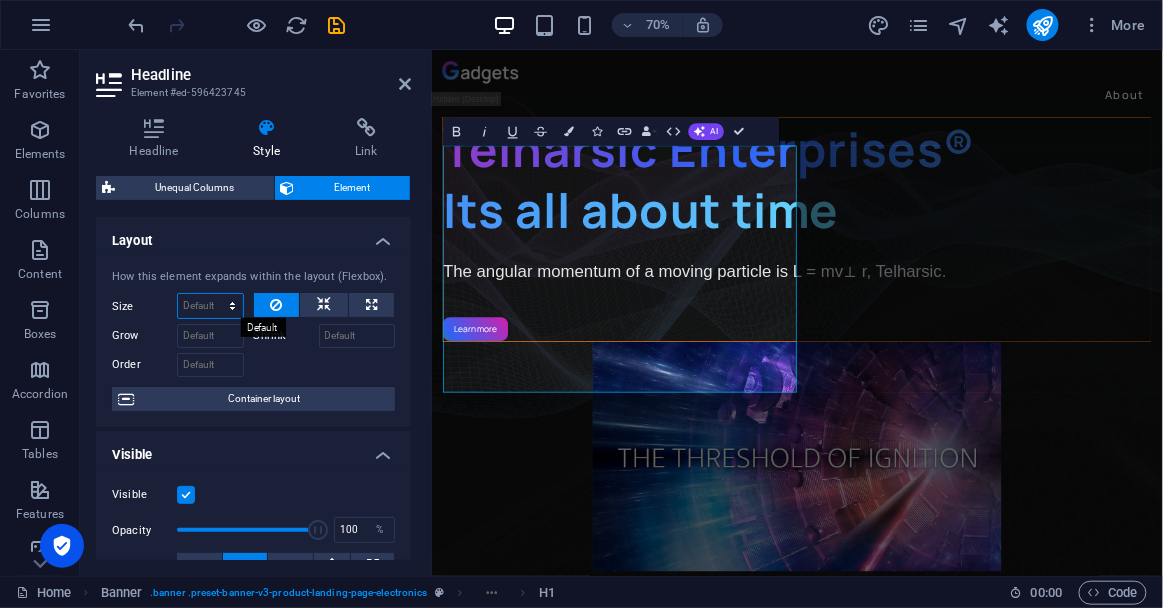 click on "Default auto px % 1/1 1/2 1/3 1/4 1/5 1/6 1/7 1/8 1/9 1/10" at bounding box center (210, 306) 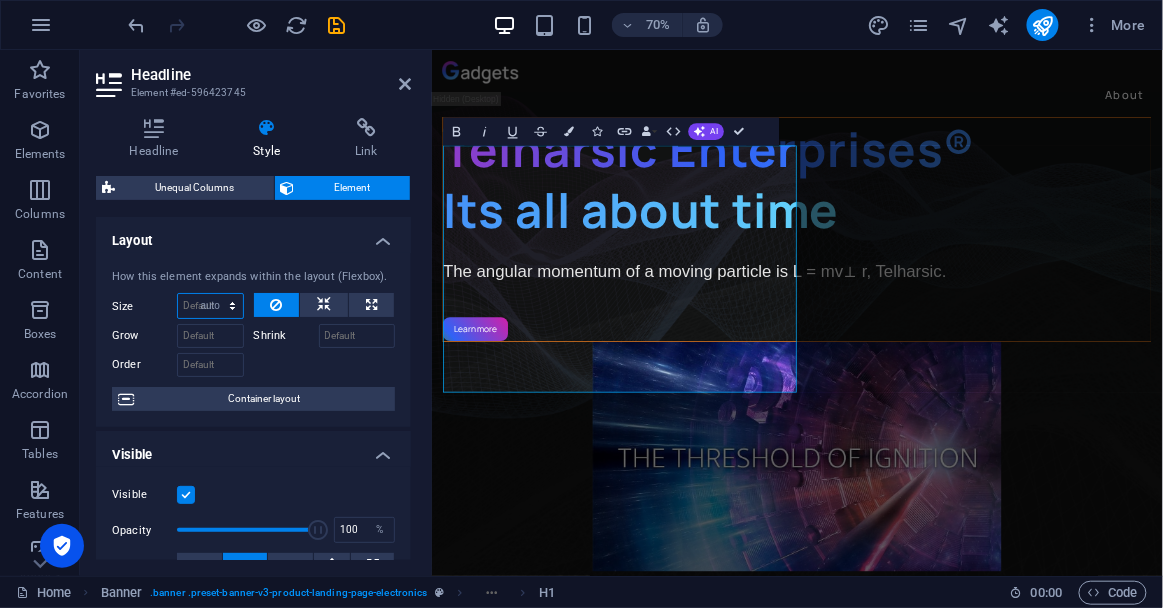 select on "DISABLED_OPTION_VALUE" 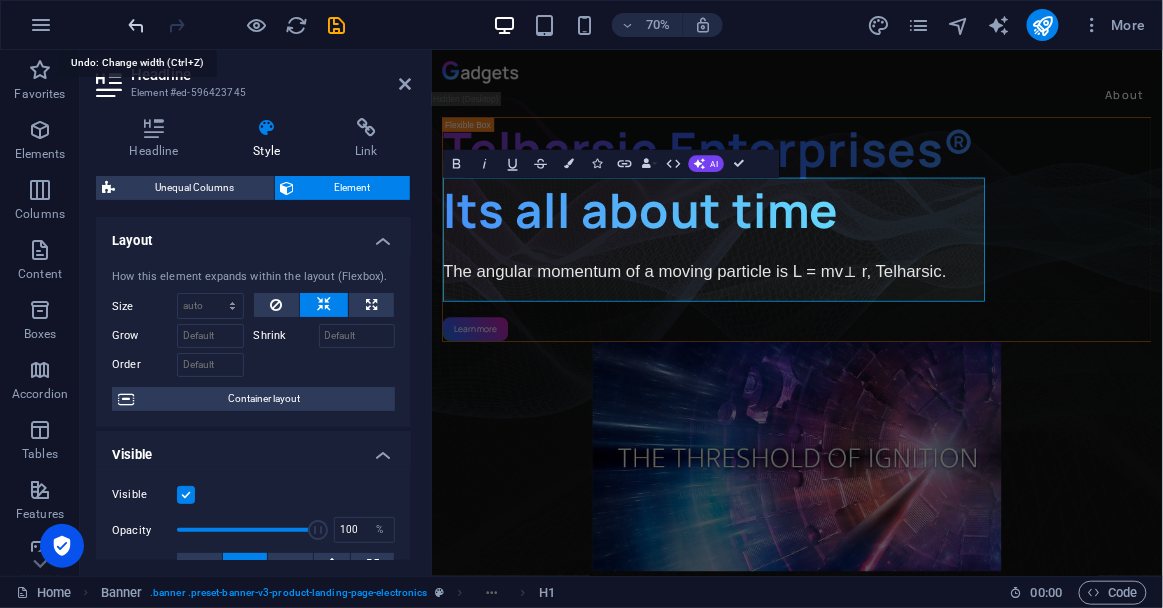 click at bounding box center [137, 25] 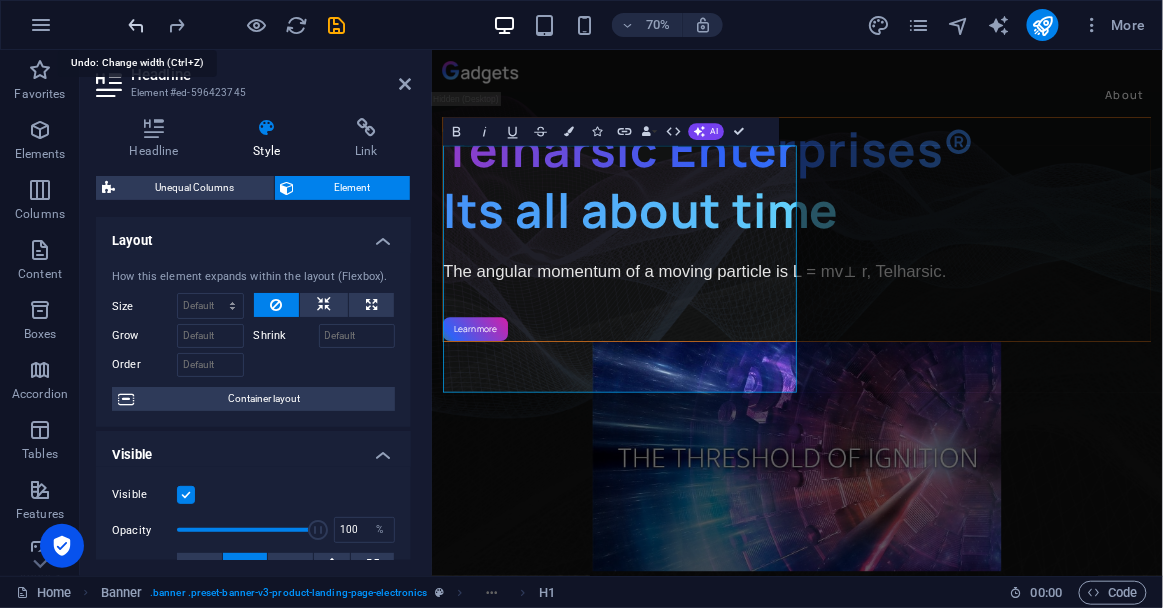 click at bounding box center [137, 25] 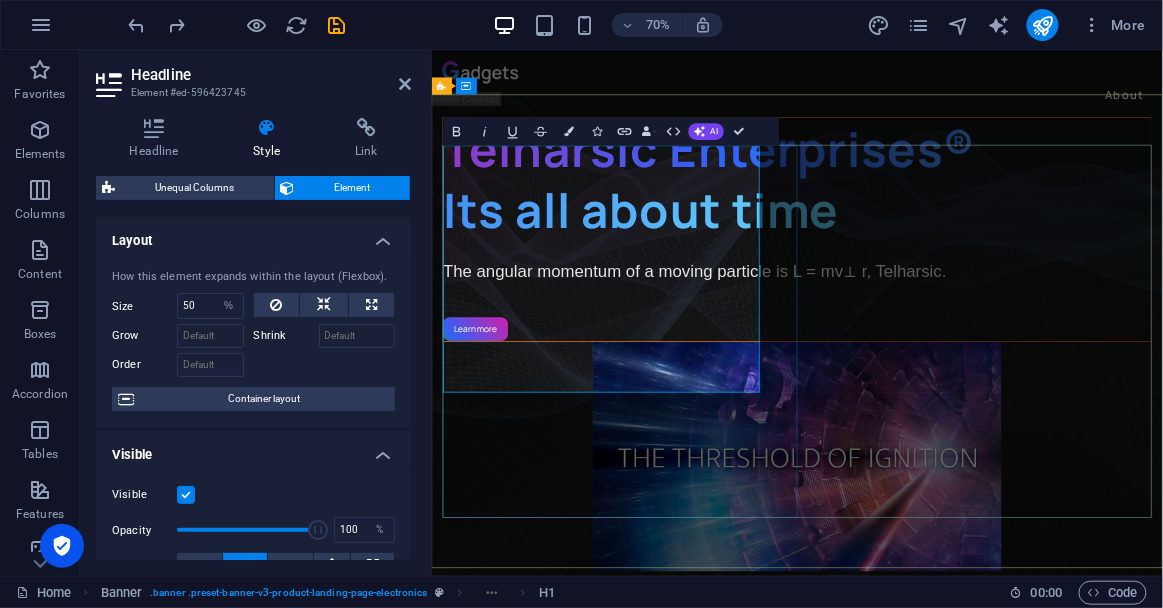 click on "Telharsic Enterprises®  Its all about time" at bounding box center (828, 234) 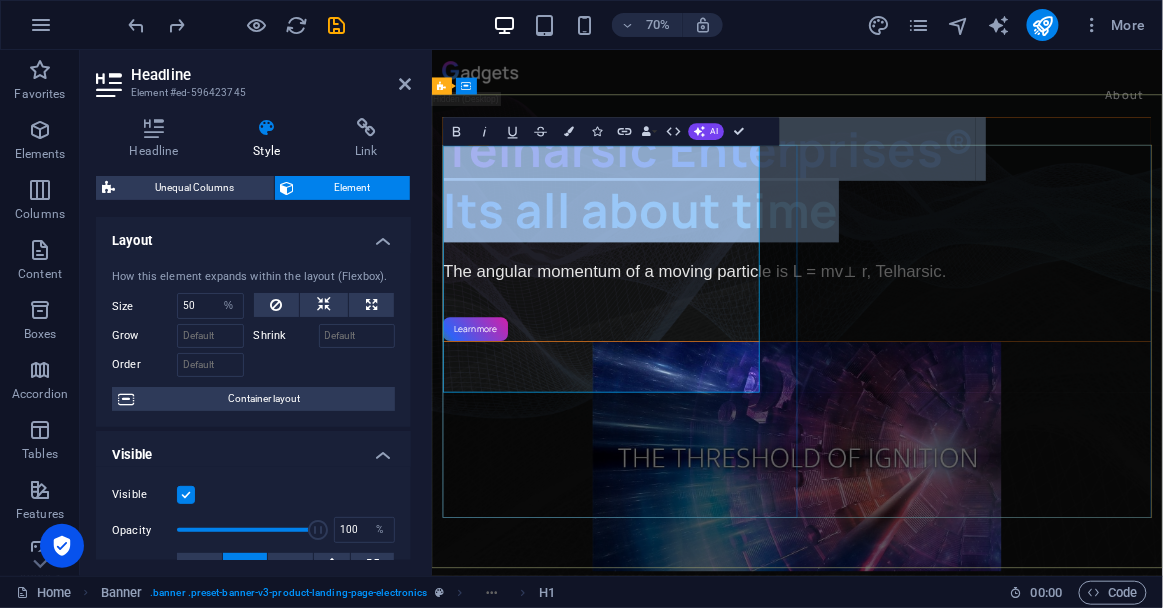 drag, startPoint x: 649, startPoint y: 483, endPoint x: 464, endPoint y: 251, distance: 296.73053 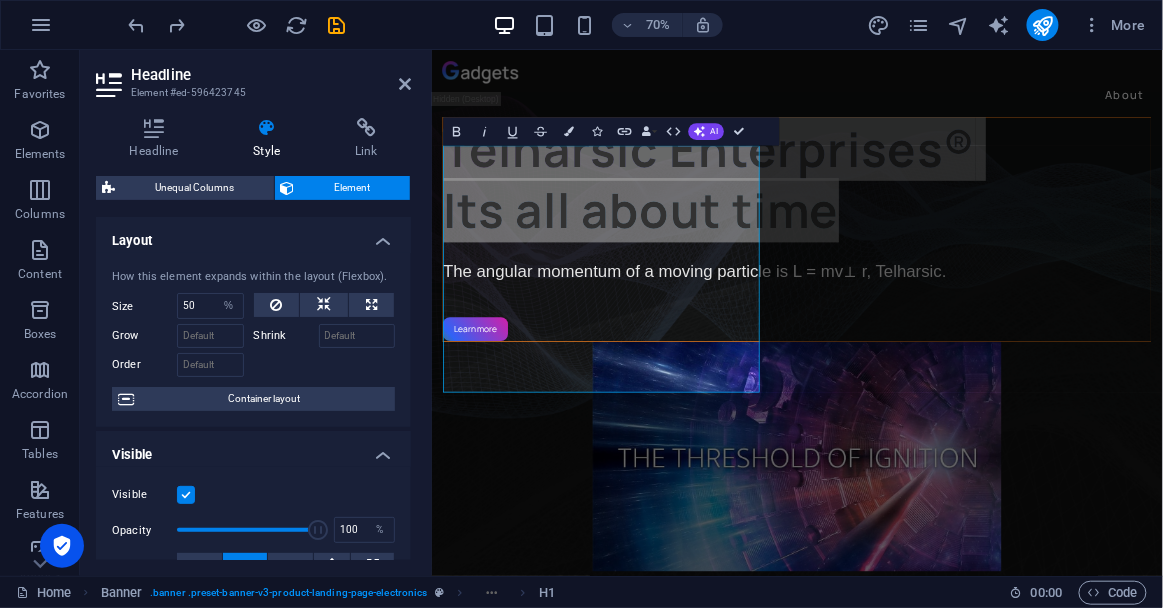 click on "Layout" at bounding box center [253, 235] 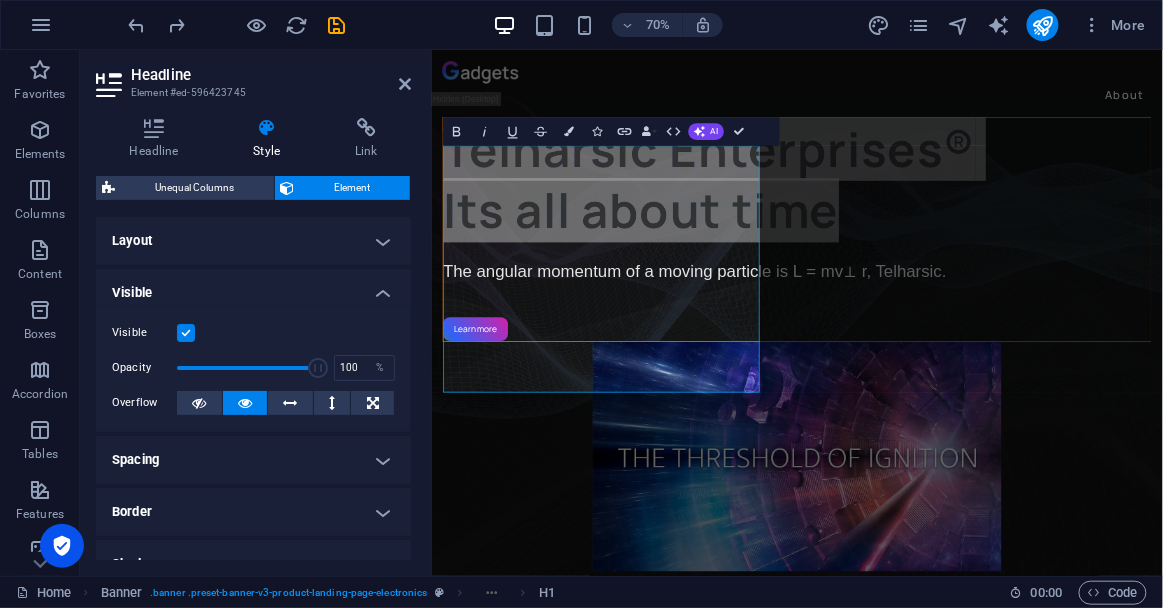 scroll, scrollTop: 0, scrollLeft: 0, axis: both 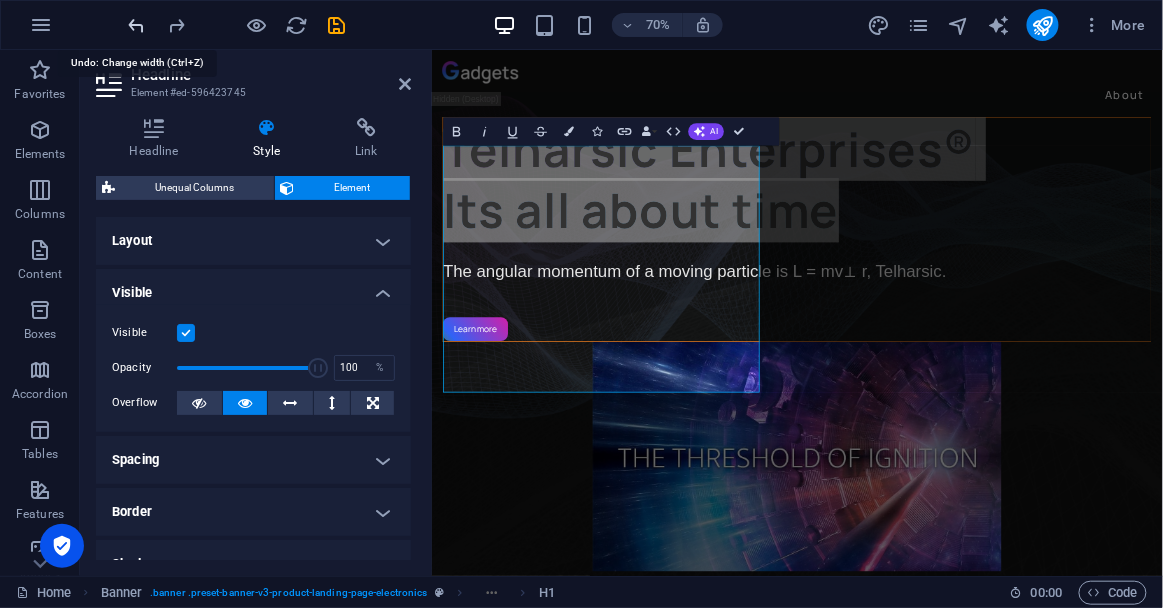 click at bounding box center [137, 25] 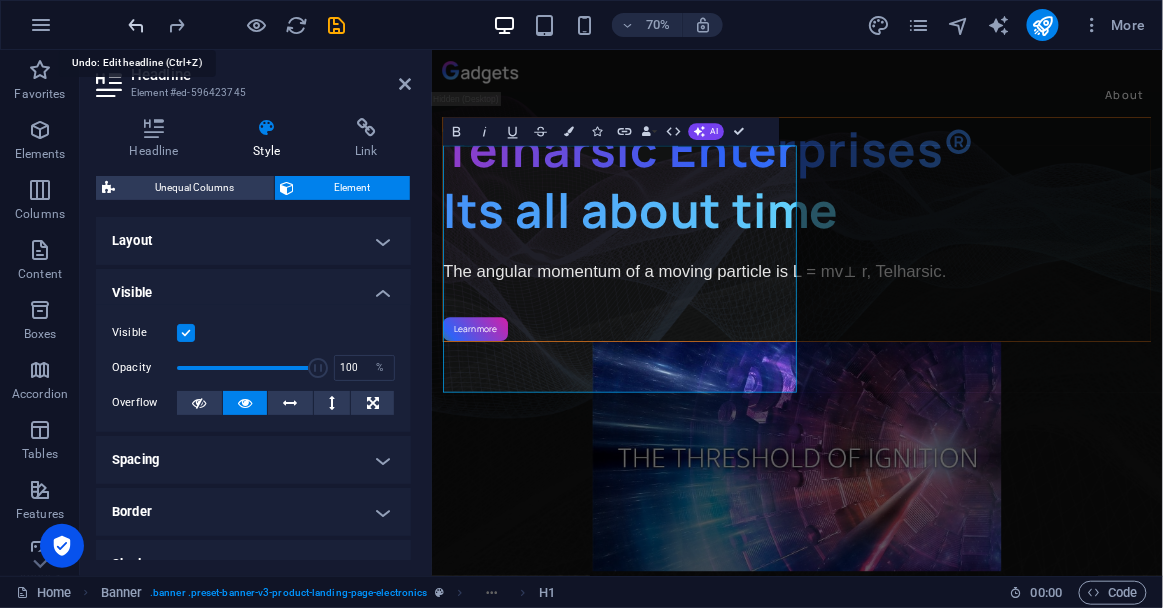 click at bounding box center (137, 25) 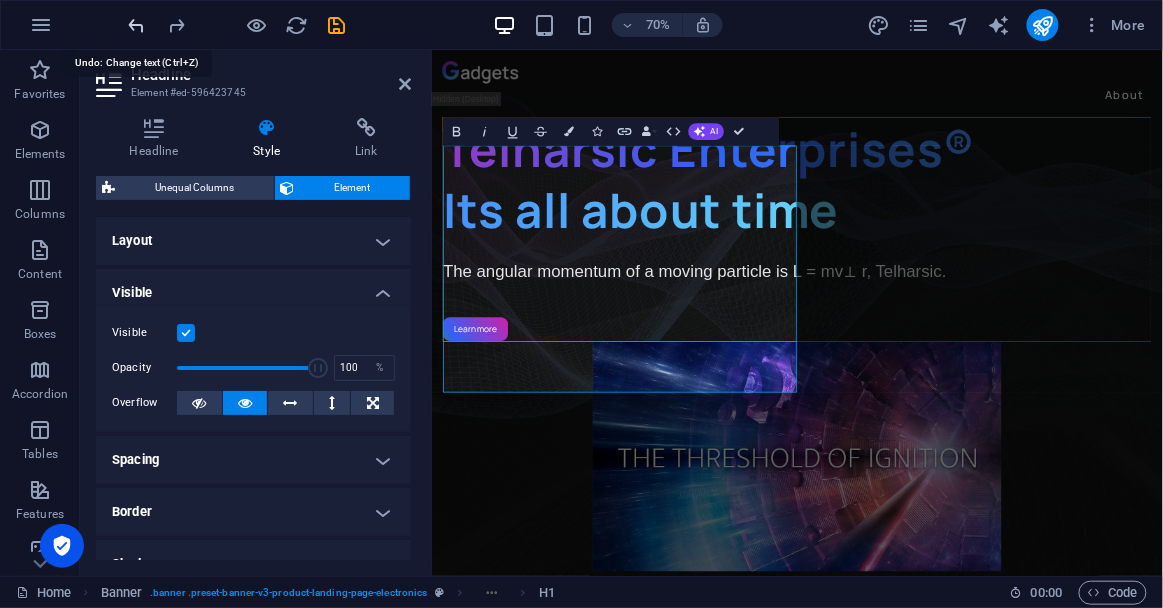 click at bounding box center (137, 25) 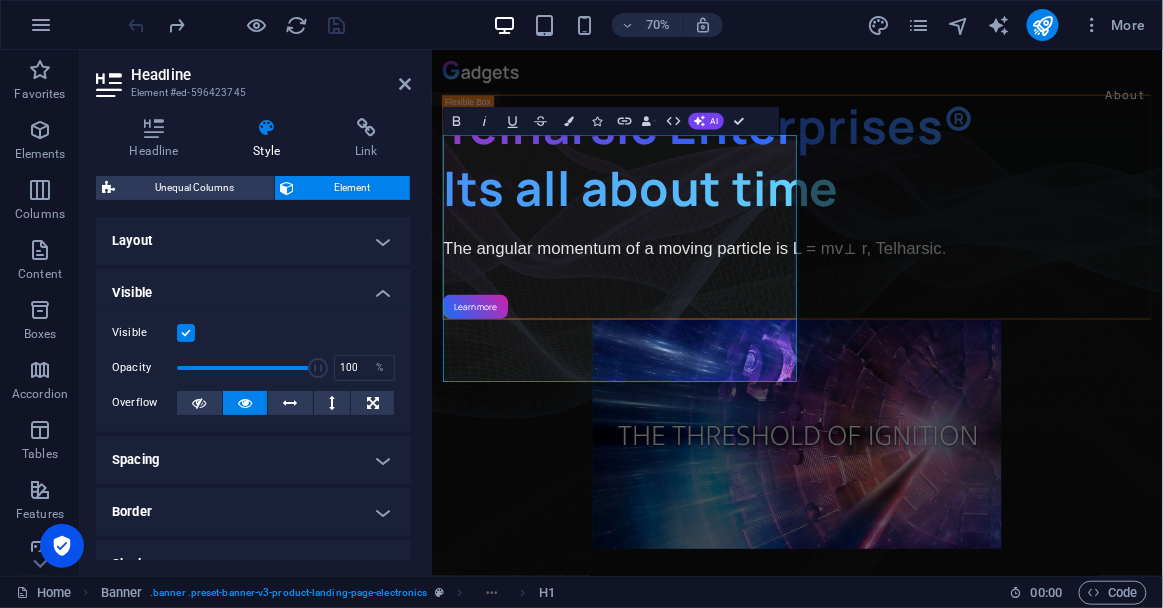 scroll, scrollTop: 1384, scrollLeft: 0, axis: vertical 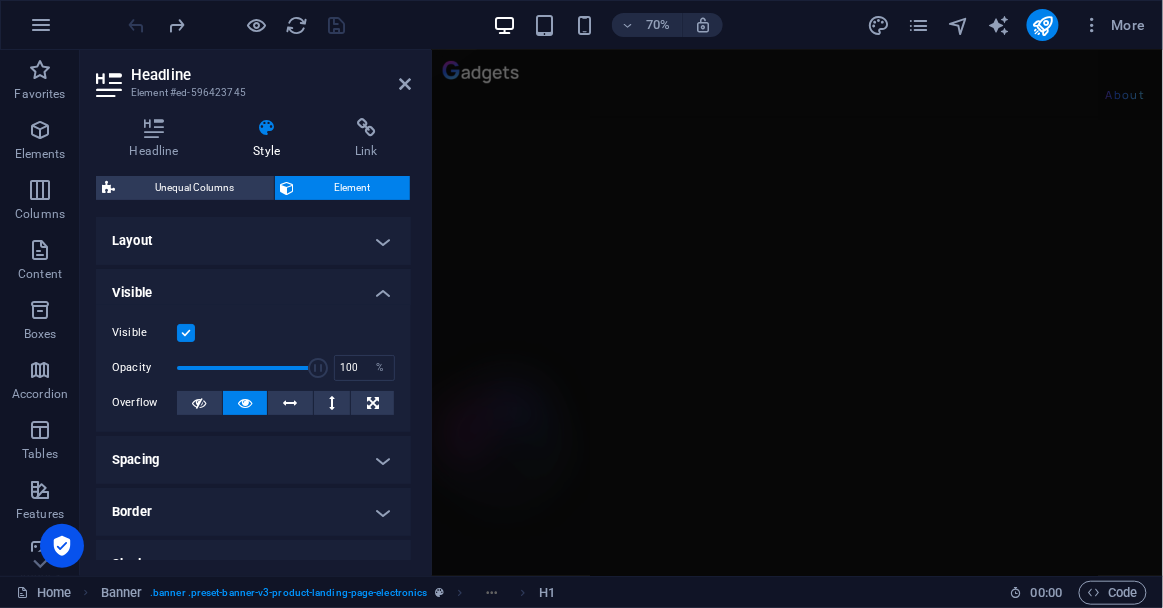 click at bounding box center [237, 25] 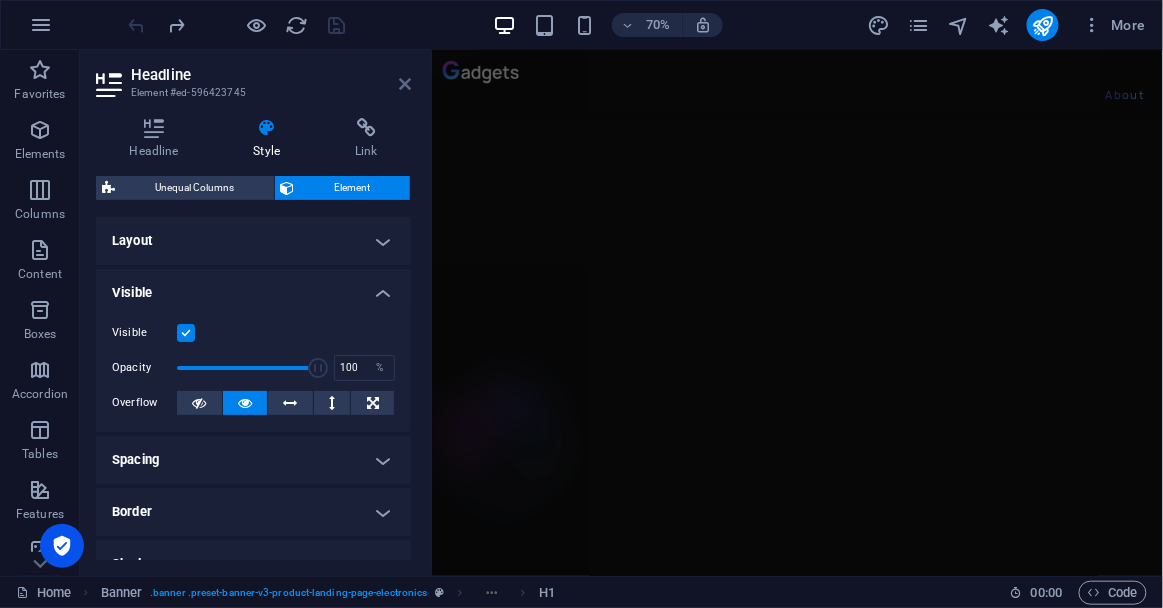 click at bounding box center (405, 84) 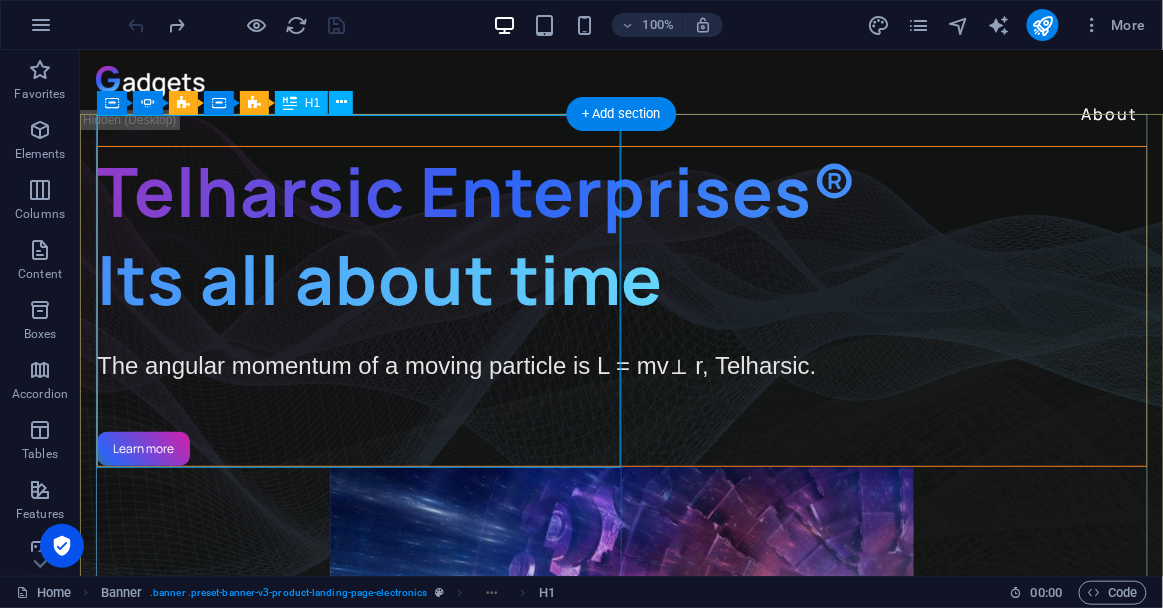 scroll, scrollTop: 5, scrollLeft: 0, axis: vertical 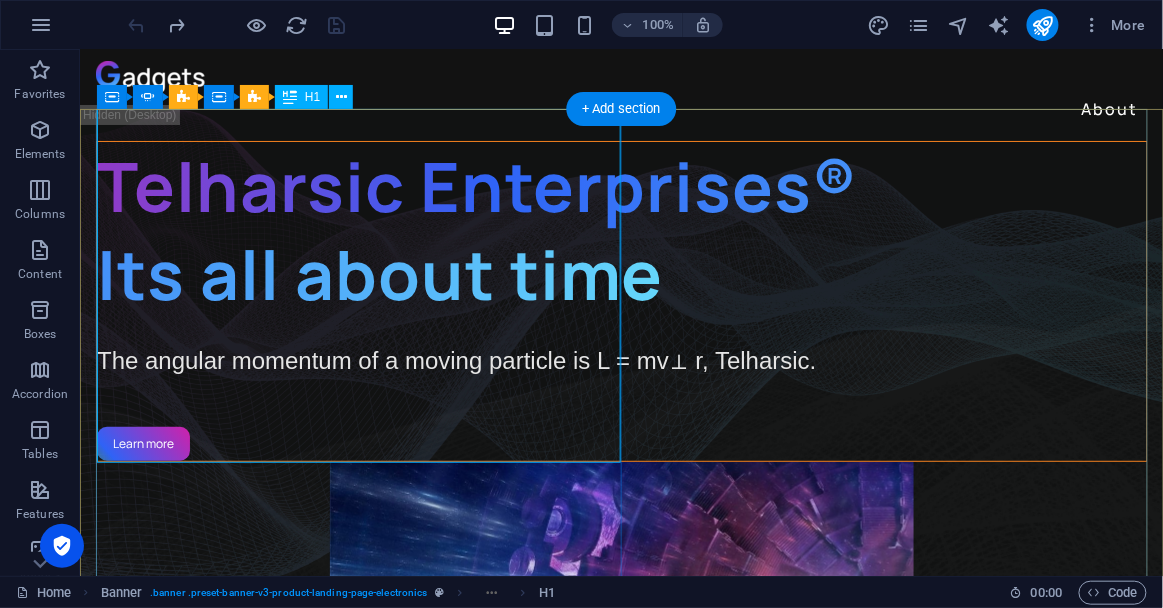 click on "Telharsic Enterprises®  Its all about time" at bounding box center (621, 229) 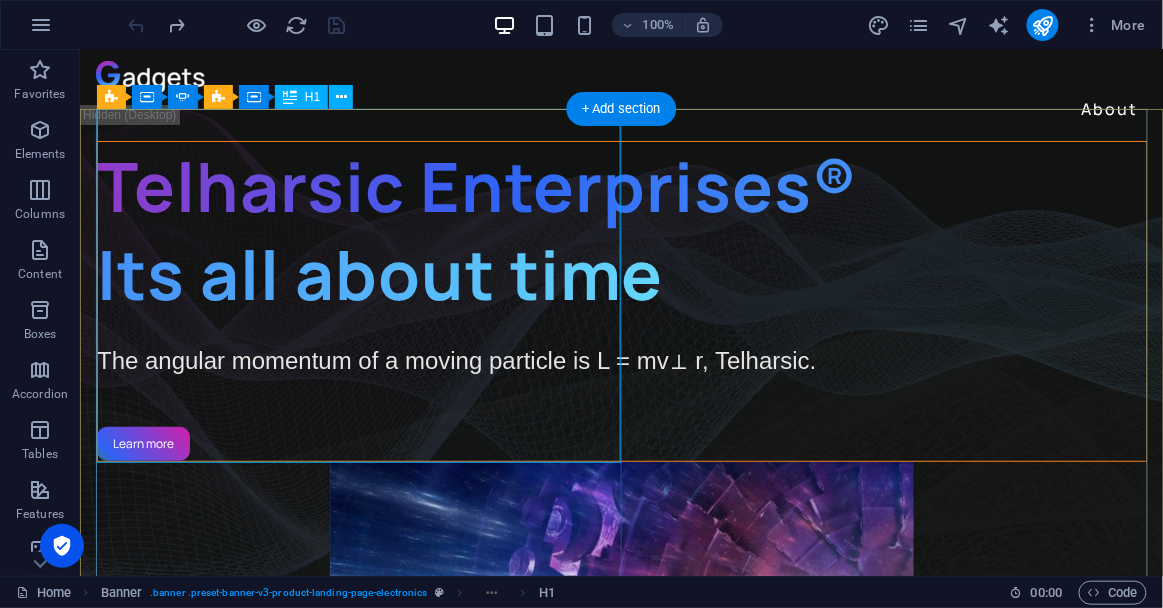 click on "Telharsic Enterprises®  Its all about time" at bounding box center [621, 229] 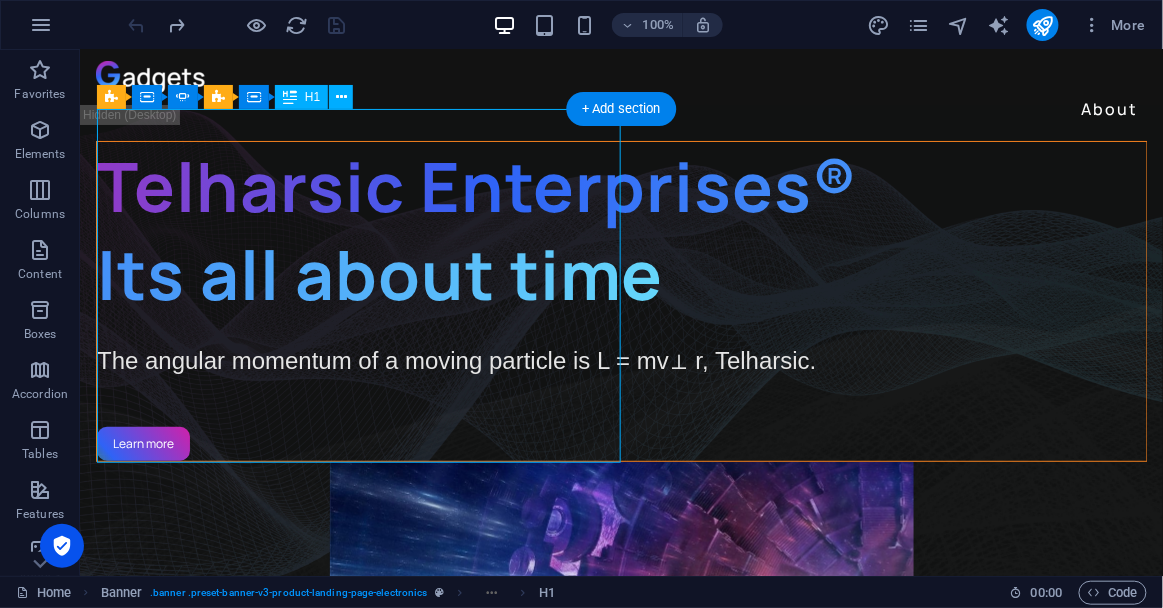 drag, startPoint x: 115, startPoint y: 152, endPoint x: 126, endPoint y: 164, distance: 16.27882 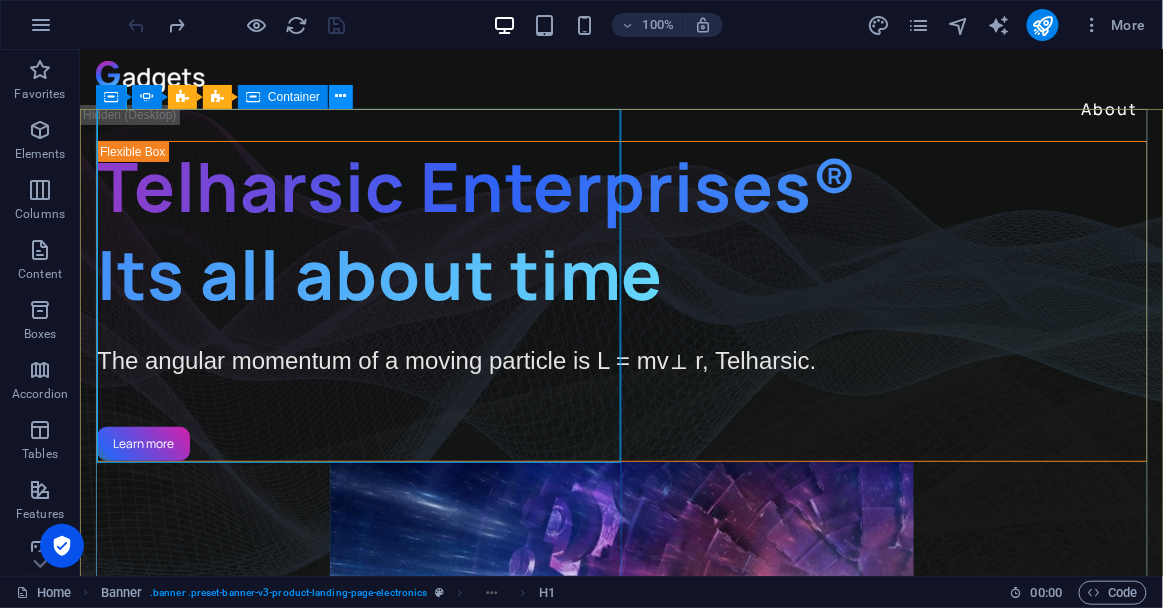 click at bounding box center (341, 96) 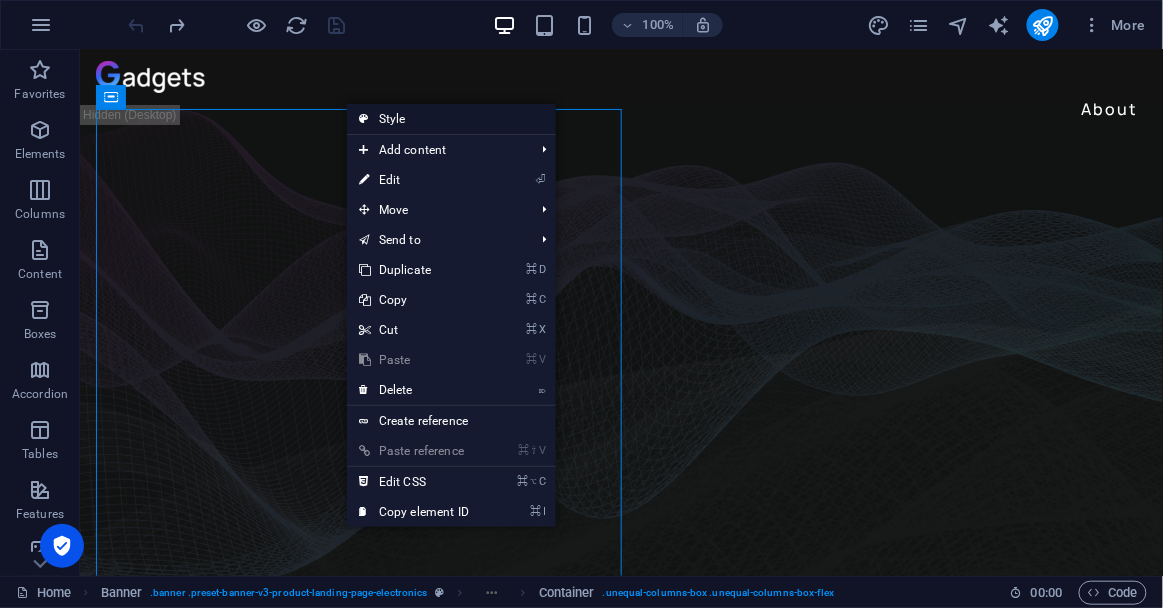 click on "Style" at bounding box center [451, 119] 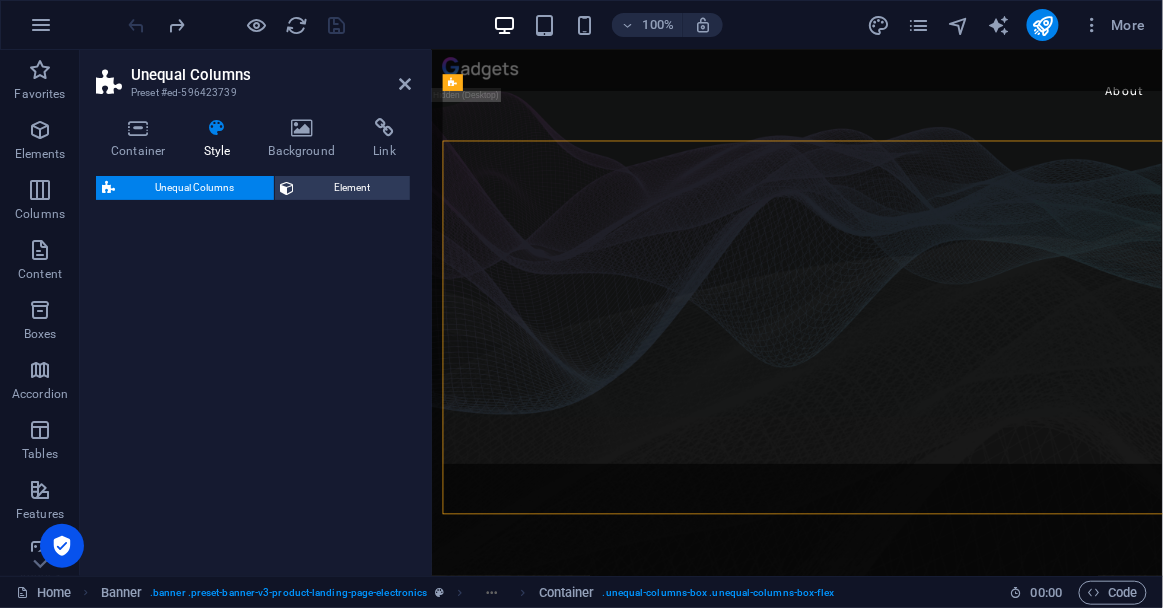 select on "%" 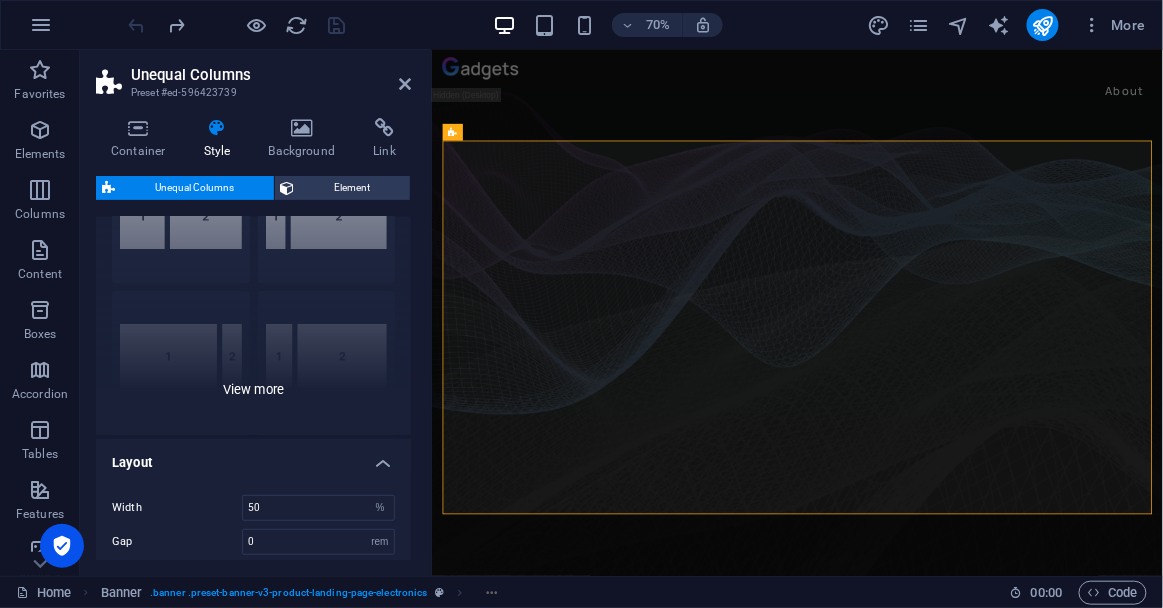 scroll, scrollTop: 0, scrollLeft: 0, axis: both 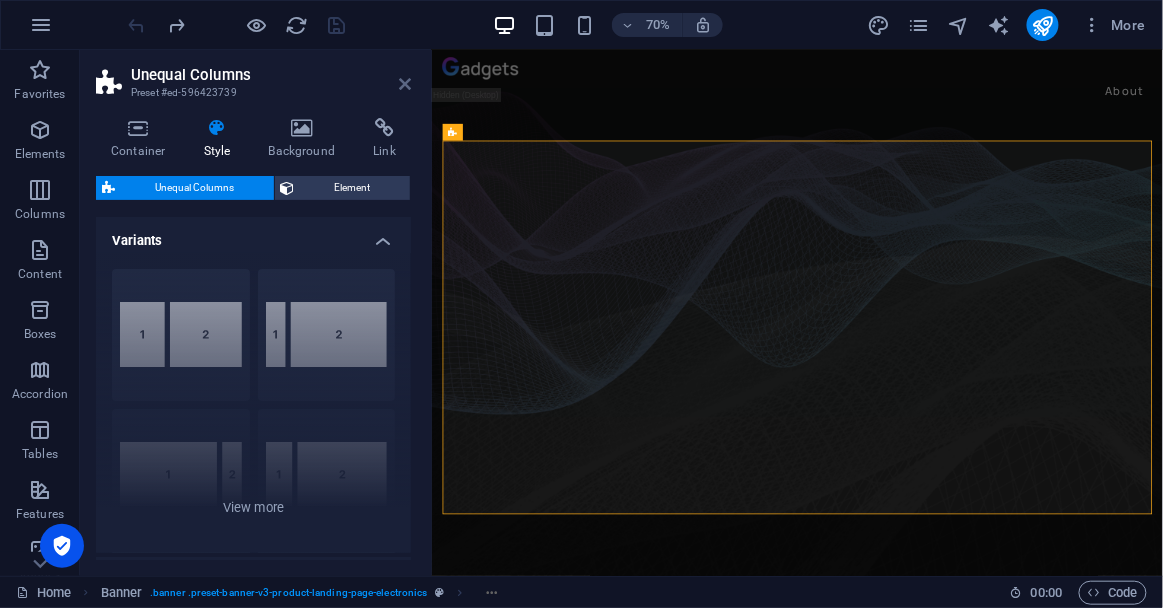 click at bounding box center (405, 84) 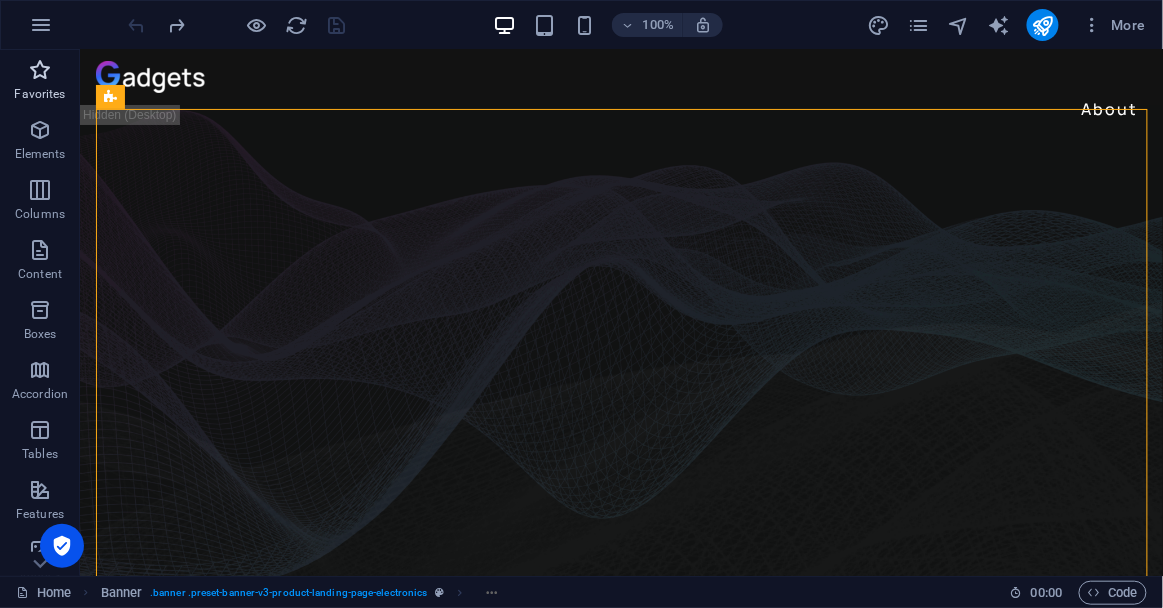 click at bounding box center [40, 70] 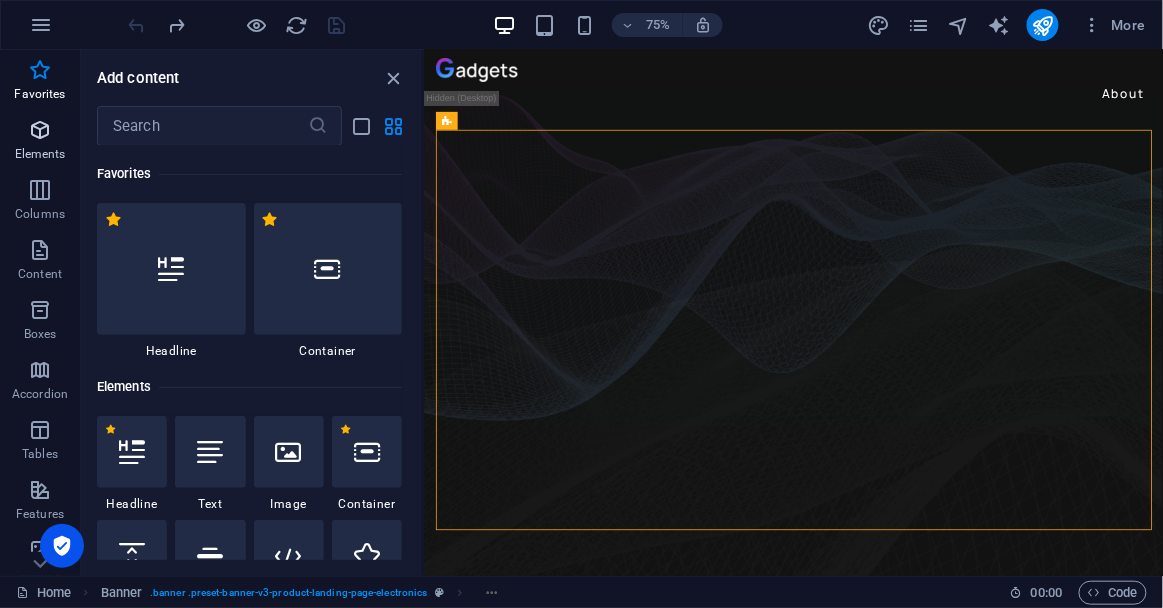 click at bounding box center [40, 130] 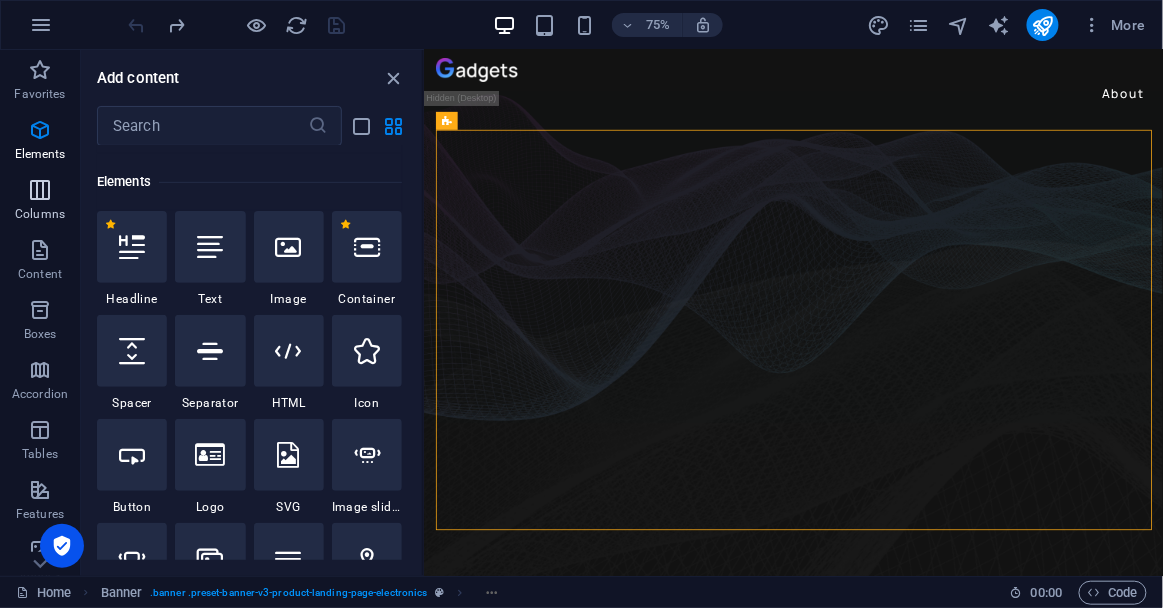 scroll, scrollTop: 213, scrollLeft: 0, axis: vertical 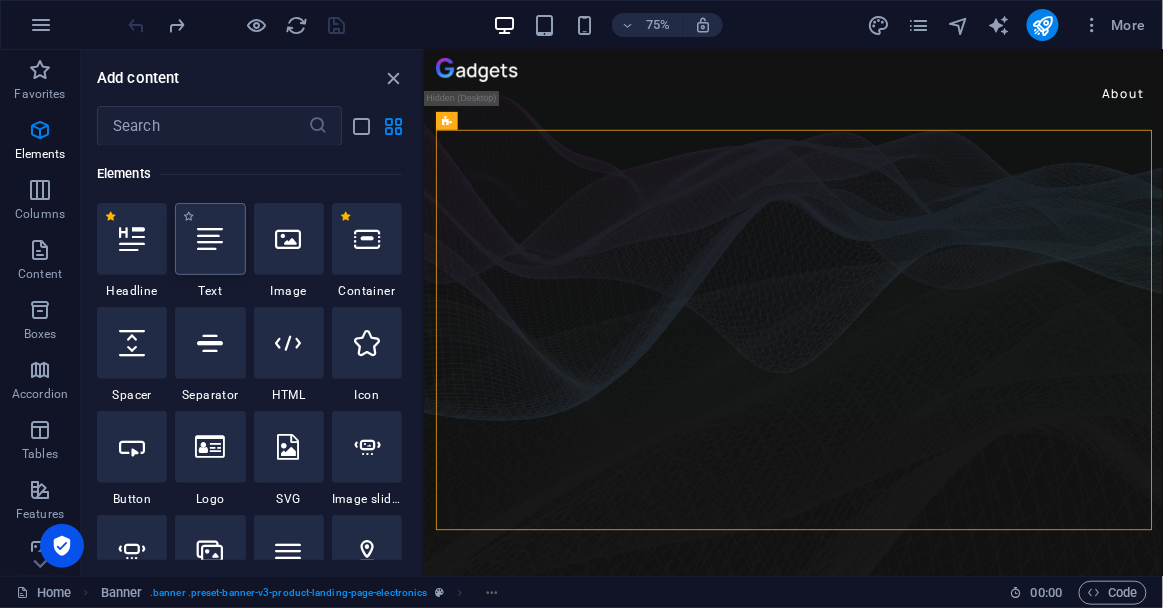 click at bounding box center (210, 239) 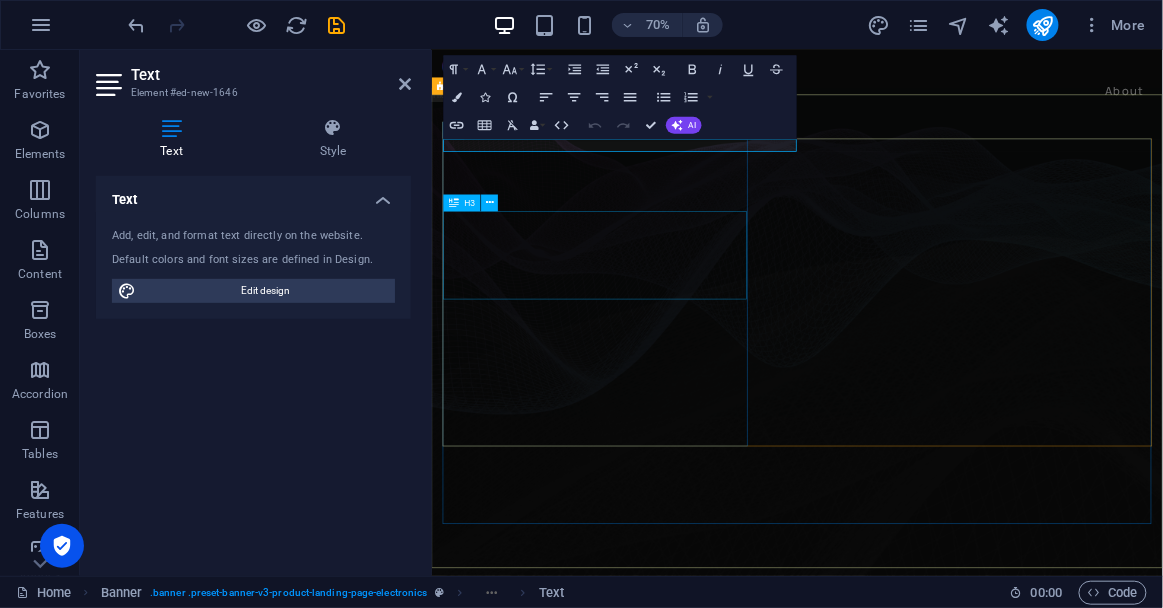 scroll, scrollTop: 0, scrollLeft: 0, axis: both 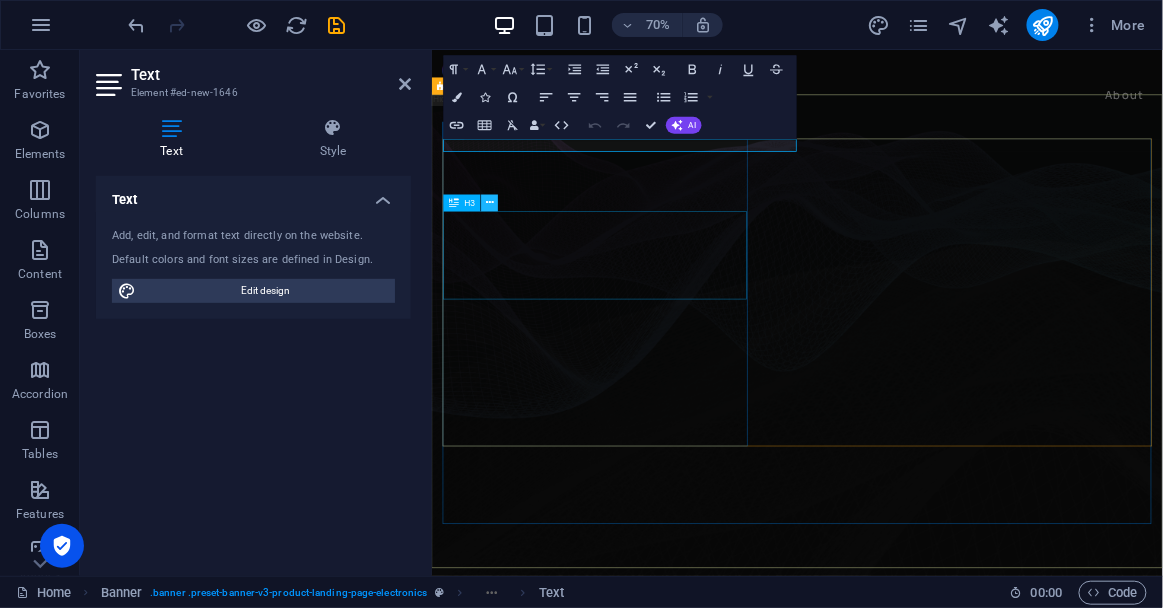 click at bounding box center (490, 203) 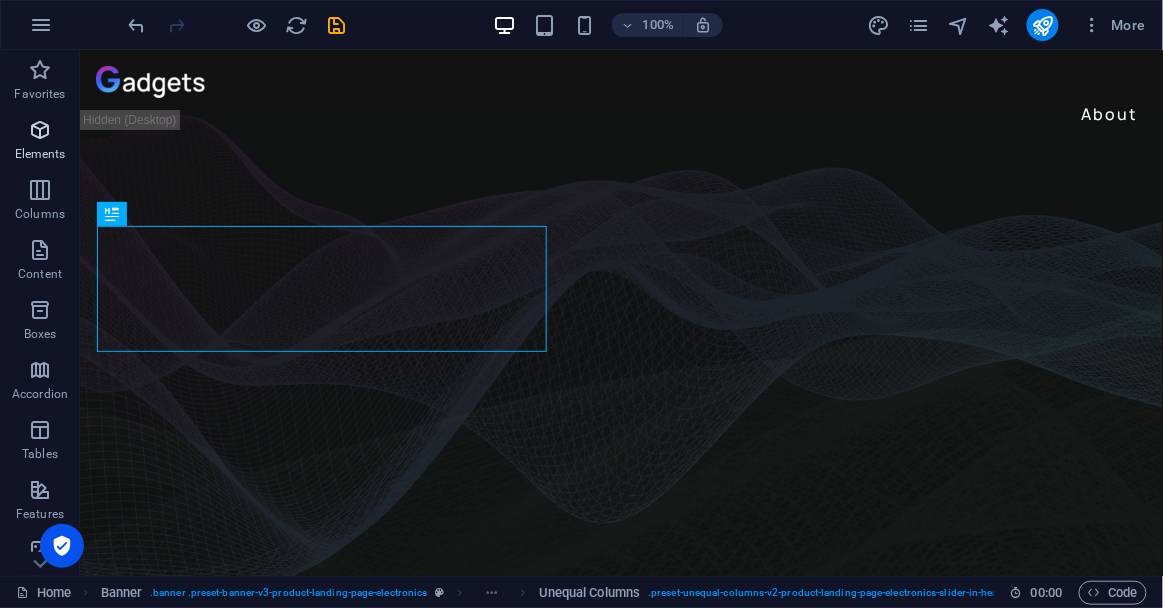 click on "Elements" at bounding box center [40, 154] 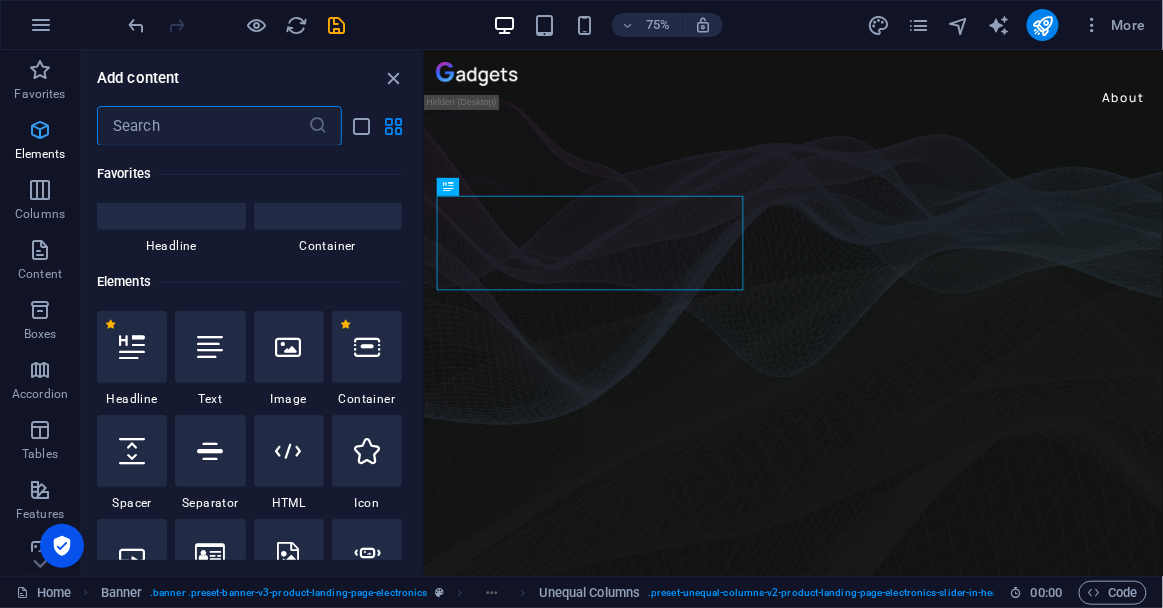 scroll, scrollTop: 213, scrollLeft: 0, axis: vertical 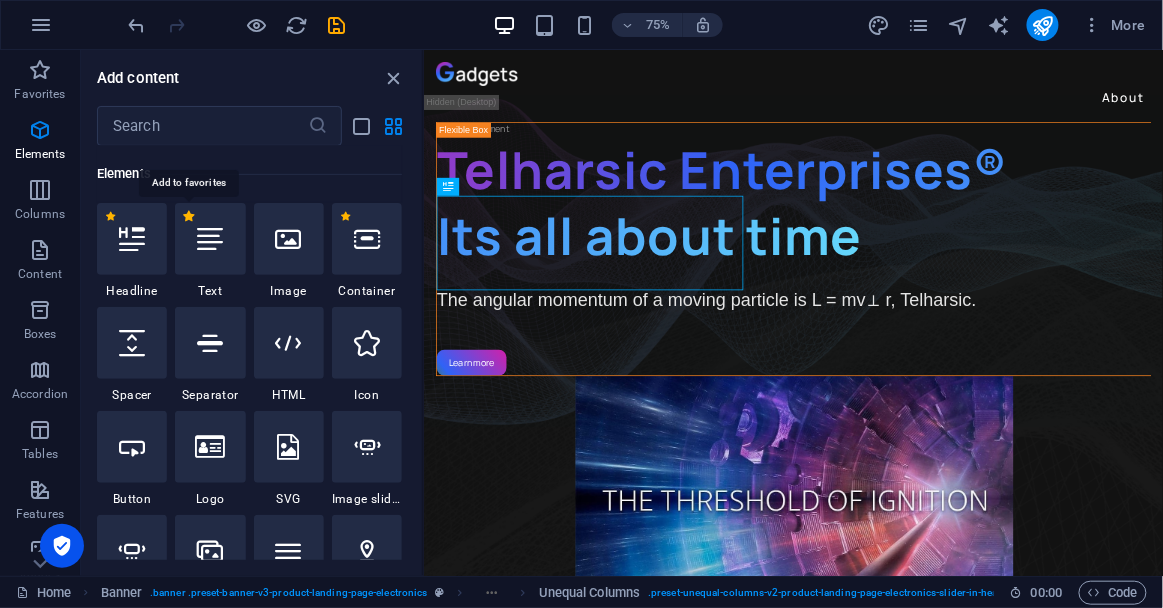 click on "1 Star" at bounding box center [188, 216] 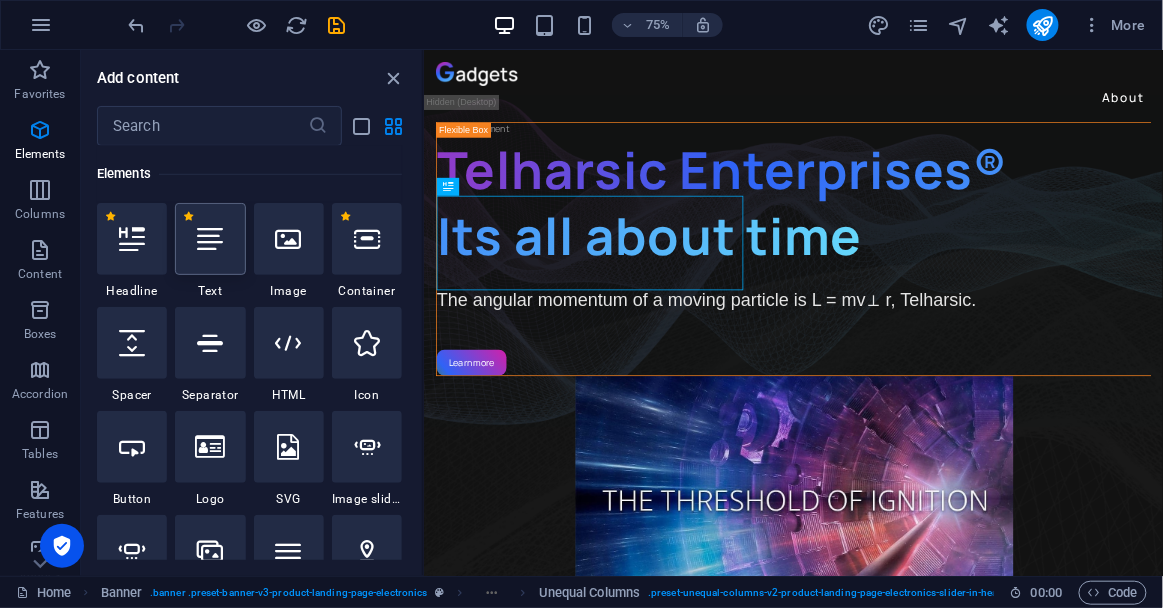click at bounding box center [210, 239] 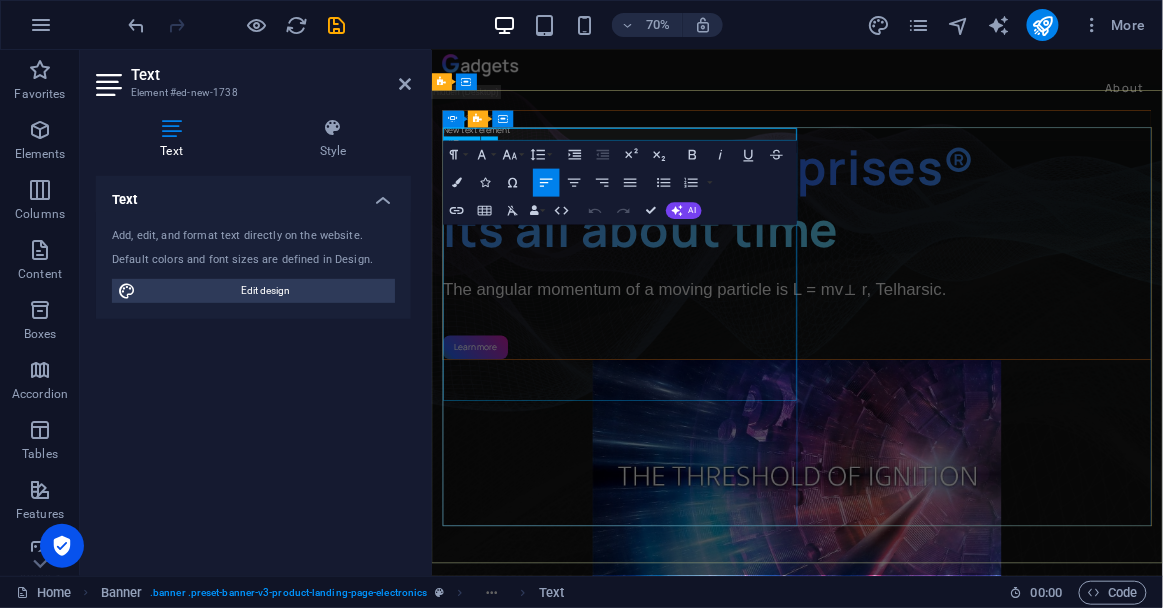 scroll, scrollTop: 0, scrollLeft: 0, axis: both 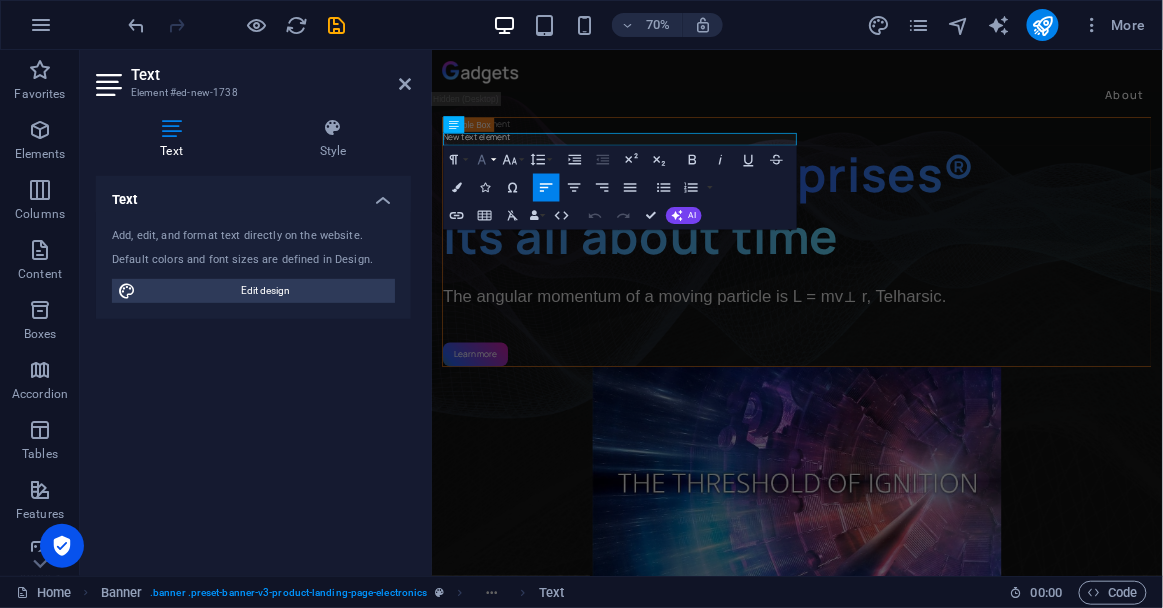 click 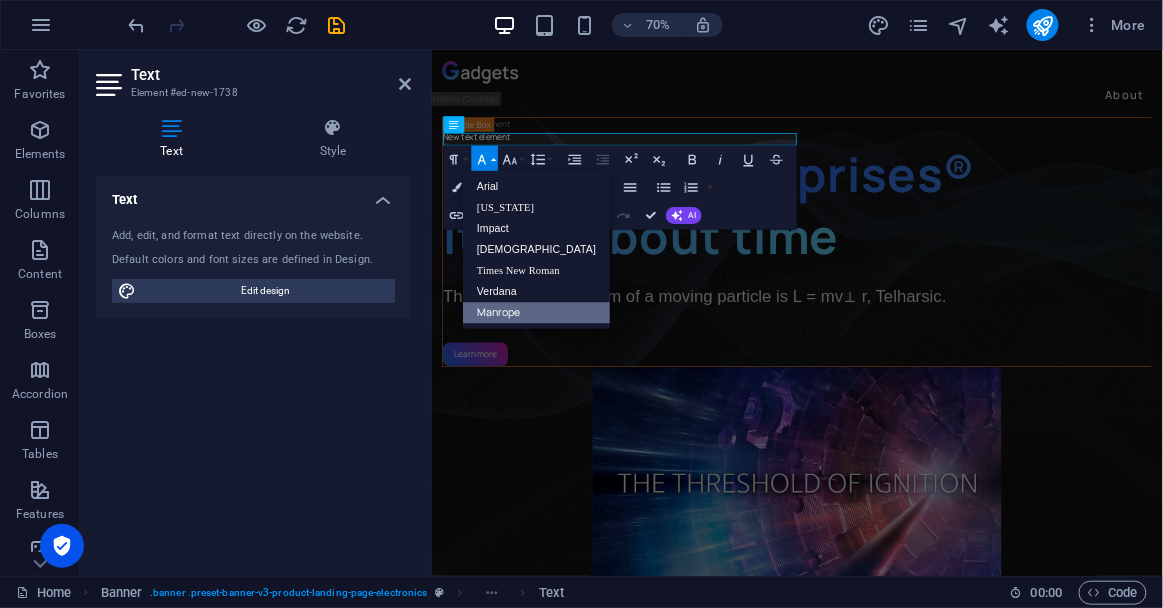 scroll, scrollTop: 0, scrollLeft: 0, axis: both 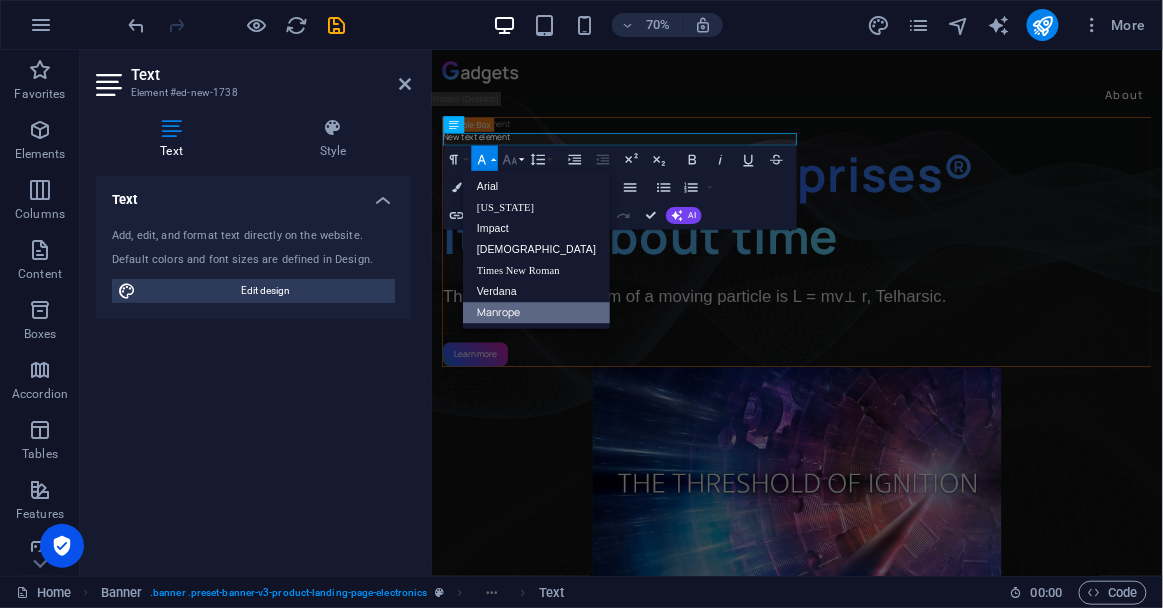 click 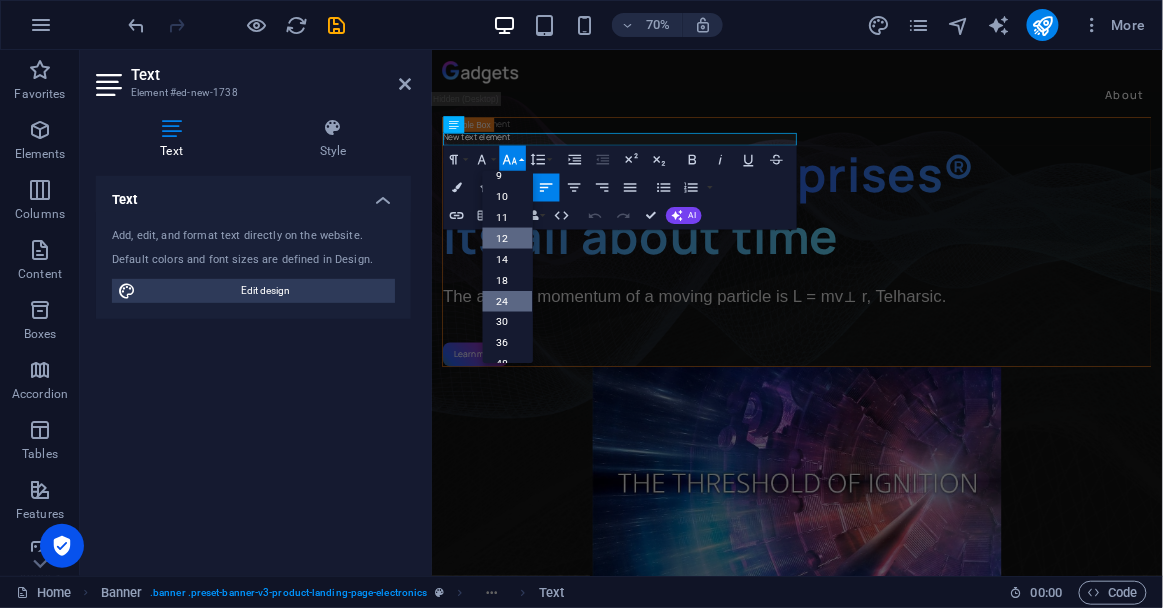 scroll, scrollTop: 37, scrollLeft: 0, axis: vertical 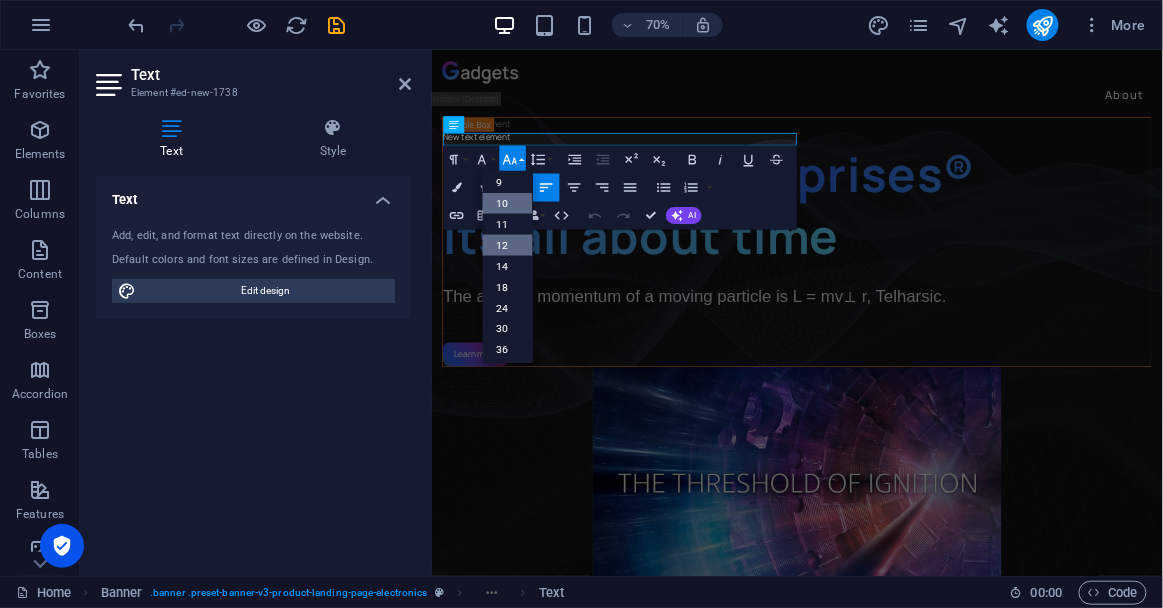 click on "10" at bounding box center (508, 202) 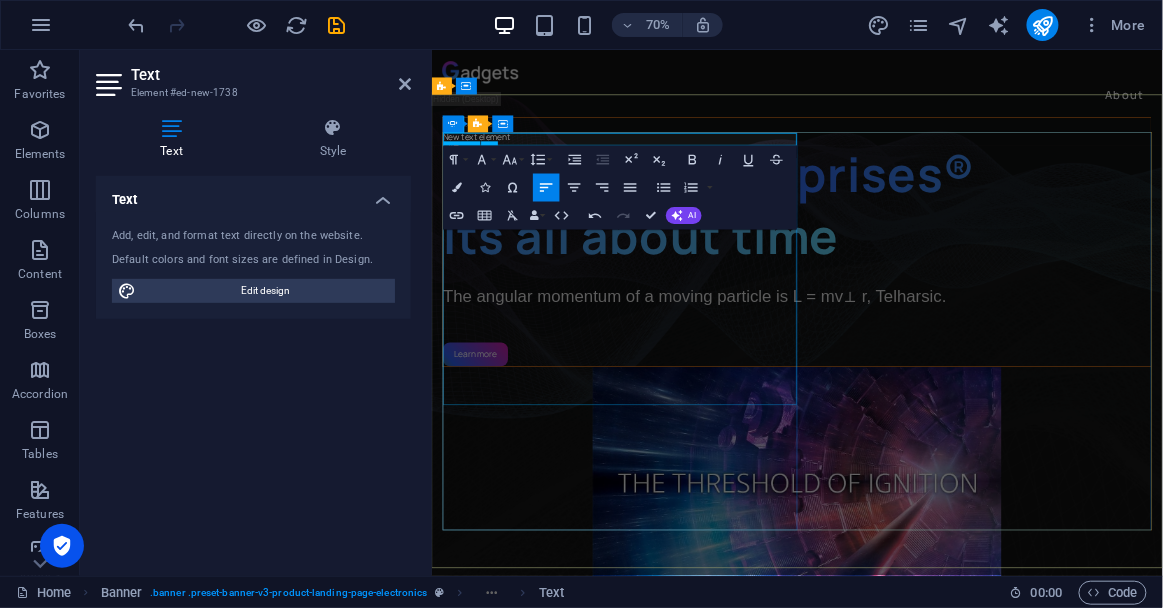 click on "Telharsic Enterprises®  Its all about time" at bounding box center [954, 270] 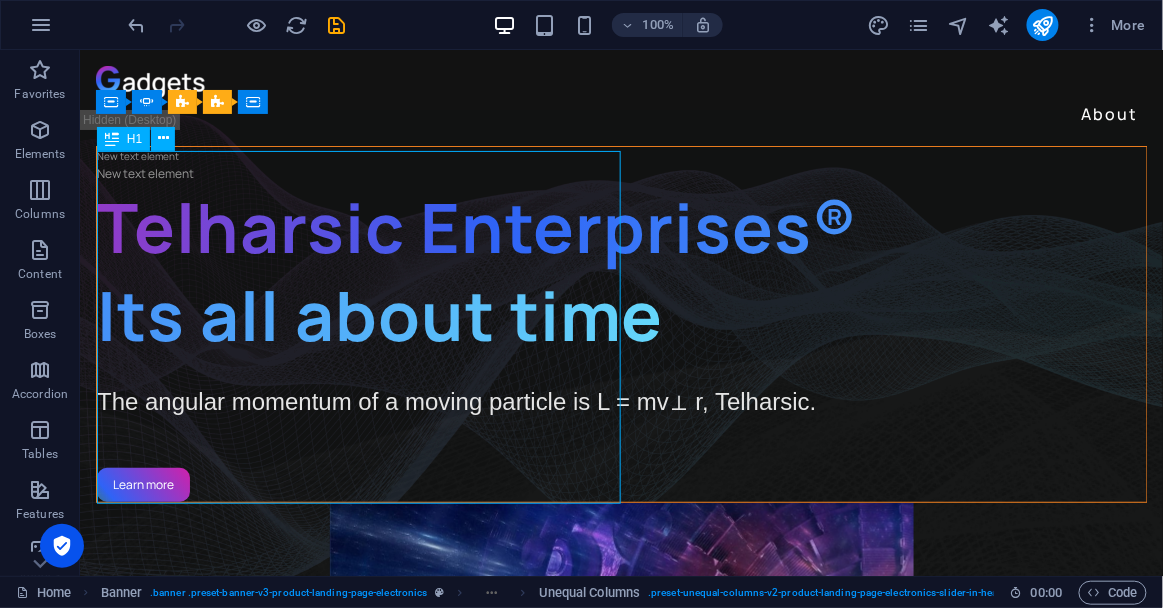 click on "Telharsic Enterprises®  Its all about time" at bounding box center [621, 270] 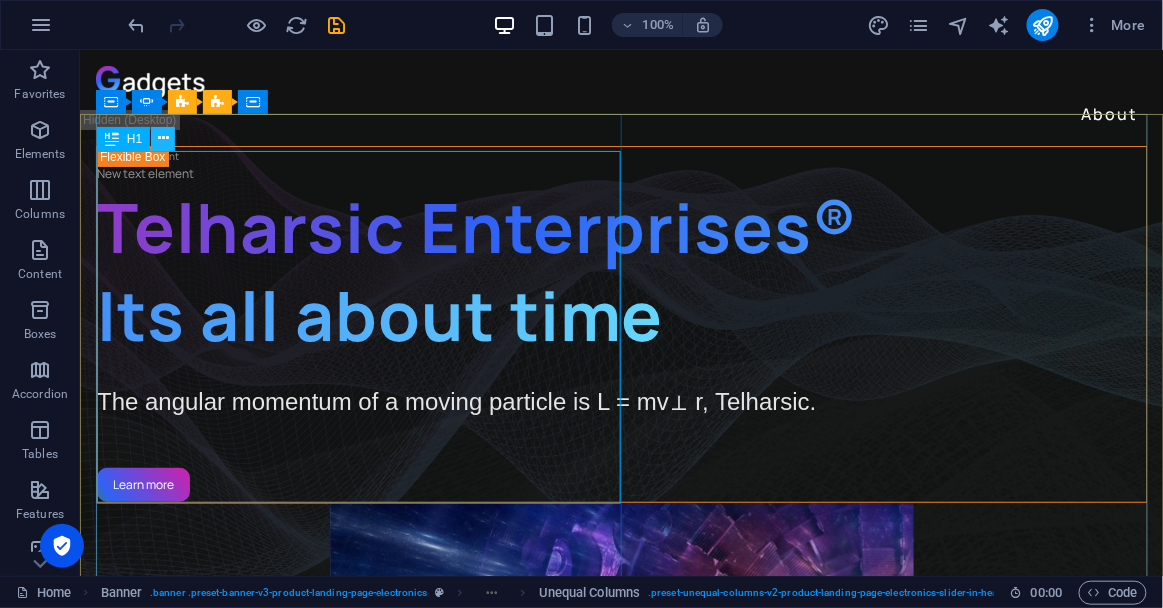 click at bounding box center [163, 139] 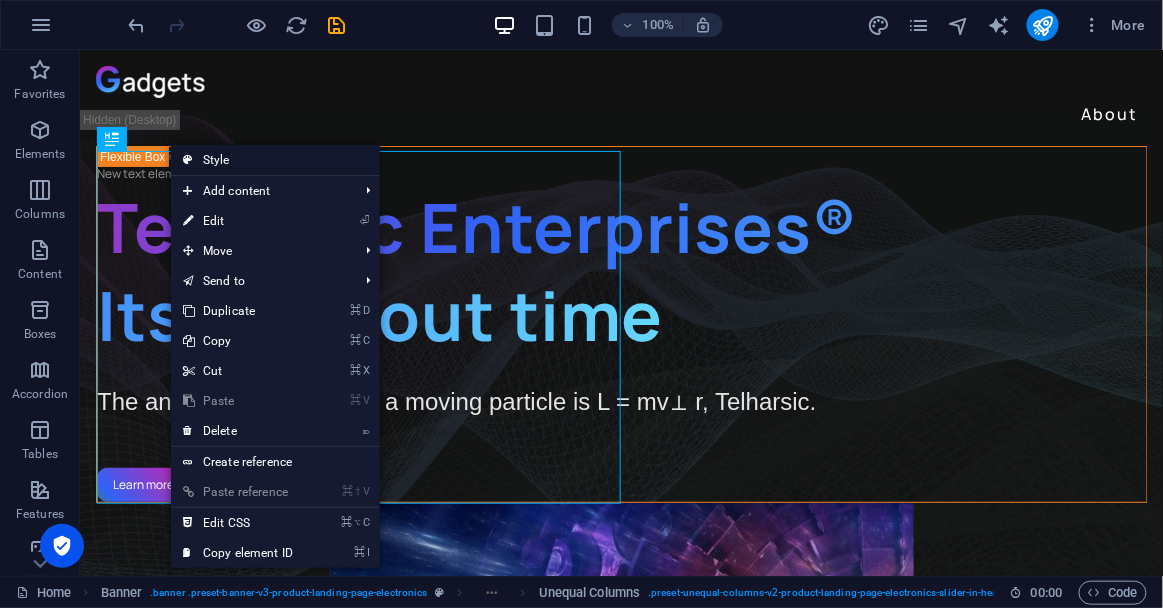 click on "Style" at bounding box center [275, 160] 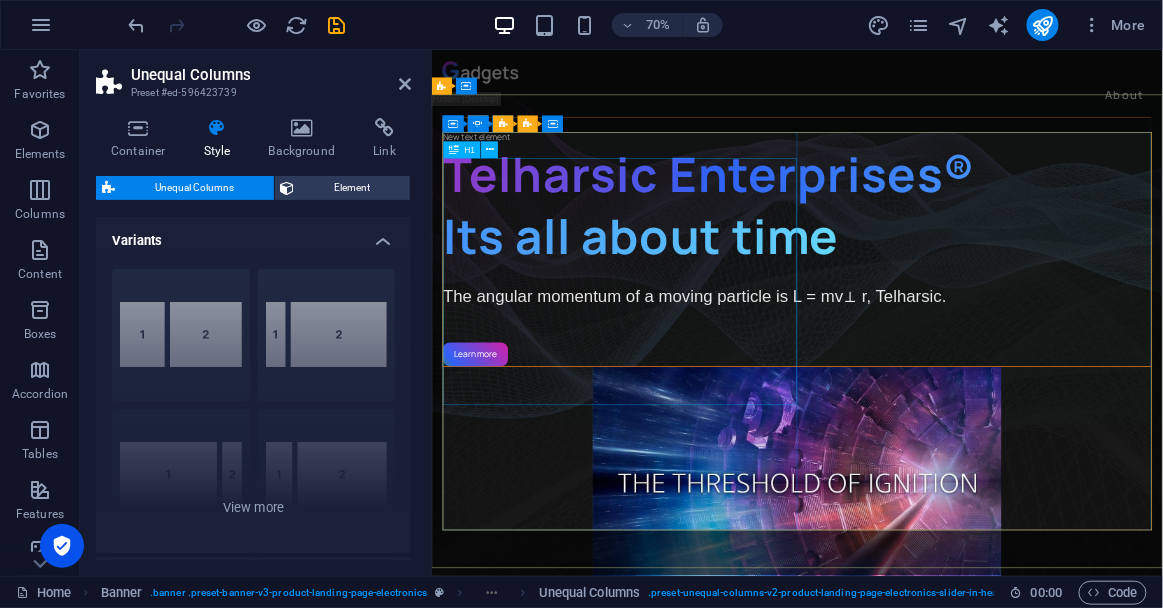 click on "Telharsic Enterprises®  Its all about time" at bounding box center [954, 270] 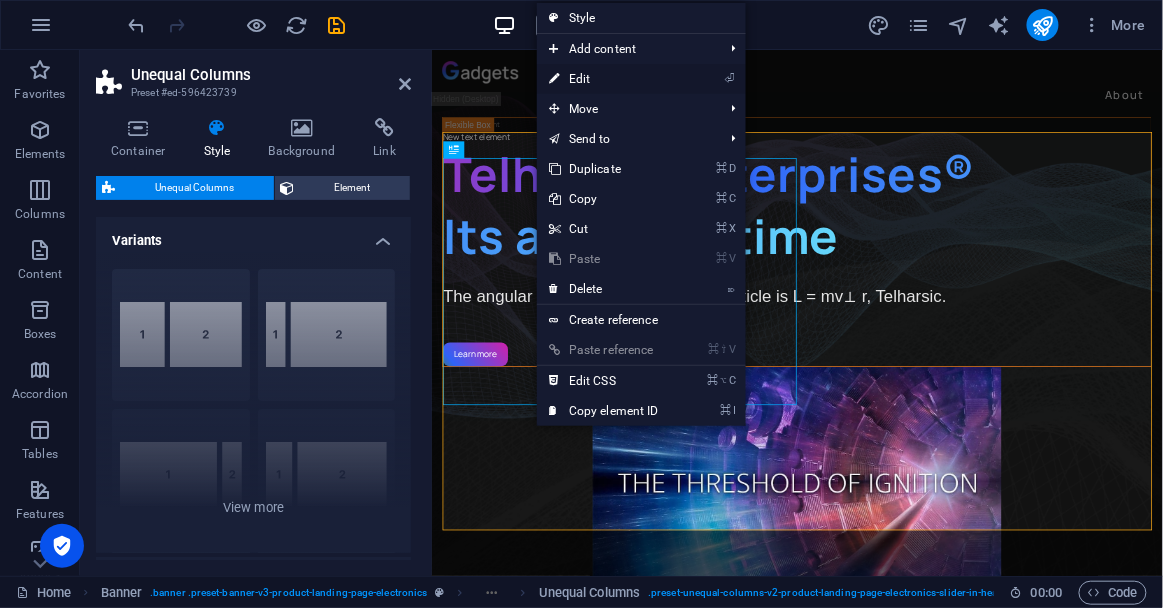 click on "⏎  Edit" at bounding box center [604, 79] 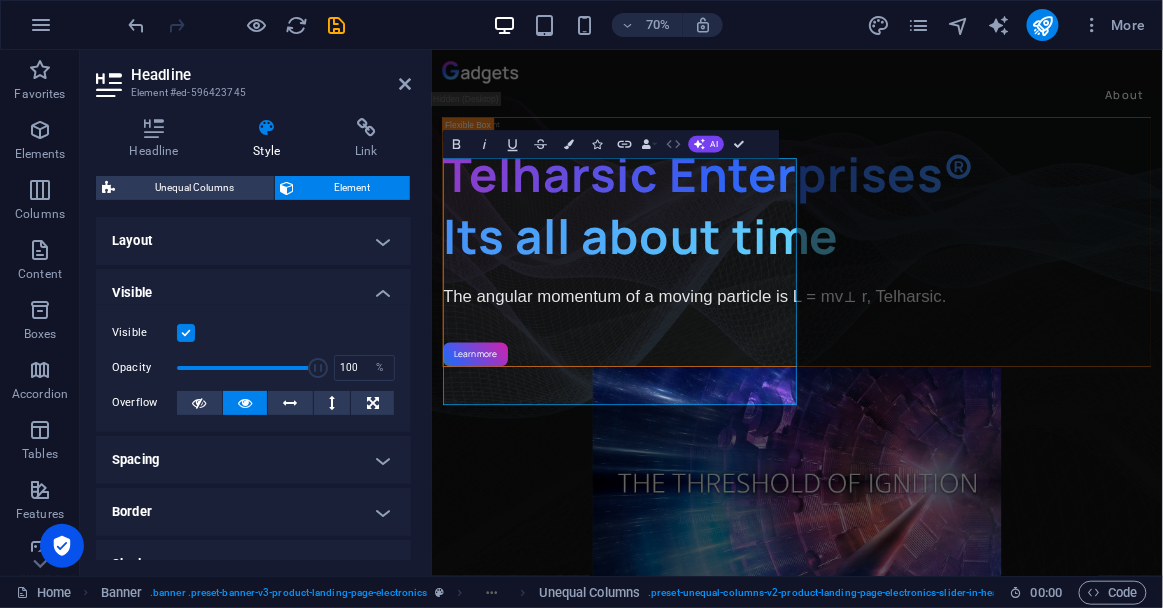 click 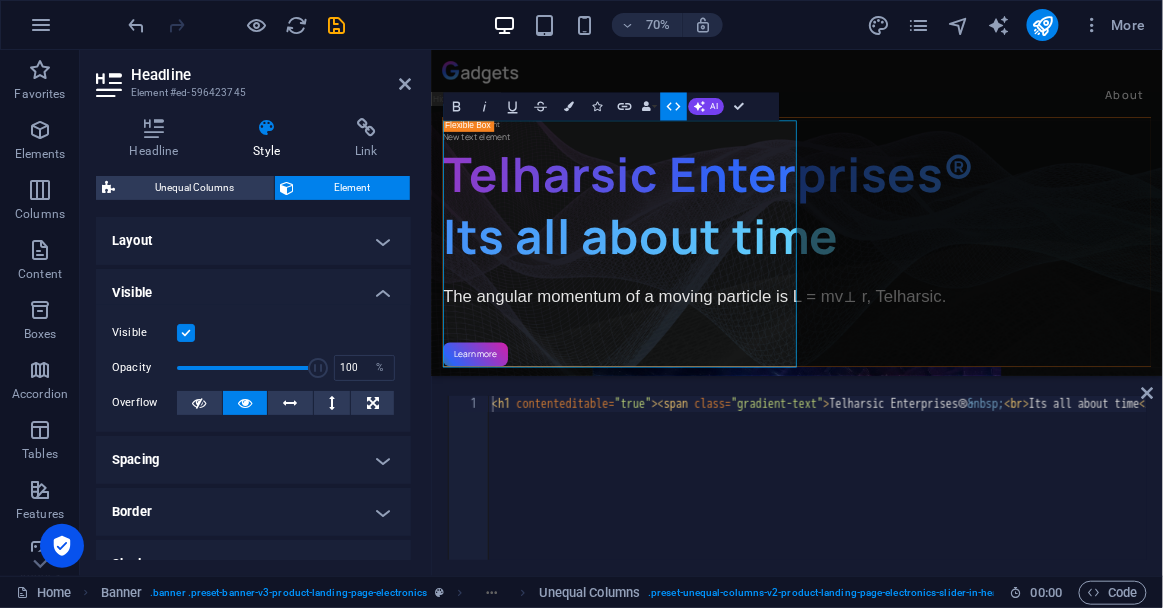 click 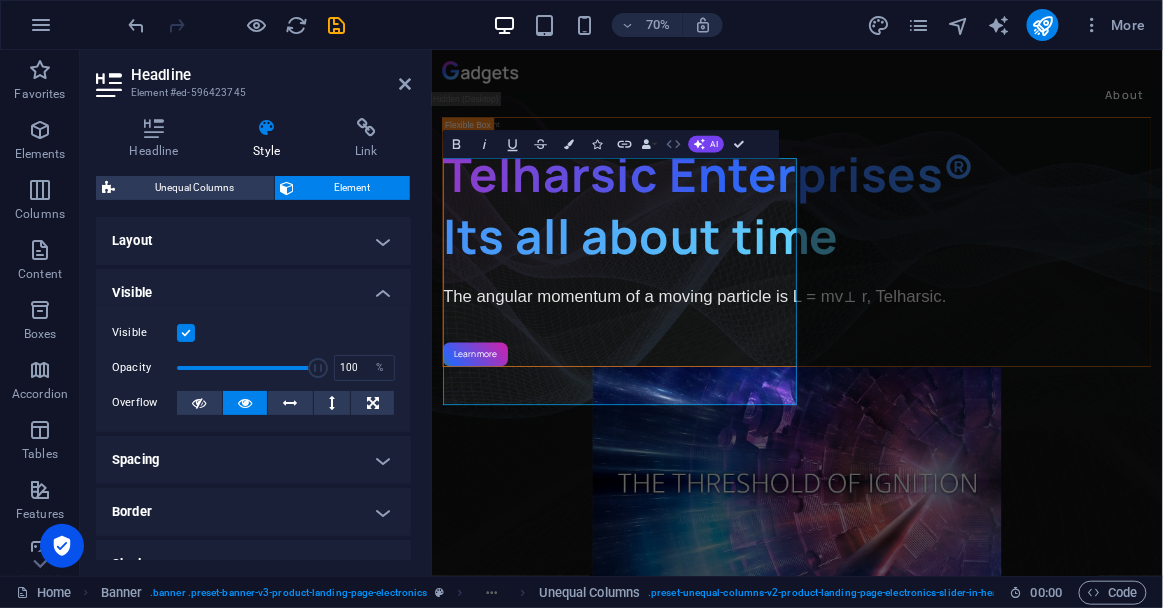 click 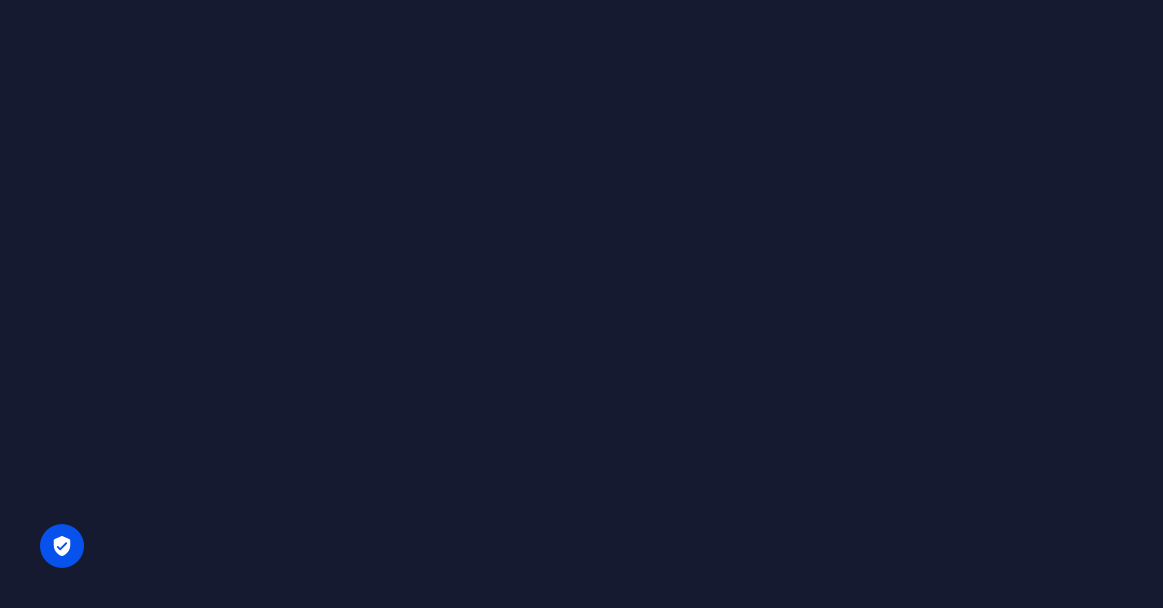 scroll, scrollTop: 0, scrollLeft: 0, axis: both 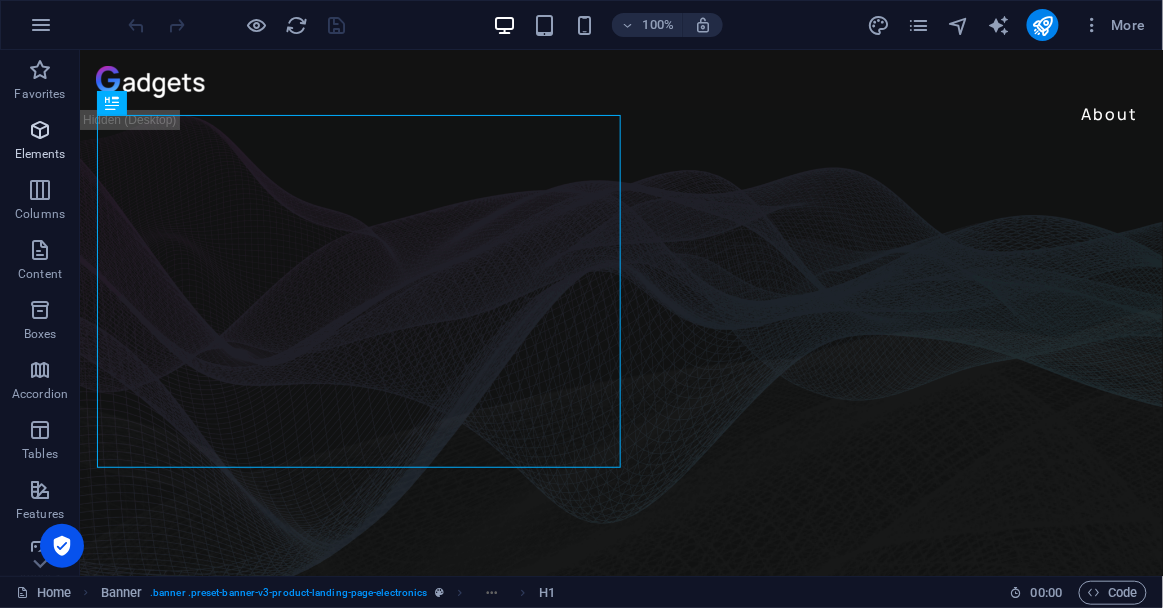 click on "Elements" at bounding box center [40, 154] 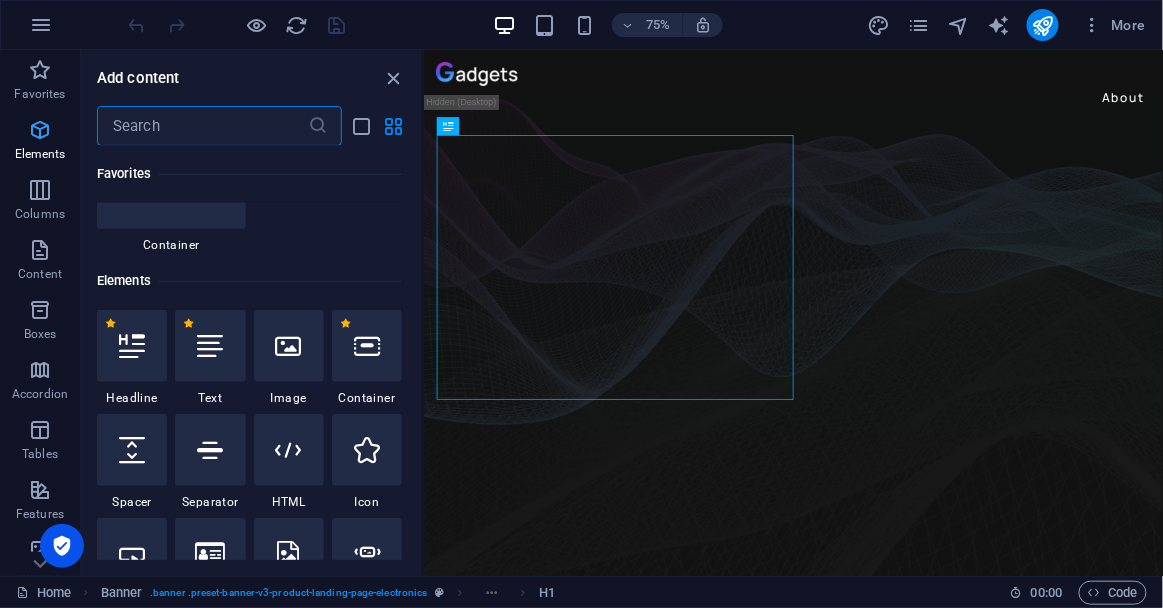 scroll, scrollTop: 376, scrollLeft: 0, axis: vertical 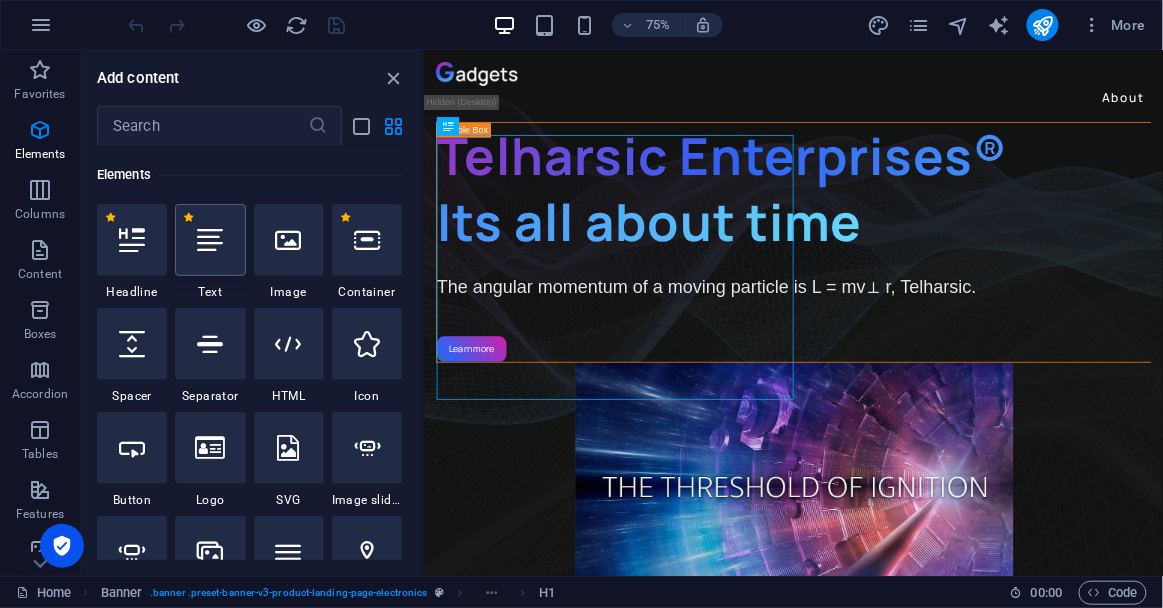 click at bounding box center [210, 240] 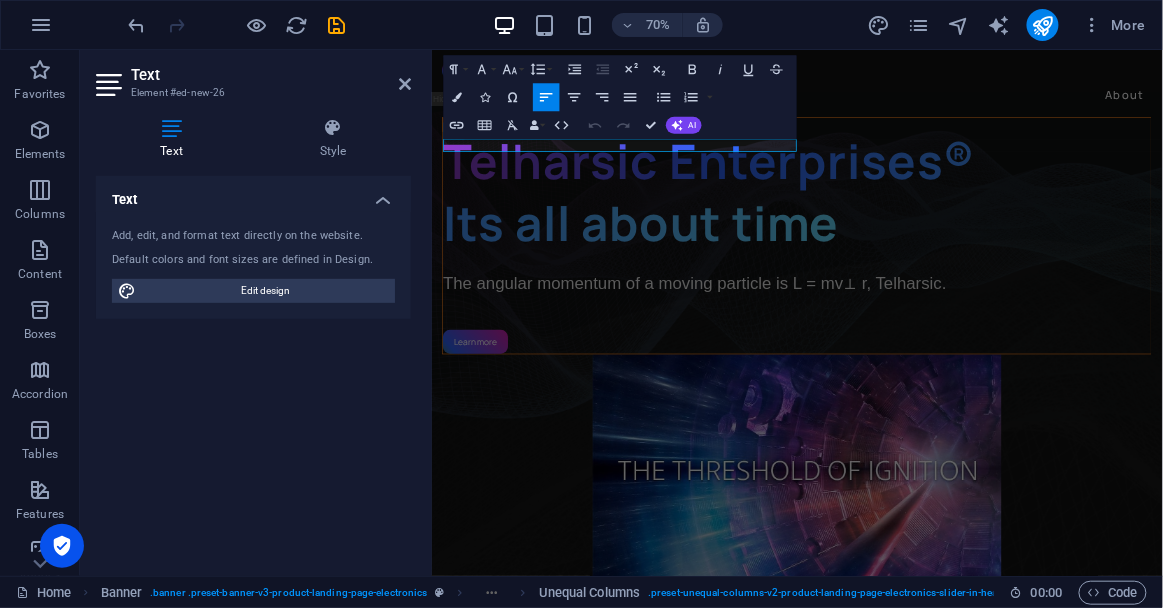 click at bounding box center [237, 25] 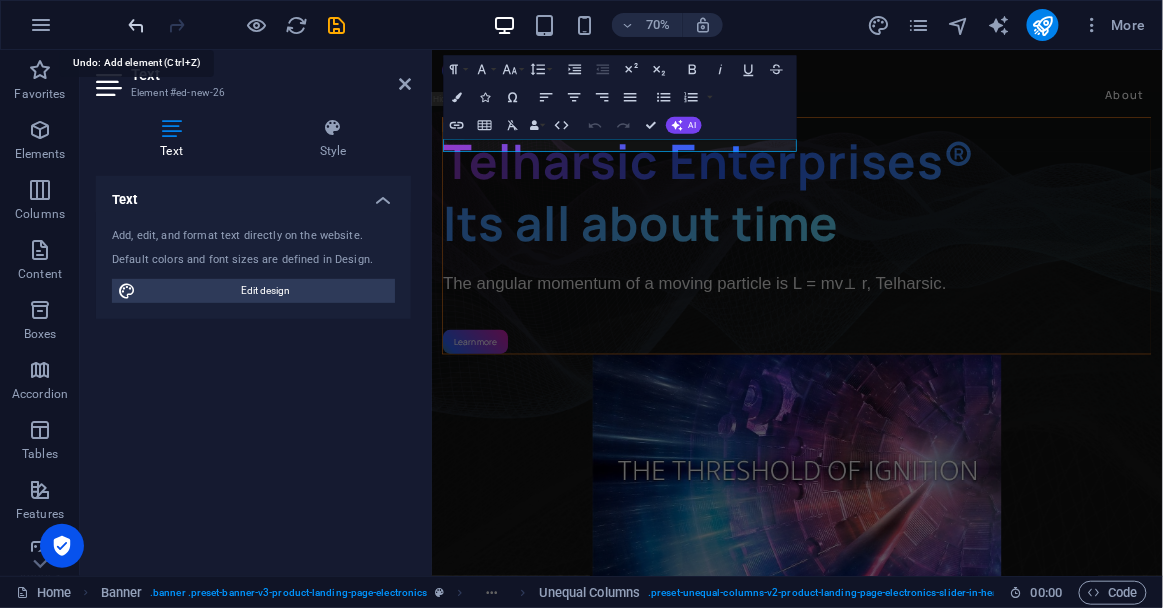 click at bounding box center [137, 25] 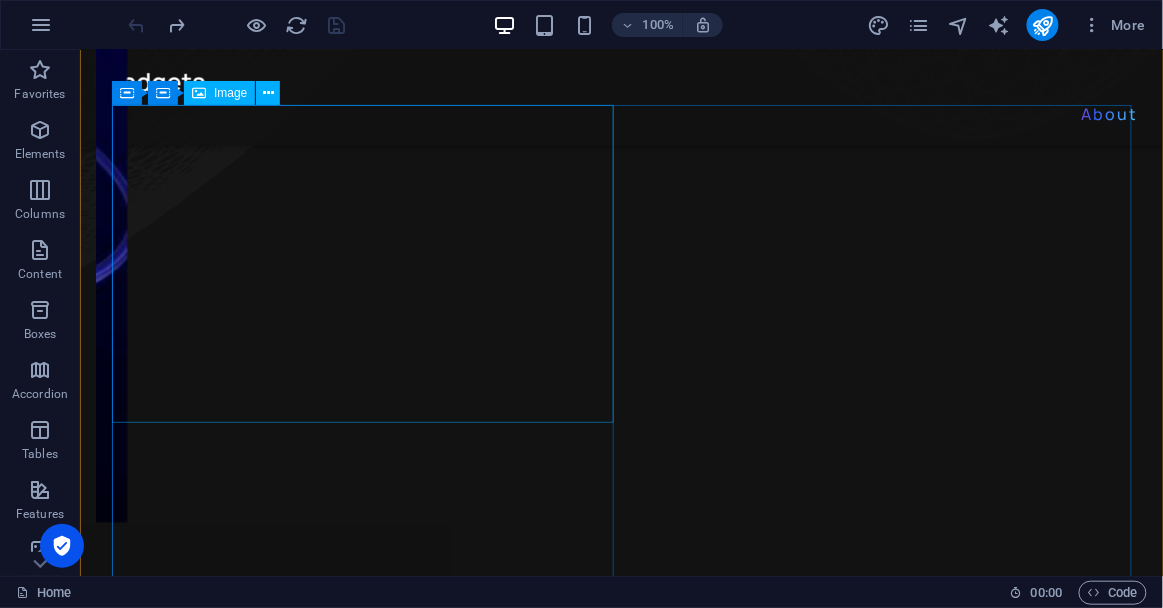 scroll, scrollTop: 1458, scrollLeft: 0, axis: vertical 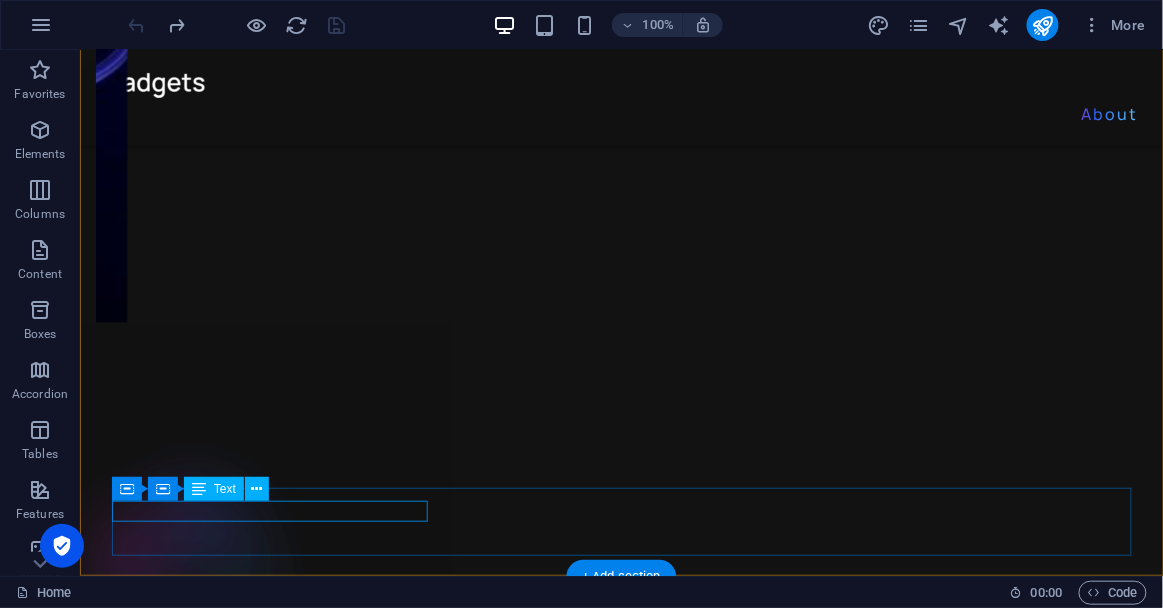 click on "2025 Telharsic Enterprises®. All rights reserved" at bounding box center (616, 2663) 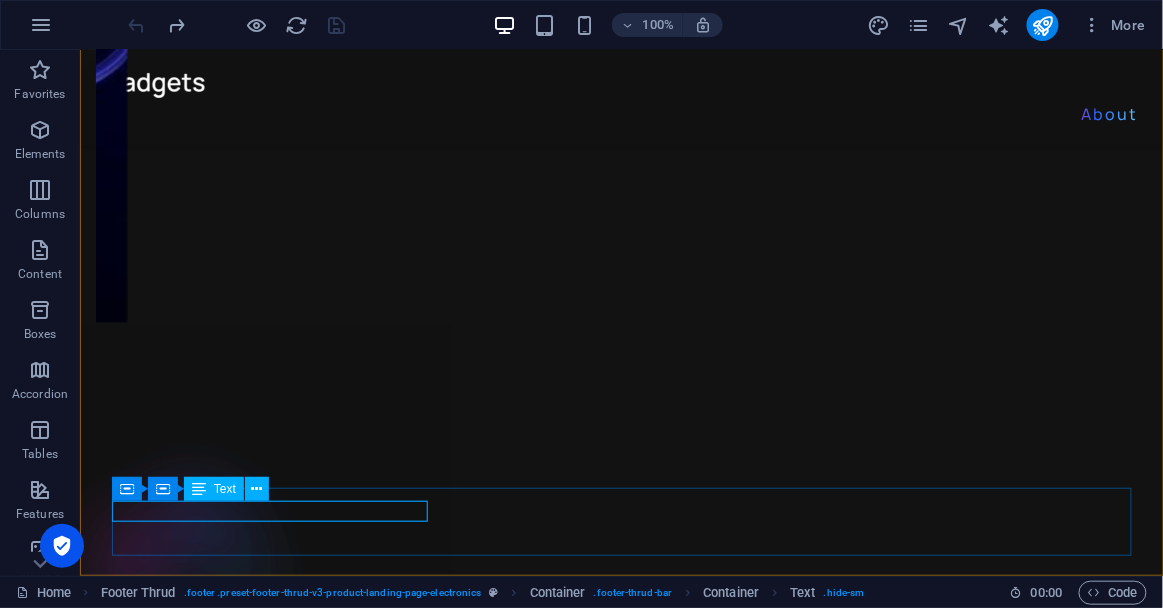 click on "Text" at bounding box center [225, 489] 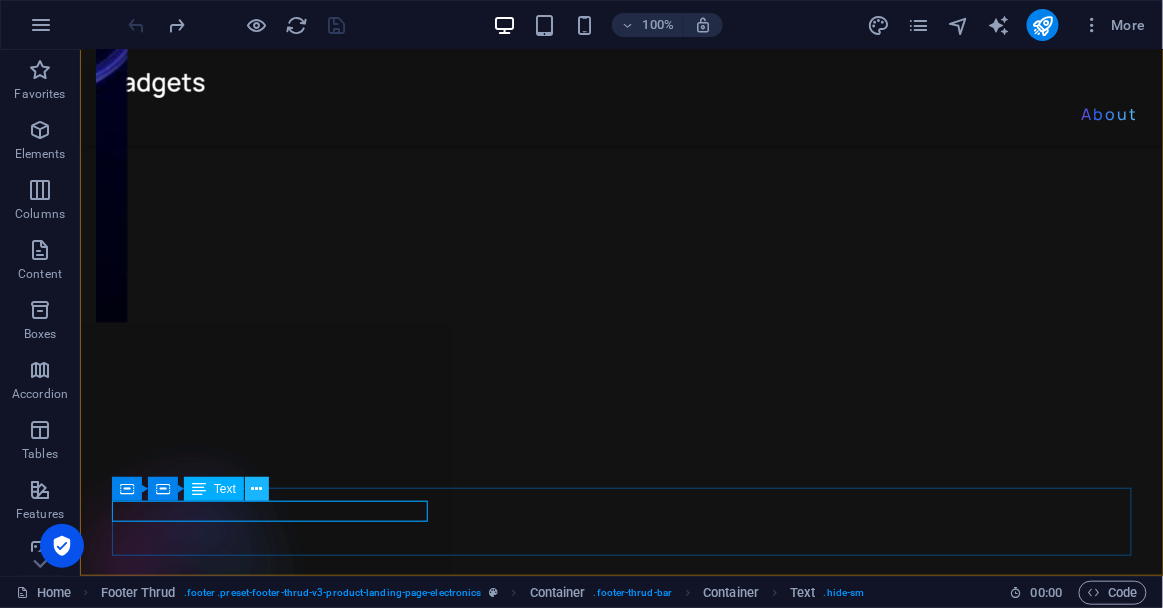 click at bounding box center [257, 489] 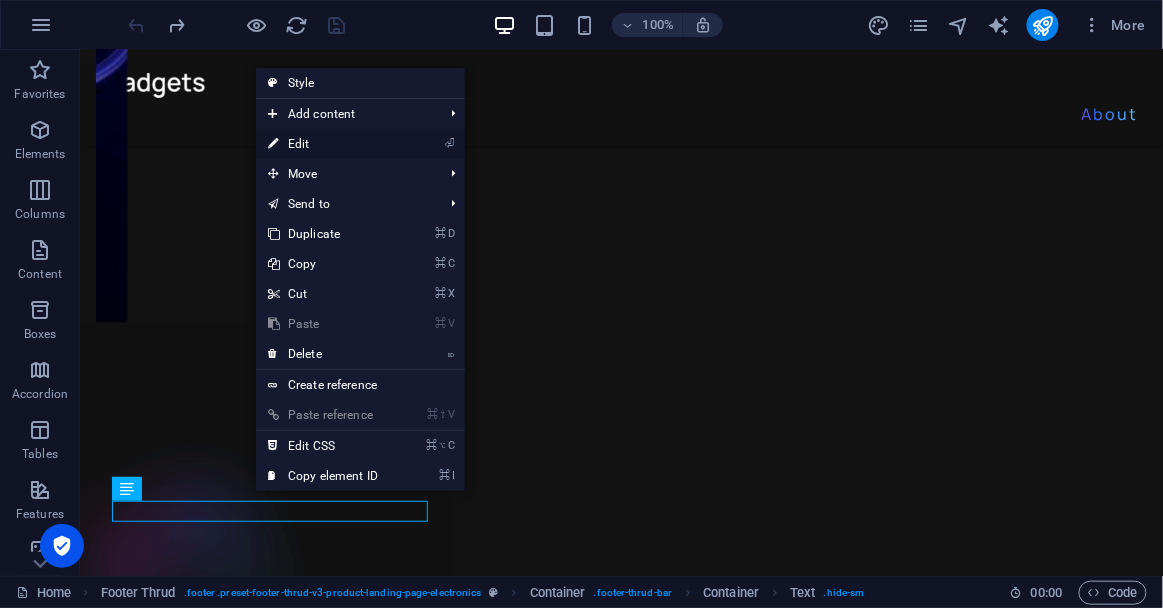 click on "⏎  Edit" at bounding box center [323, 144] 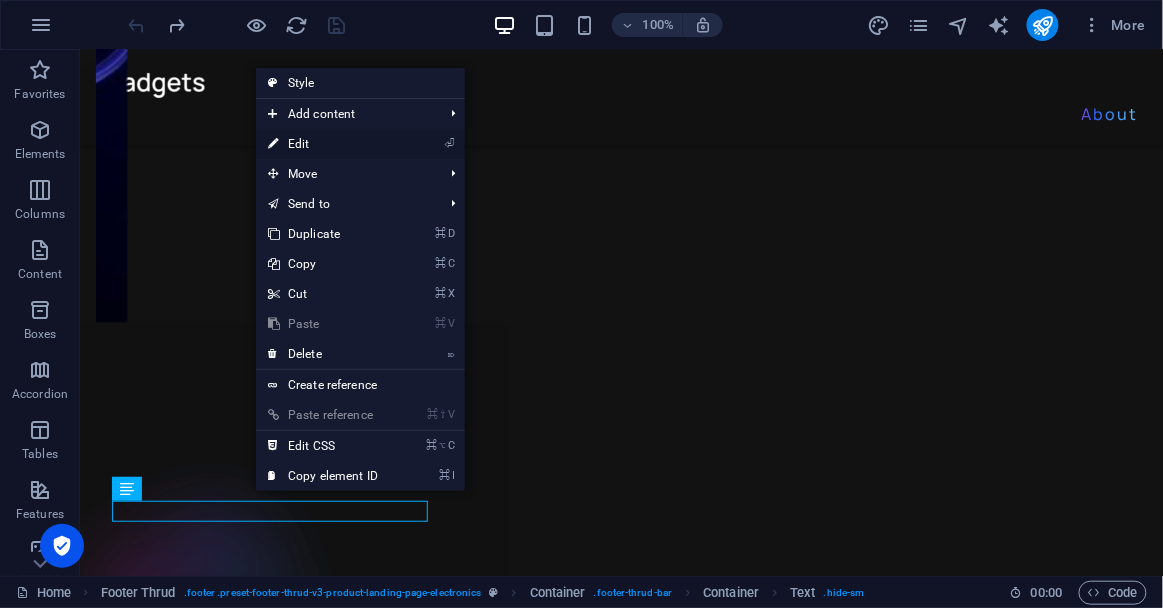 scroll, scrollTop: 1384, scrollLeft: 0, axis: vertical 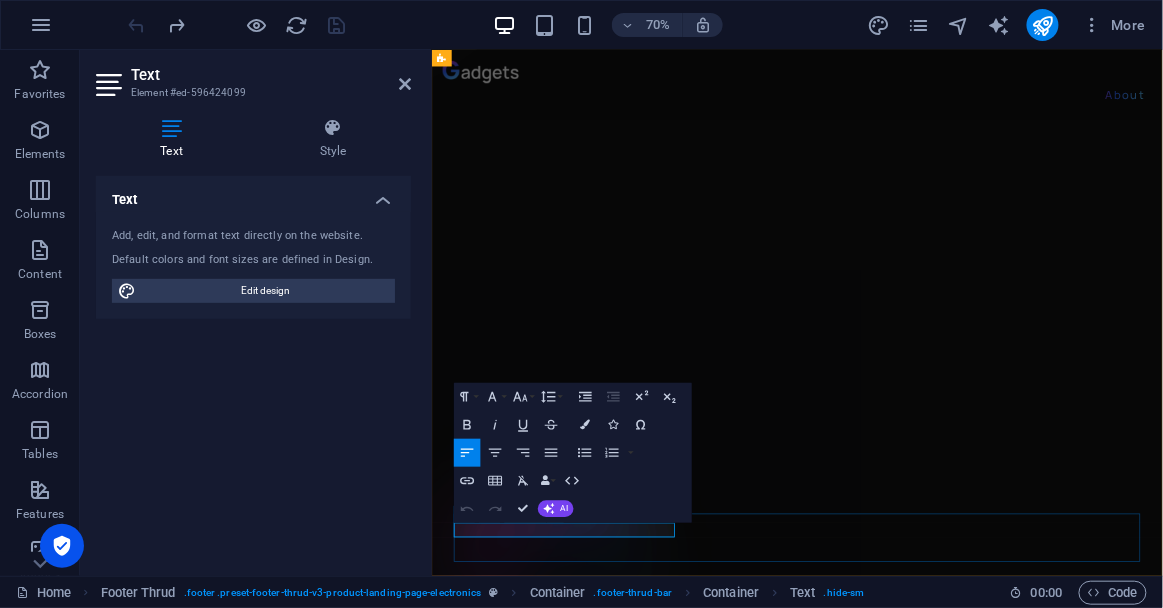 click on "2025 Telharsic Enterprises®. All rights reserved" at bounding box center [612, 2673] 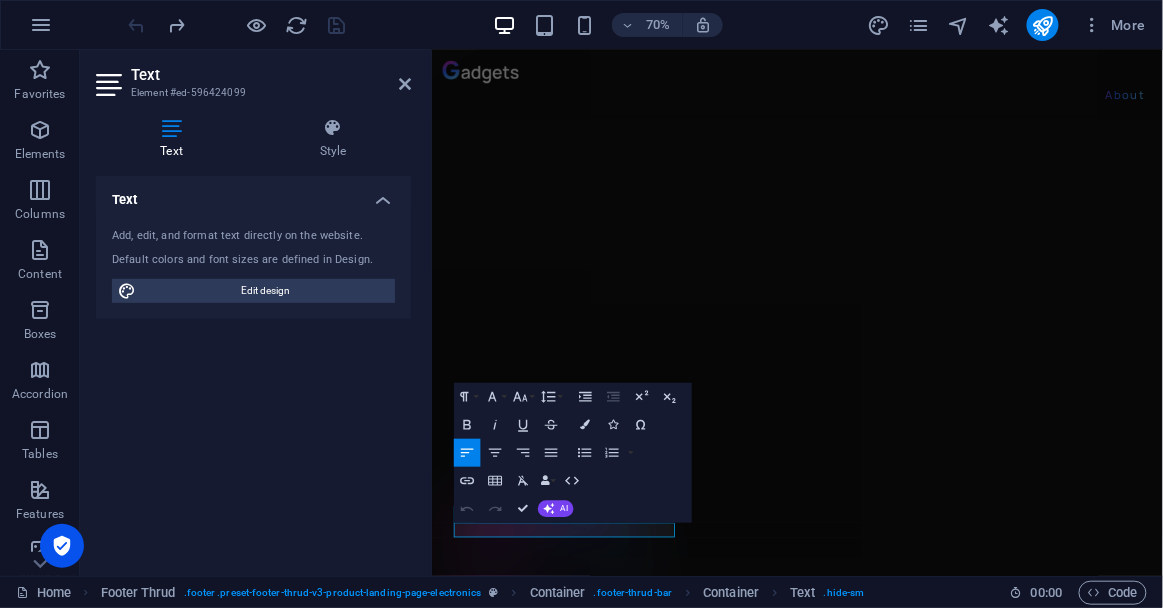 type 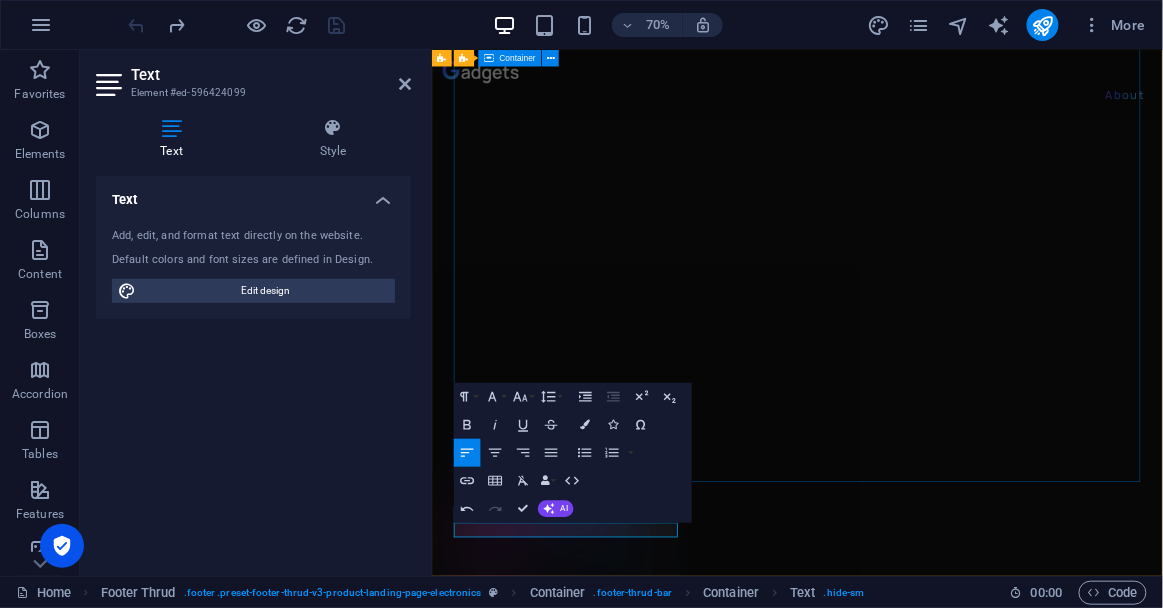 click on "[PERSON_NAME],  co-founder of Telharsic Enterprises®, a division of [PERSON_NAME] Engineering. [PERSON_NAME], CMfgE co-founder of Telharsic Enterprises®, a division of [PERSON_NAME] Engineering." at bounding box center [953, 2245] 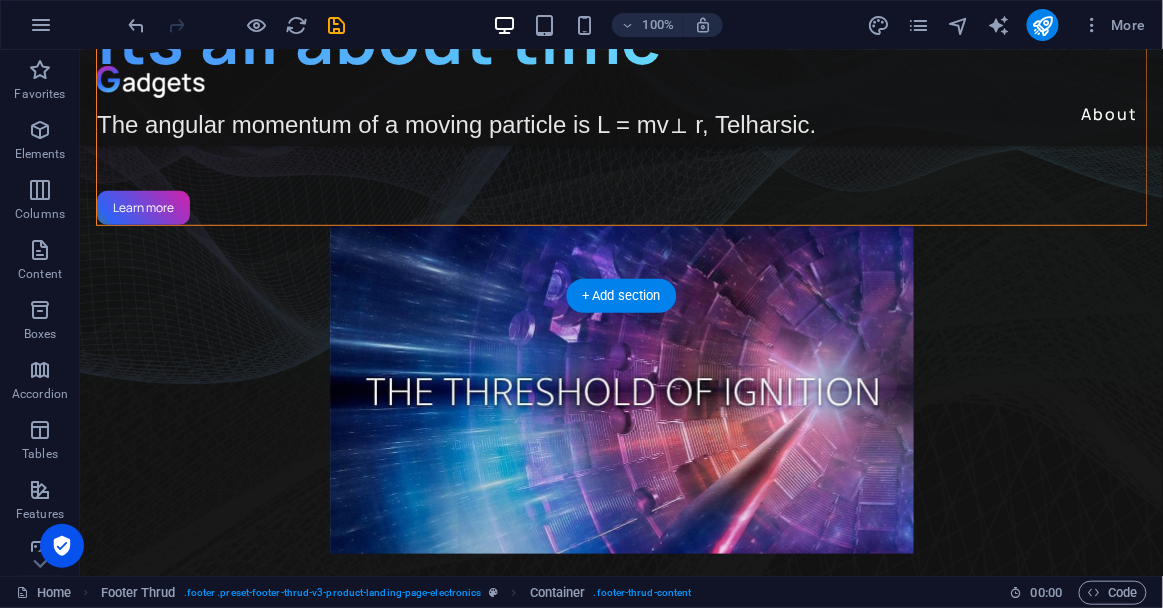 scroll, scrollTop: 39, scrollLeft: 0, axis: vertical 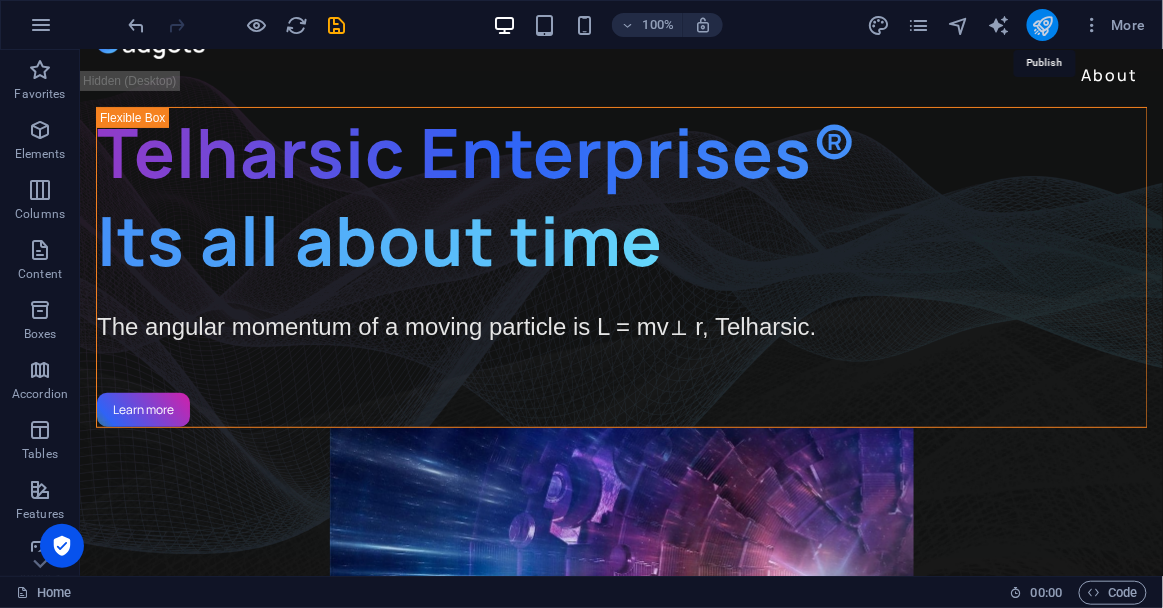 click at bounding box center (1042, 25) 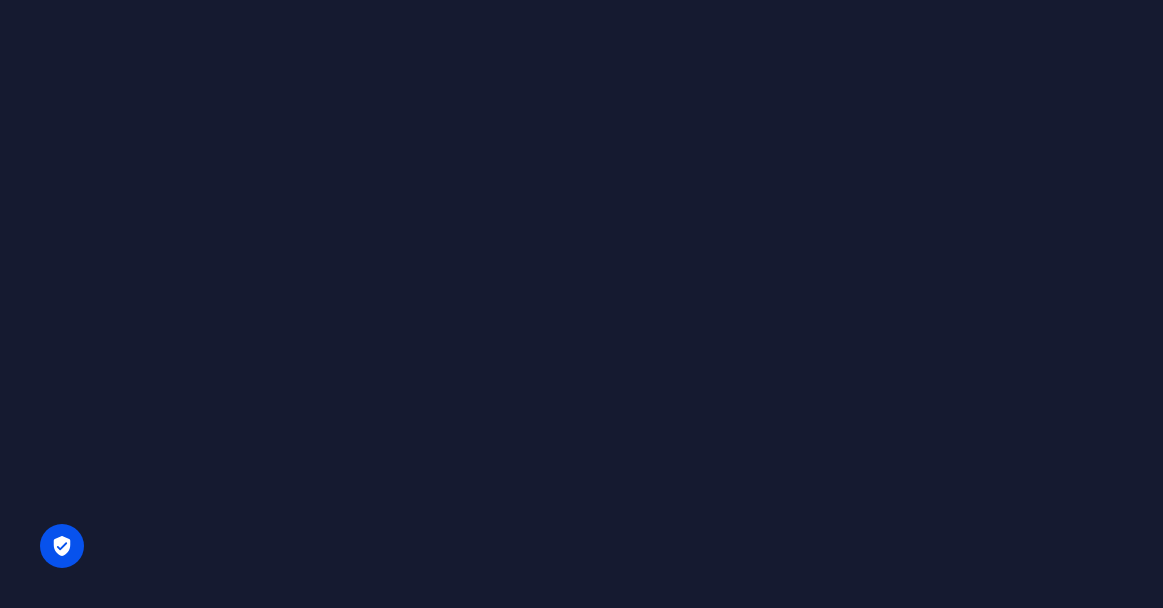 scroll, scrollTop: 0, scrollLeft: 0, axis: both 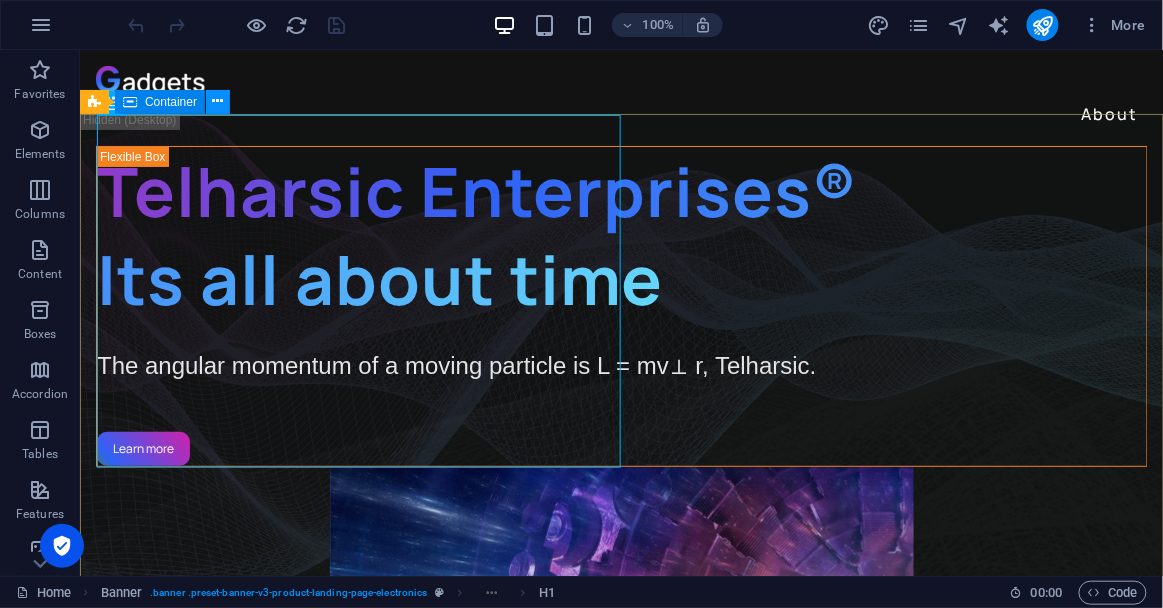 click at bounding box center [218, 101] 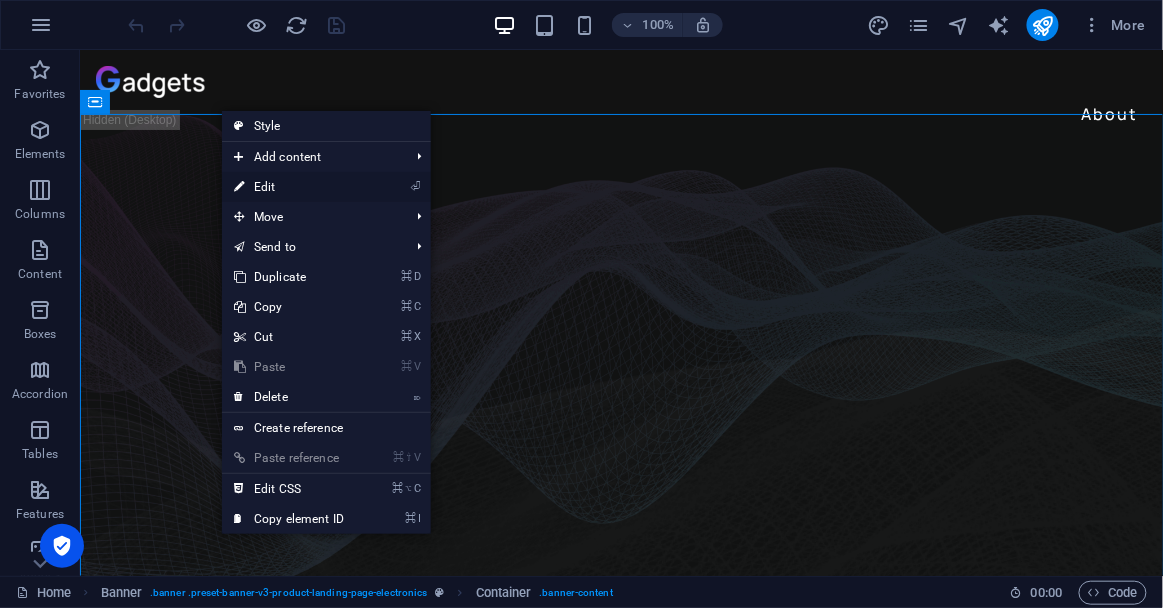 click on "⏎  Edit" at bounding box center [289, 187] 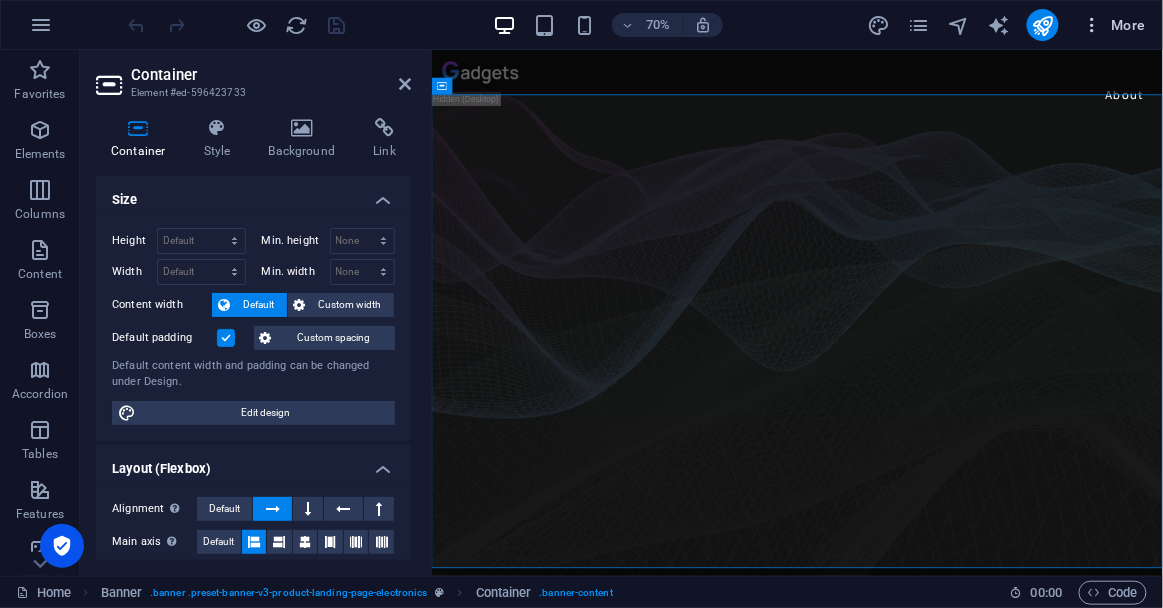click on "More" at bounding box center (1114, 25) 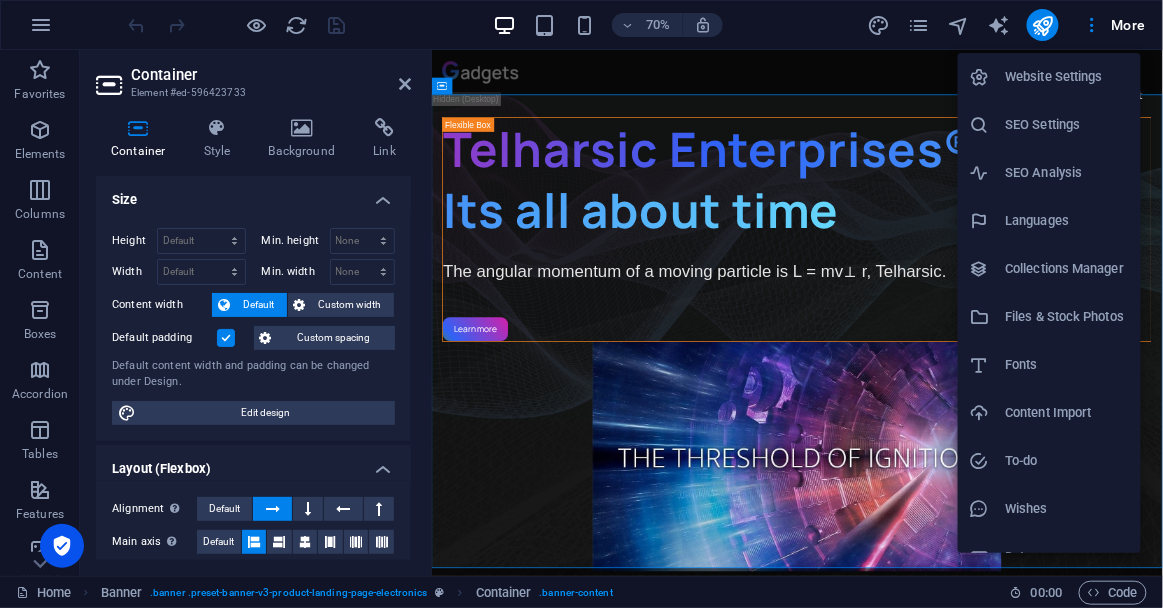 click on "Website Settings" at bounding box center [1067, 77] 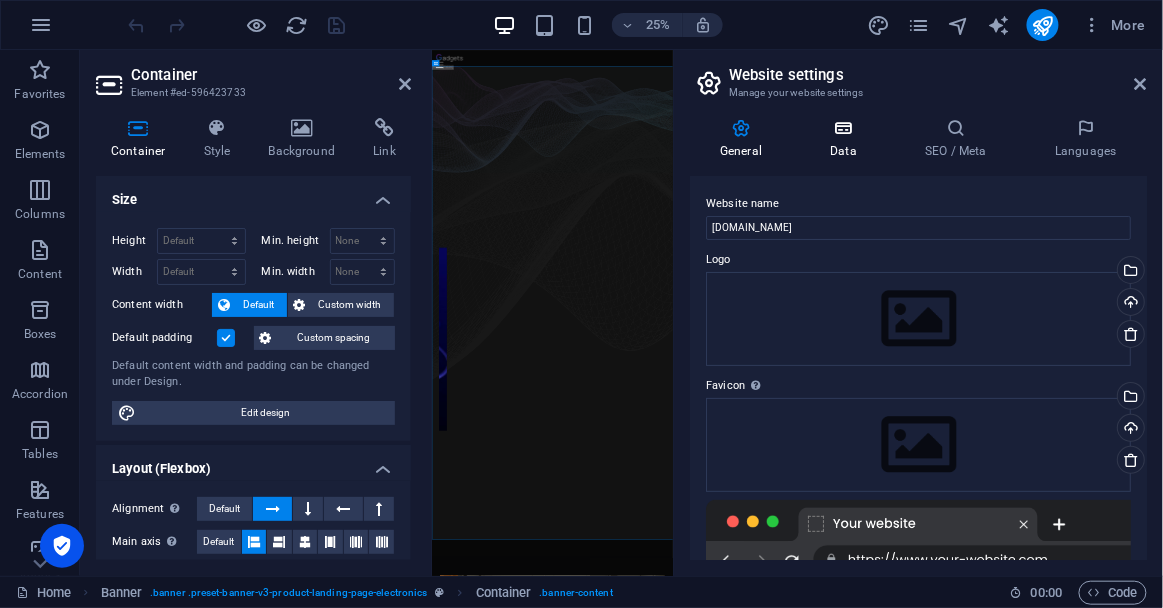 click on "Data" at bounding box center [847, 139] 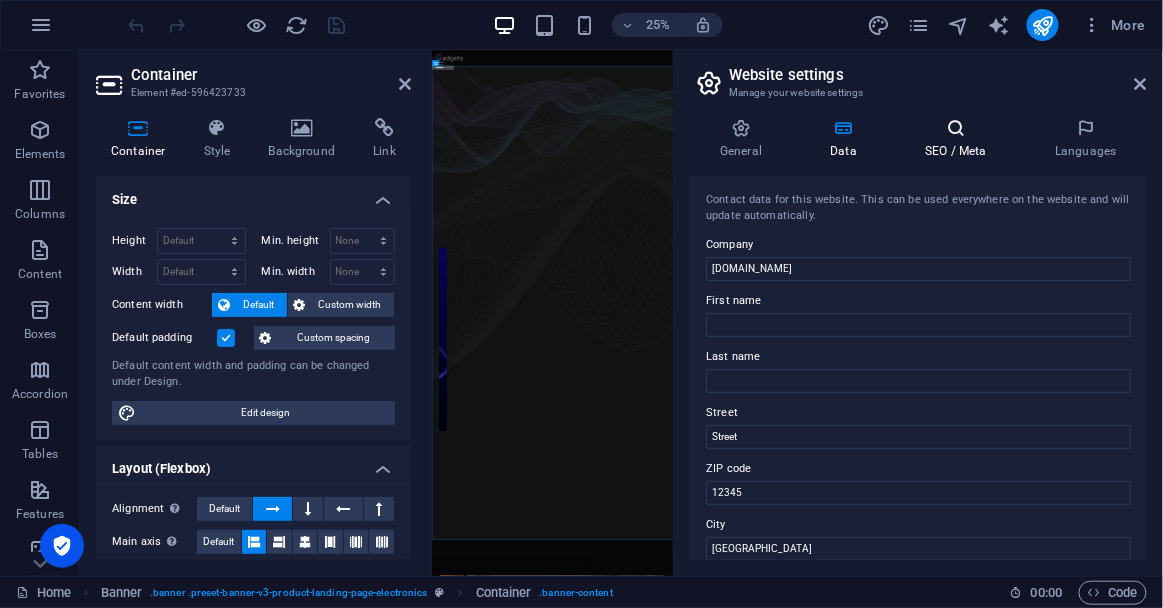 click at bounding box center (956, 128) 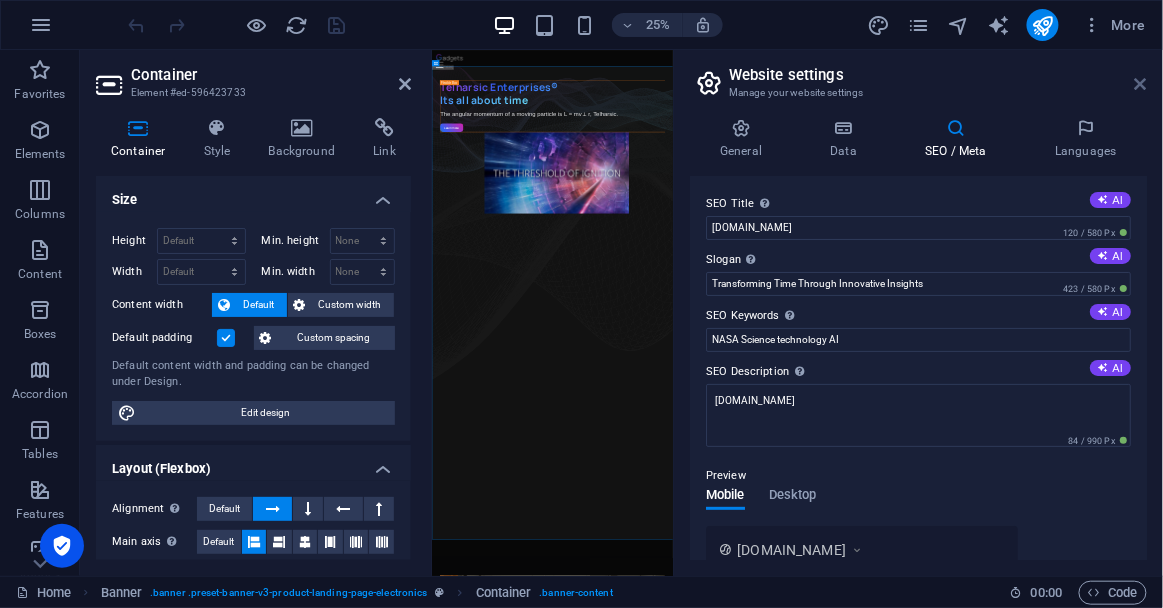 click at bounding box center (1141, 84) 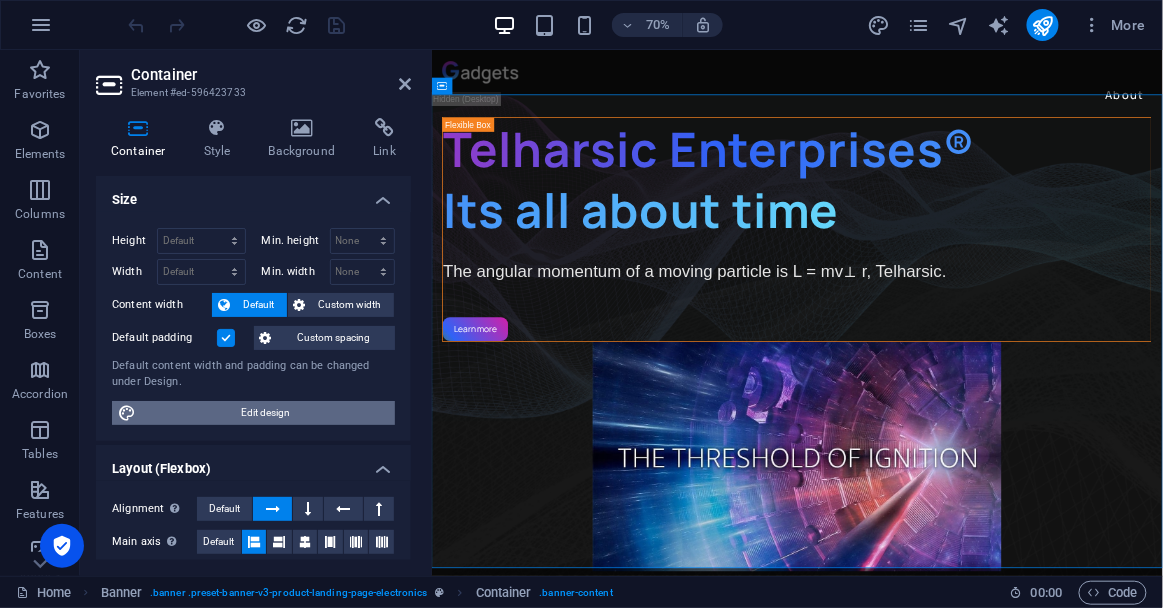 click on "Edit design" at bounding box center (265, 413) 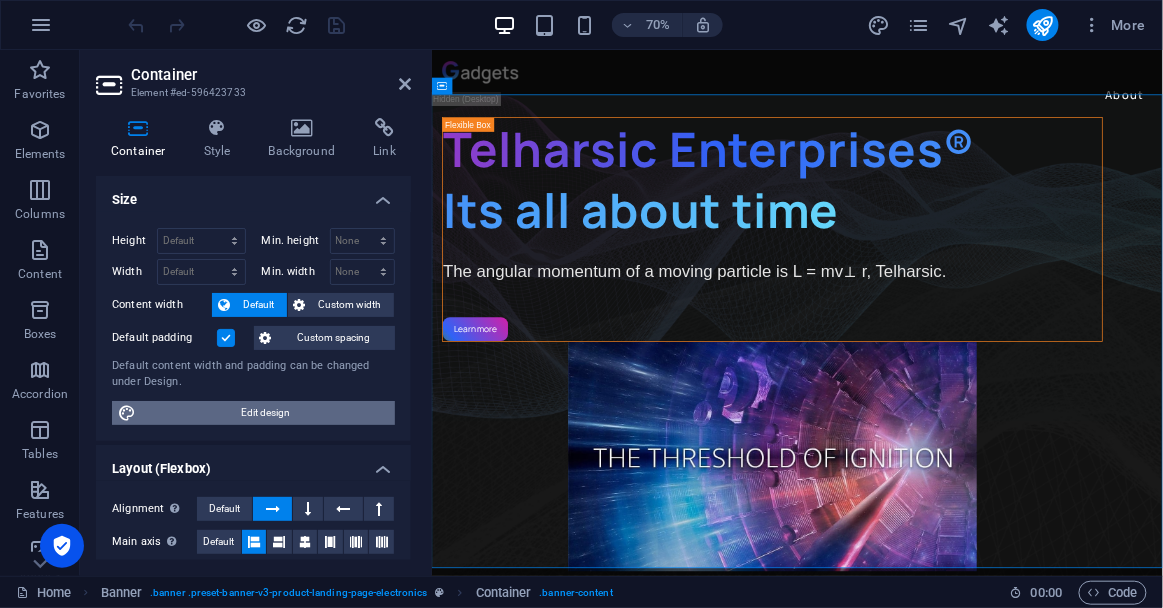 select on "px" 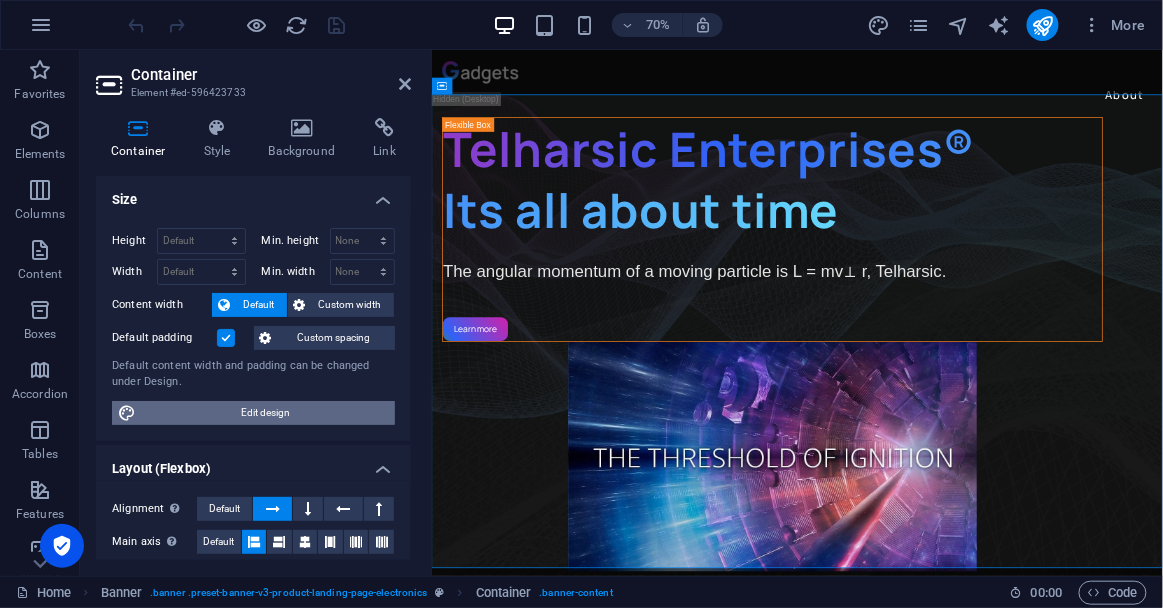 select on "px" 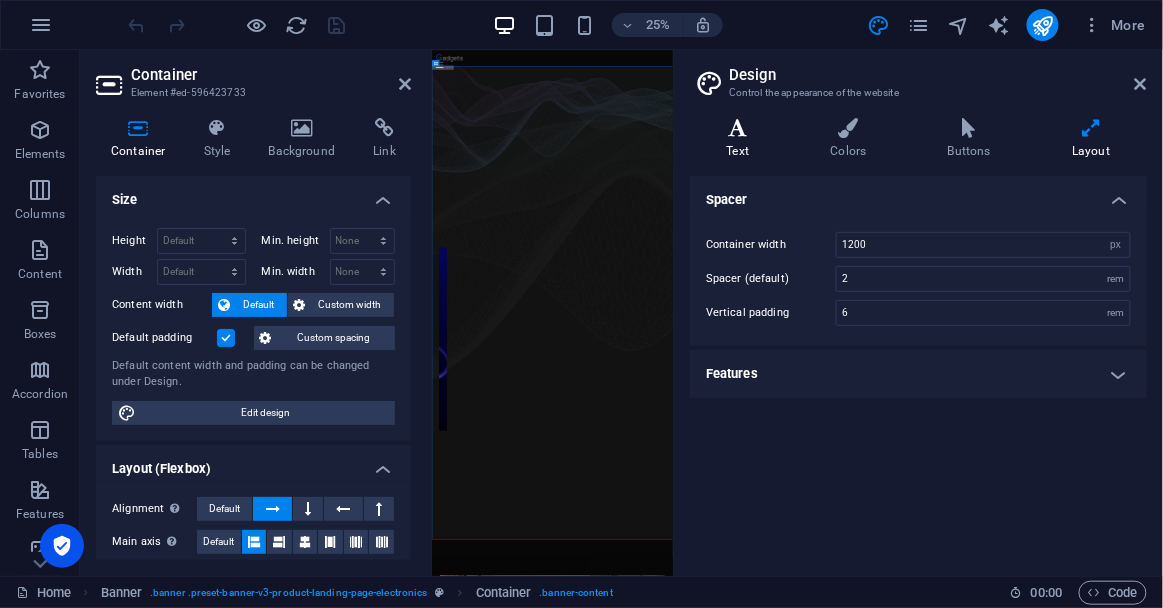 click on "Text" at bounding box center [742, 139] 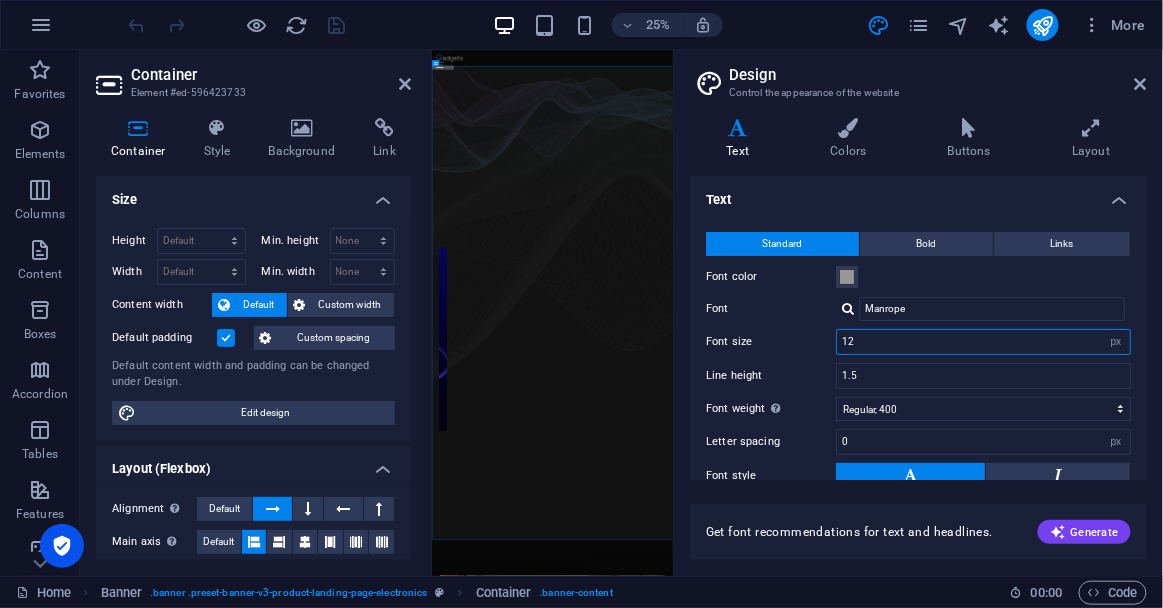 click on "12" at bounding box center (983, 342) 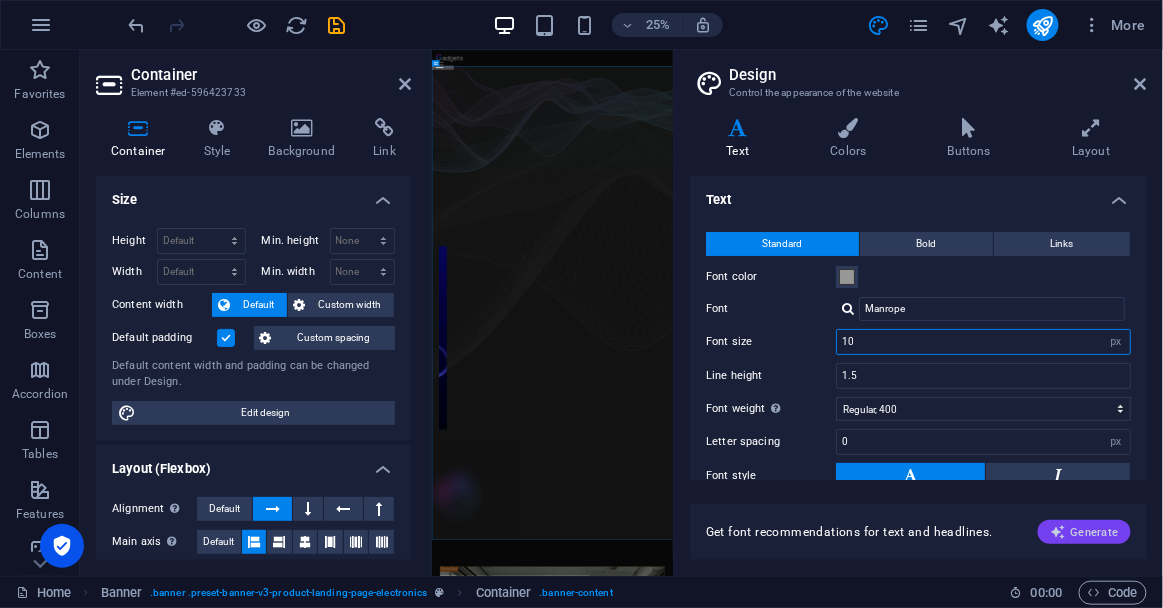 type on "10" 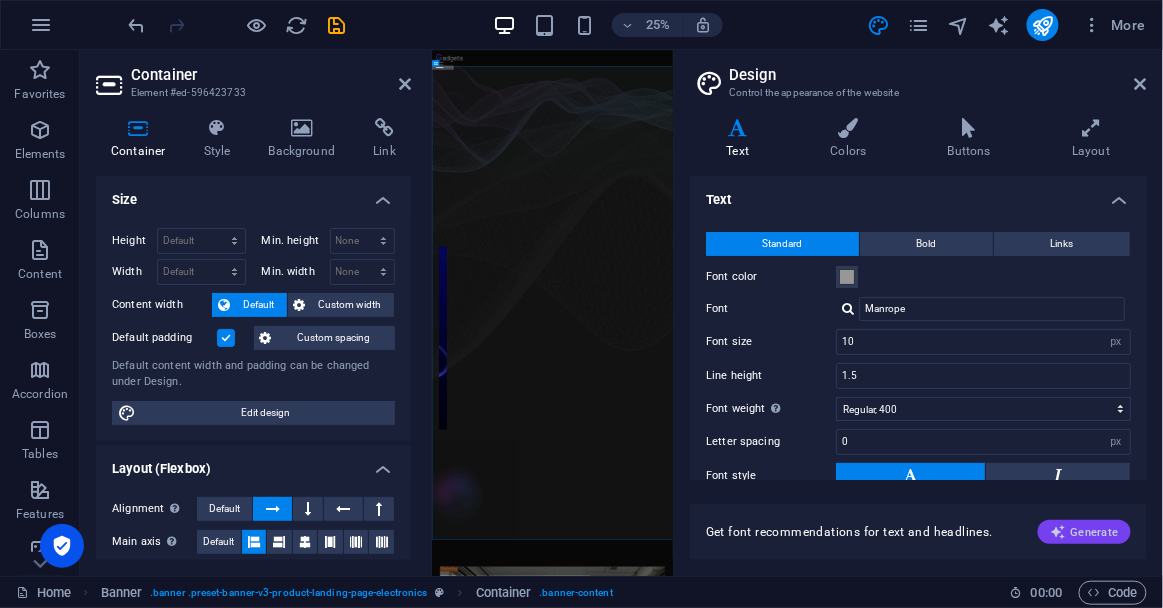 click on "Generate" at bounding box center (1084, 532) 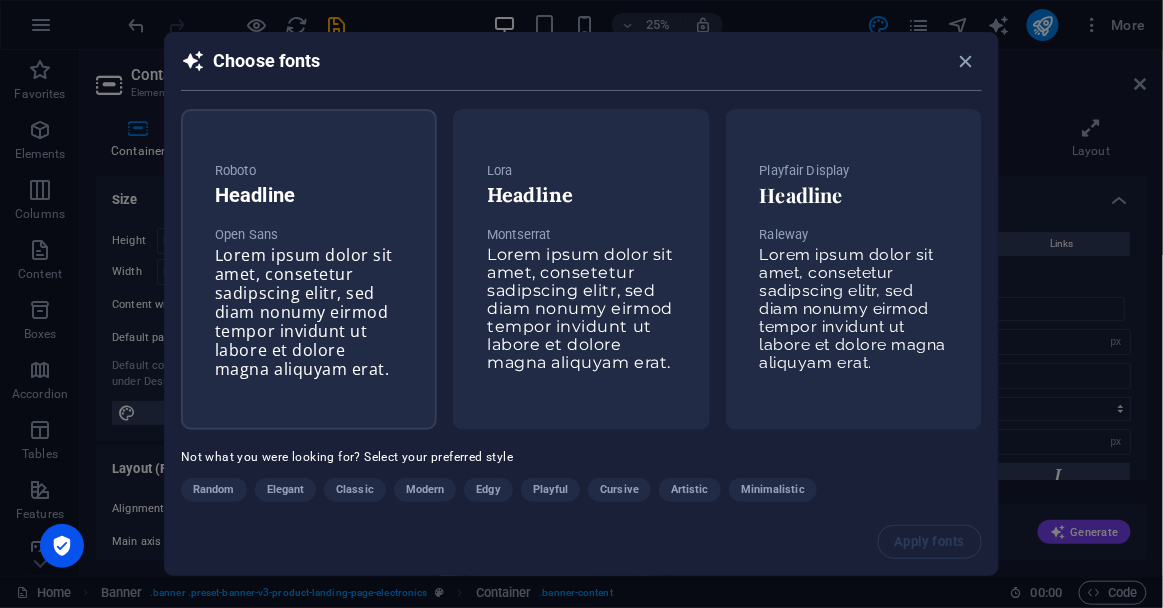 click on "Lorem ipsum dolor sit amet, consetetur sadipscing elitr, sed diam nonumy eirmod tempor invidunt ut labore et dolore magna aliquyam erat." at bounding box center (304, 312) 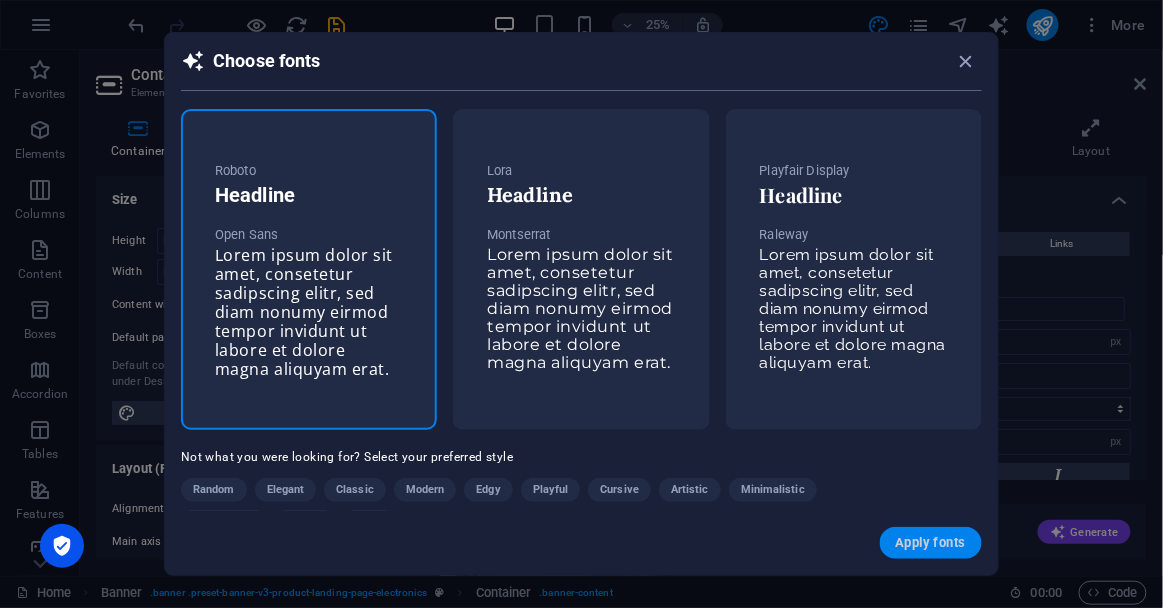 click on "Apply fonts" at bounding box center [931, 543] 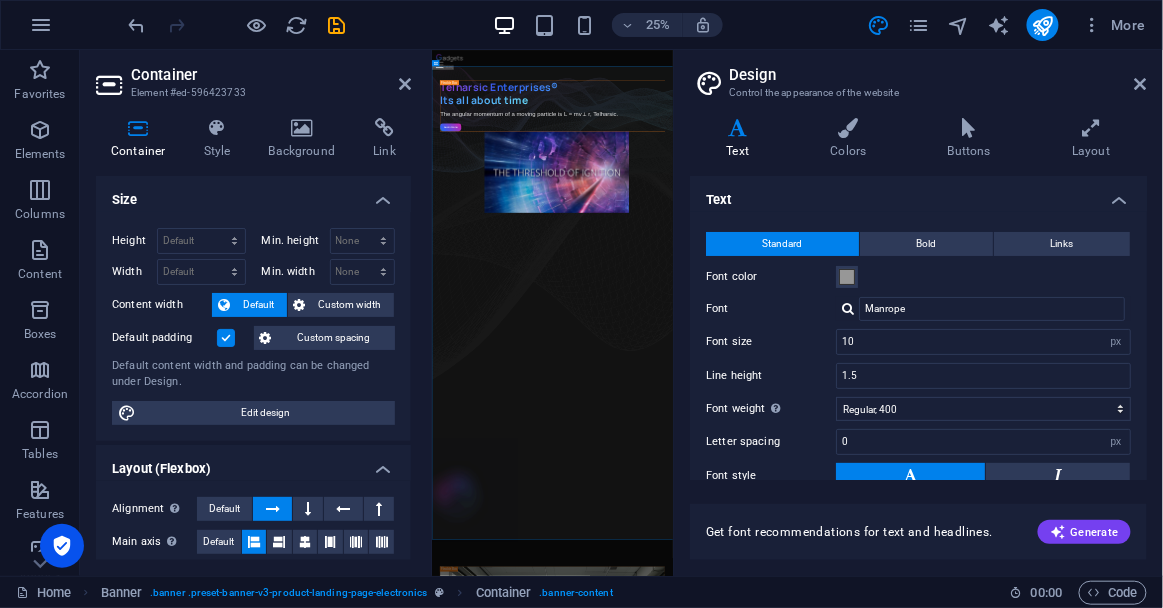 type on "Open Sans" 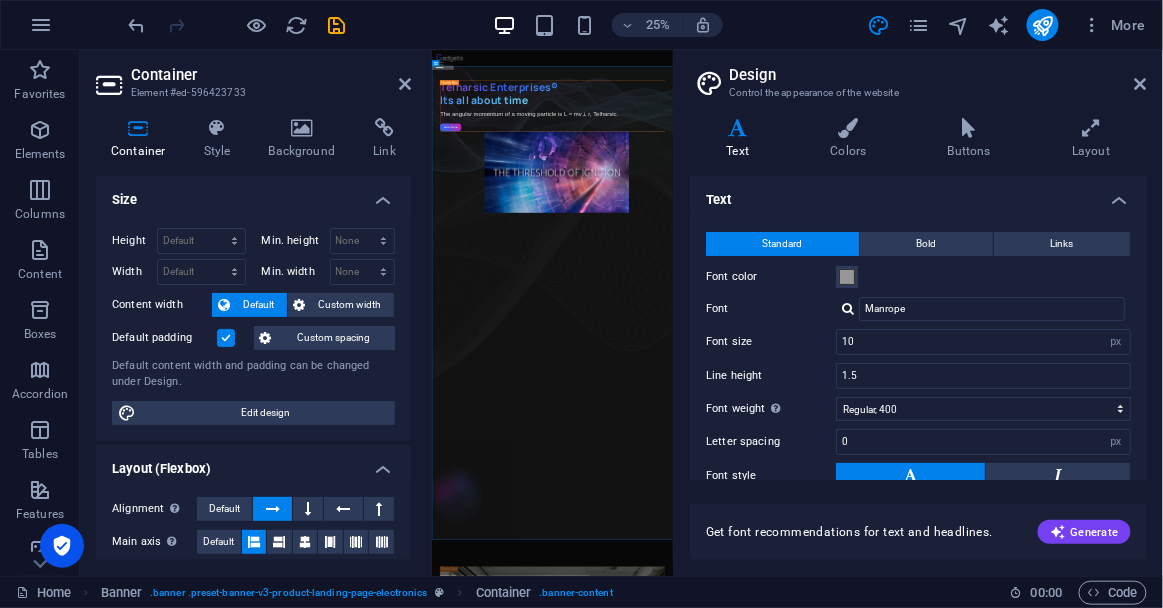 type on "16" 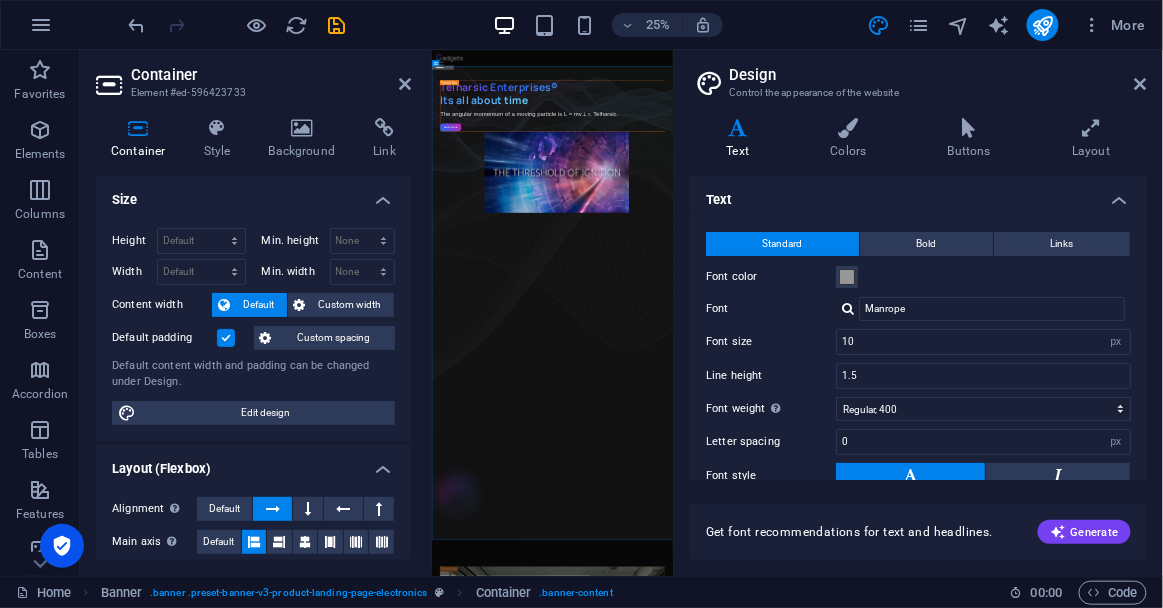 type on "1.6" 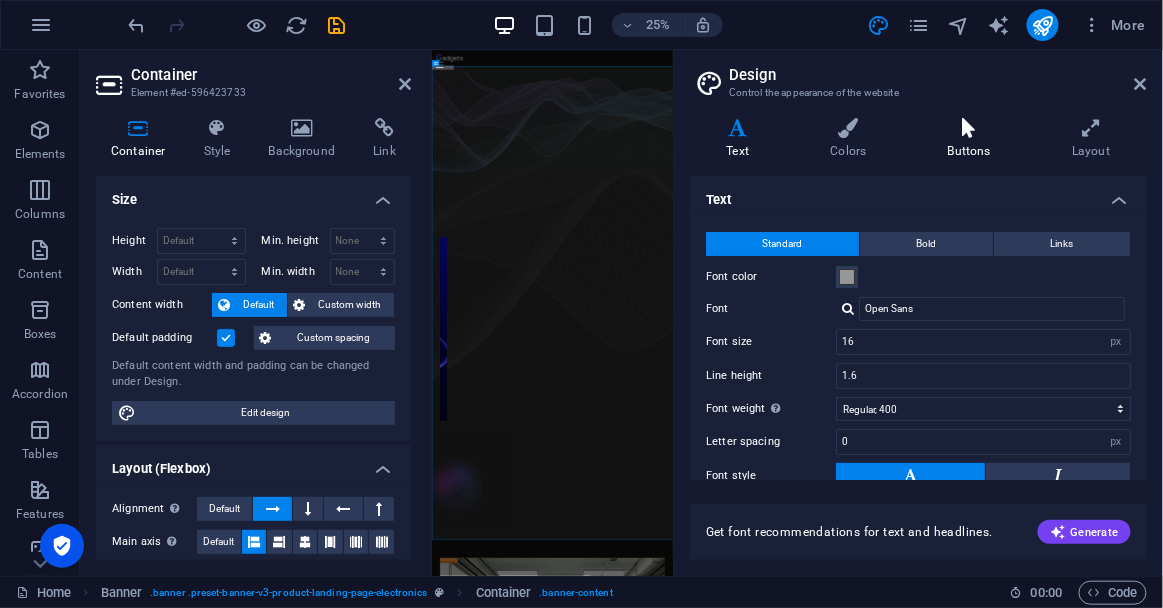 click at bounding box center [969, 128] 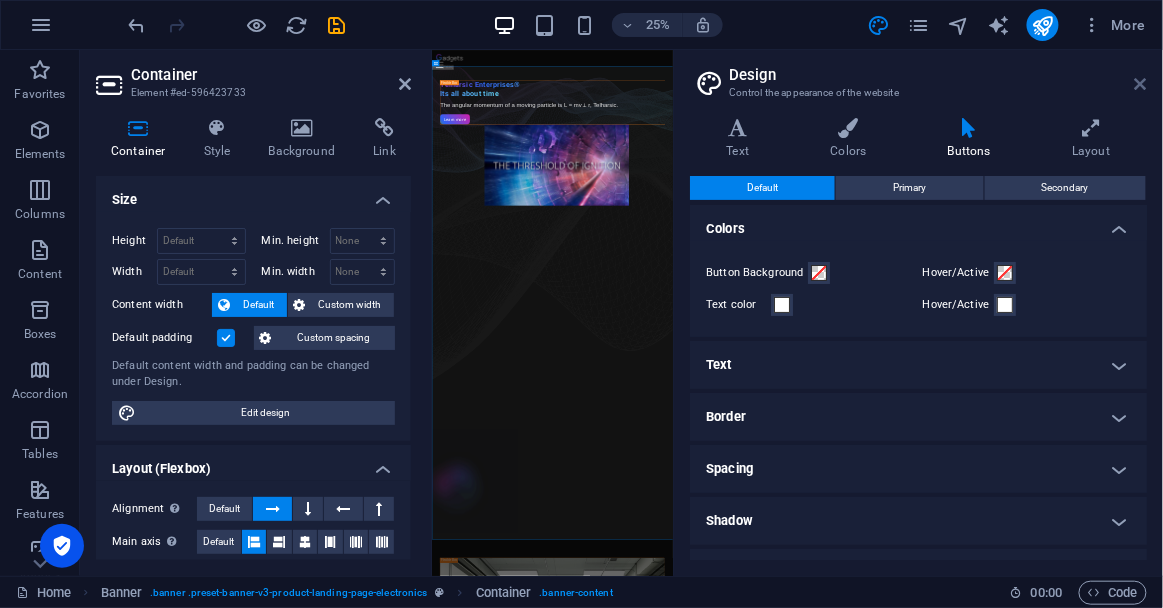 click at bounding box center (1141, 84) 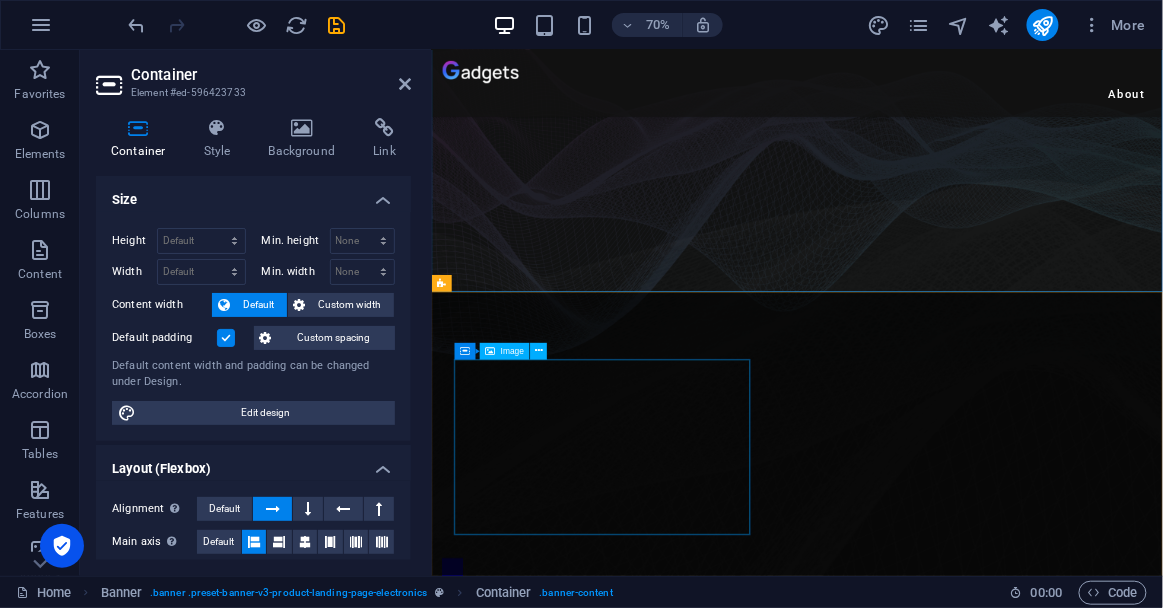 scroll, scrollTop: 0, scrollLeft: 0, axis: both 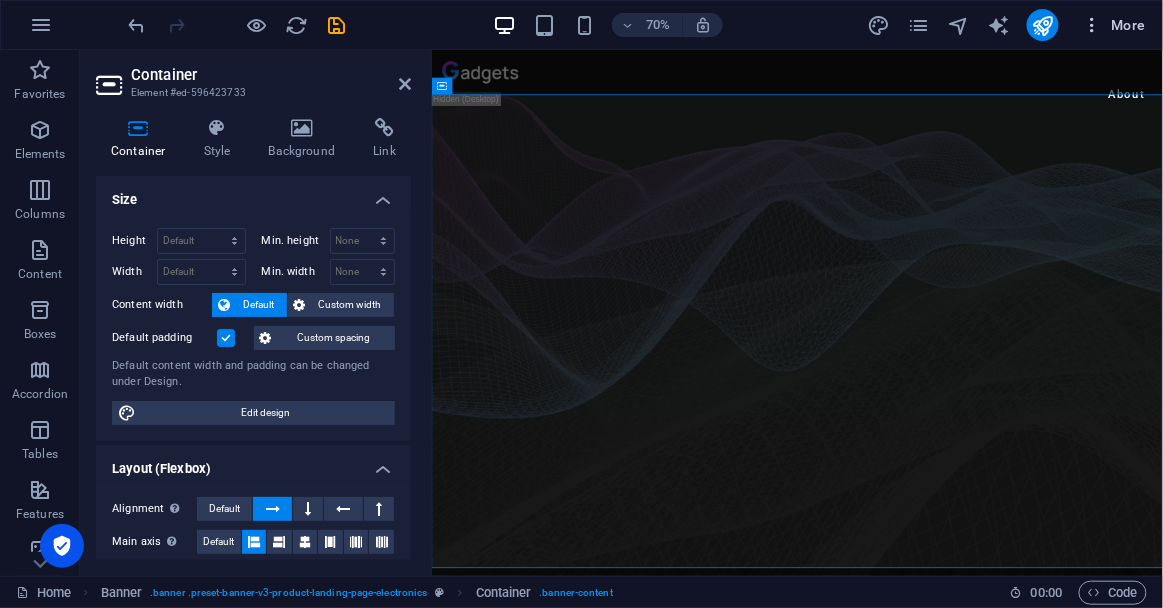 click at bounding box center [1093, 25] 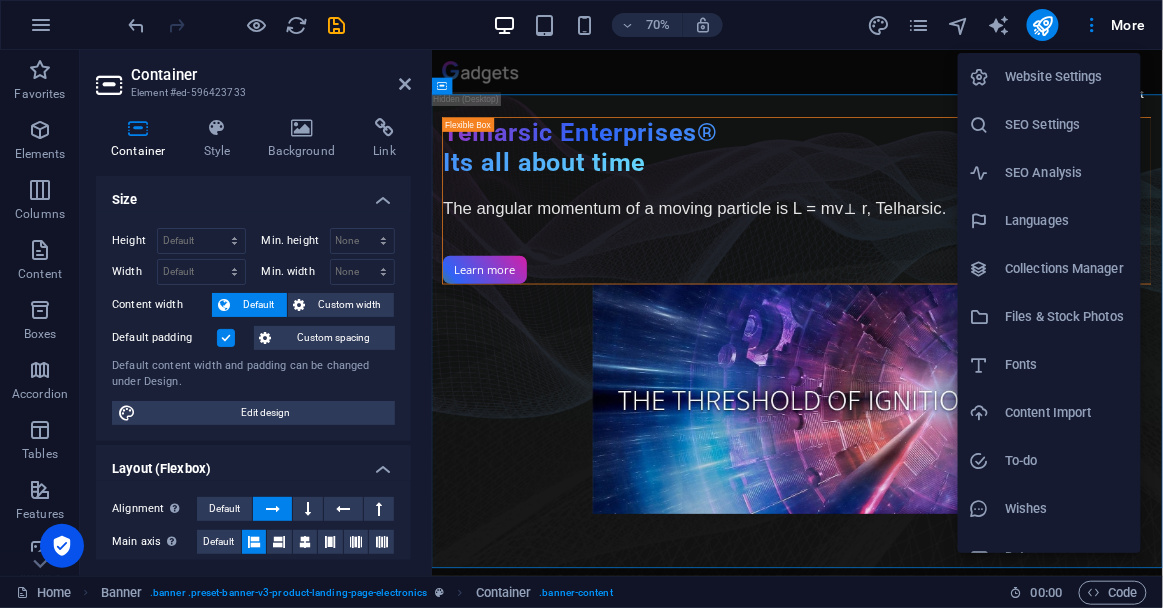 click at bounding box center [581, 304] 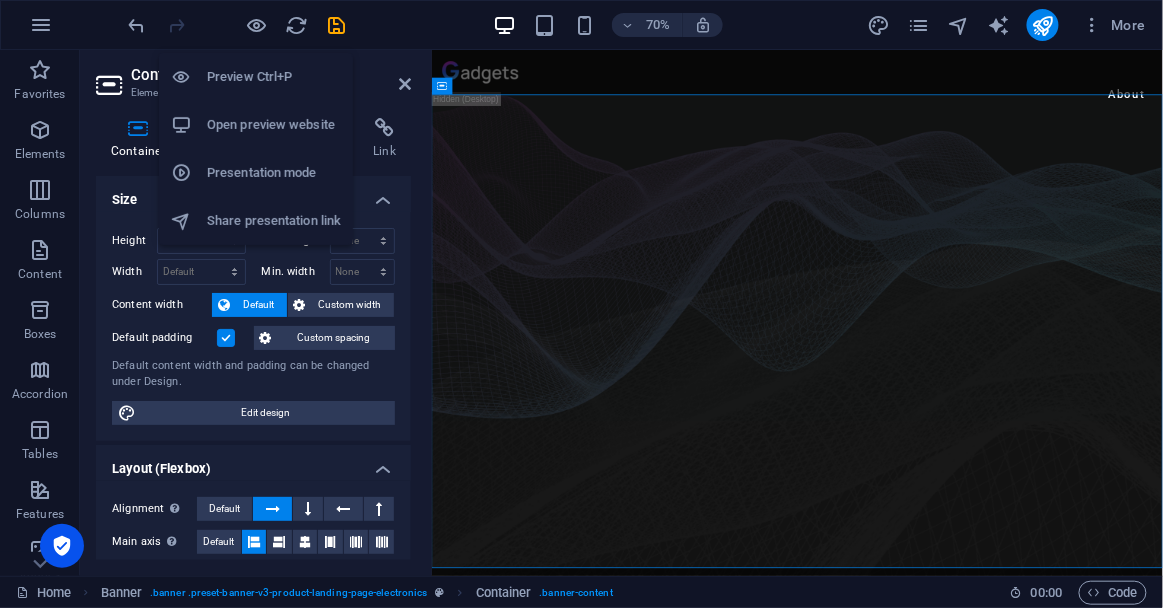 click on "Preview Ctrl+P" at bounding box center (274, 77) 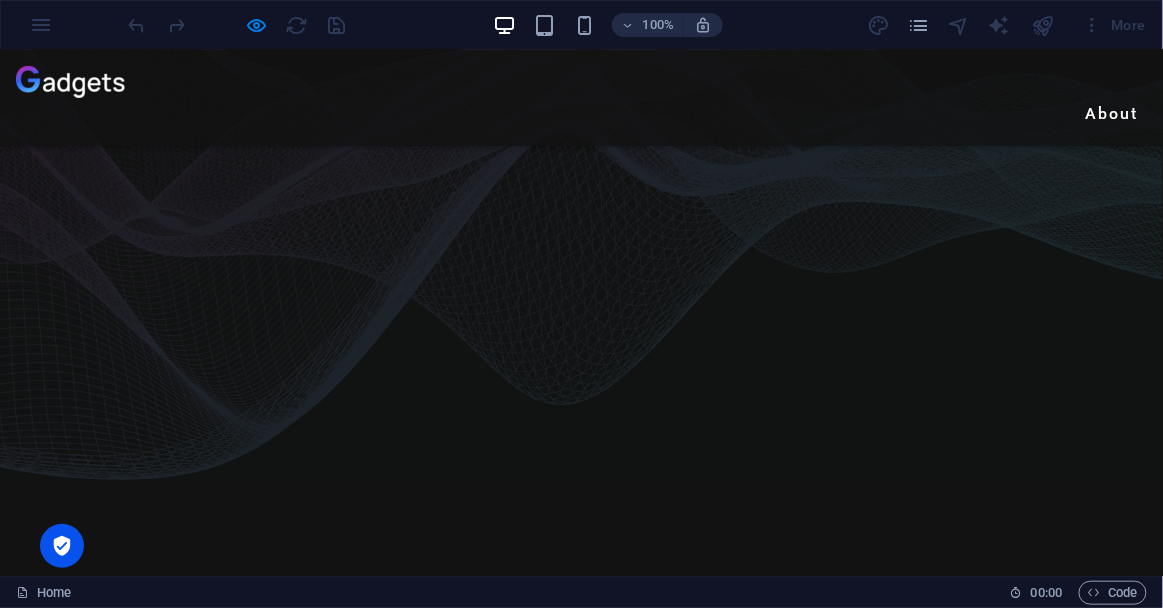 scroll, scrollTop: 0, scrollLeft: 0, axis: both 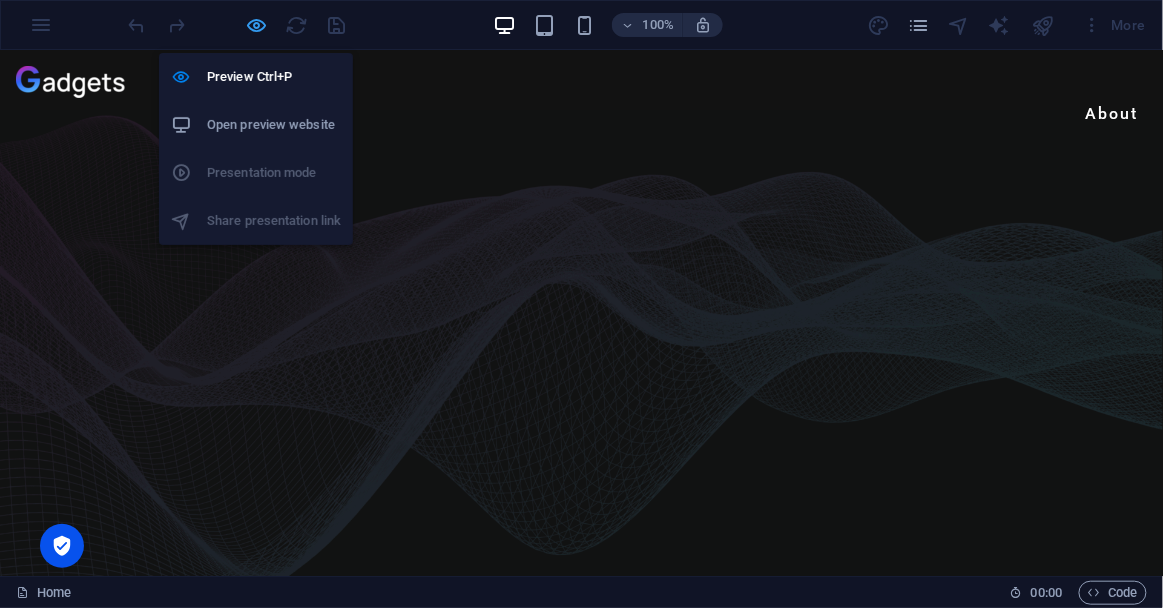 click at bounding box center [257, 25] 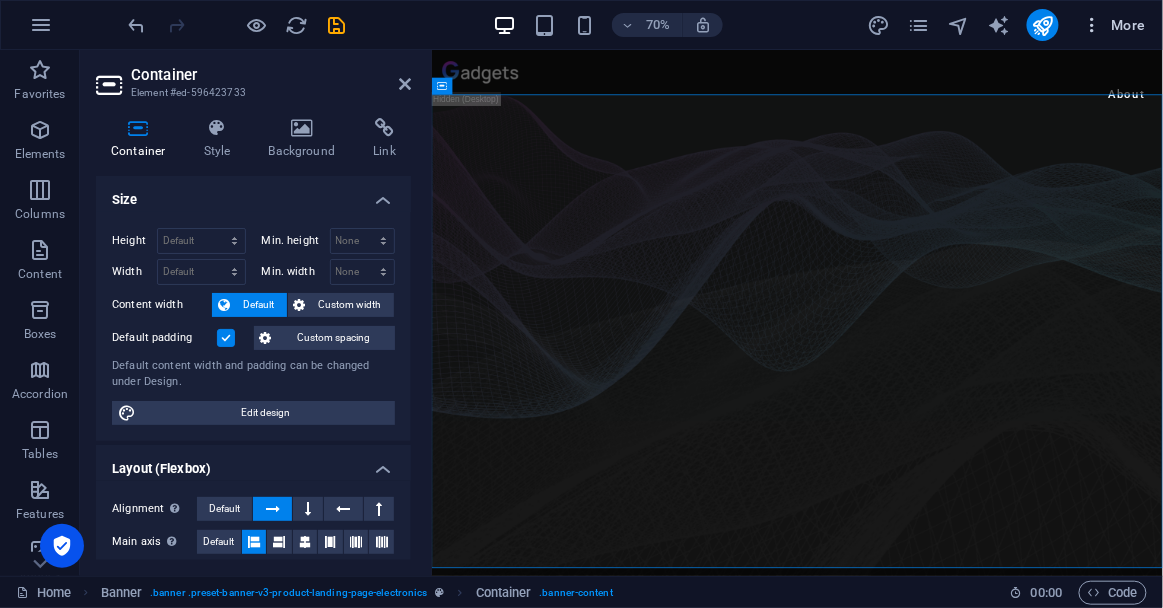 click on "More" at bounding box center (1114, 25) 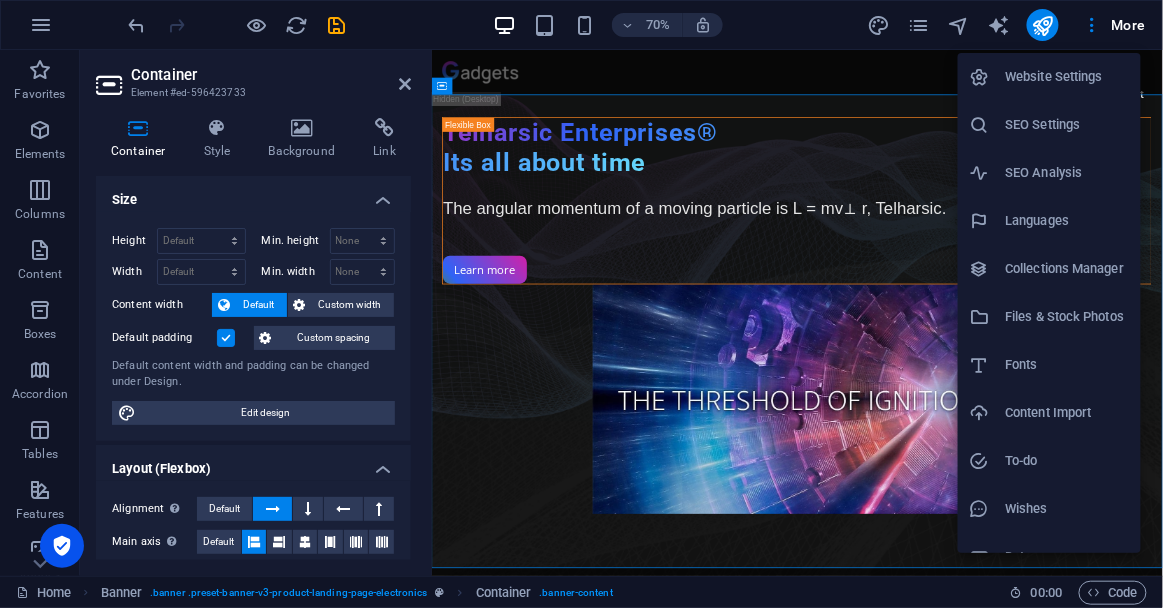 click on "Website Settings" at bounding box center (1067, 77) 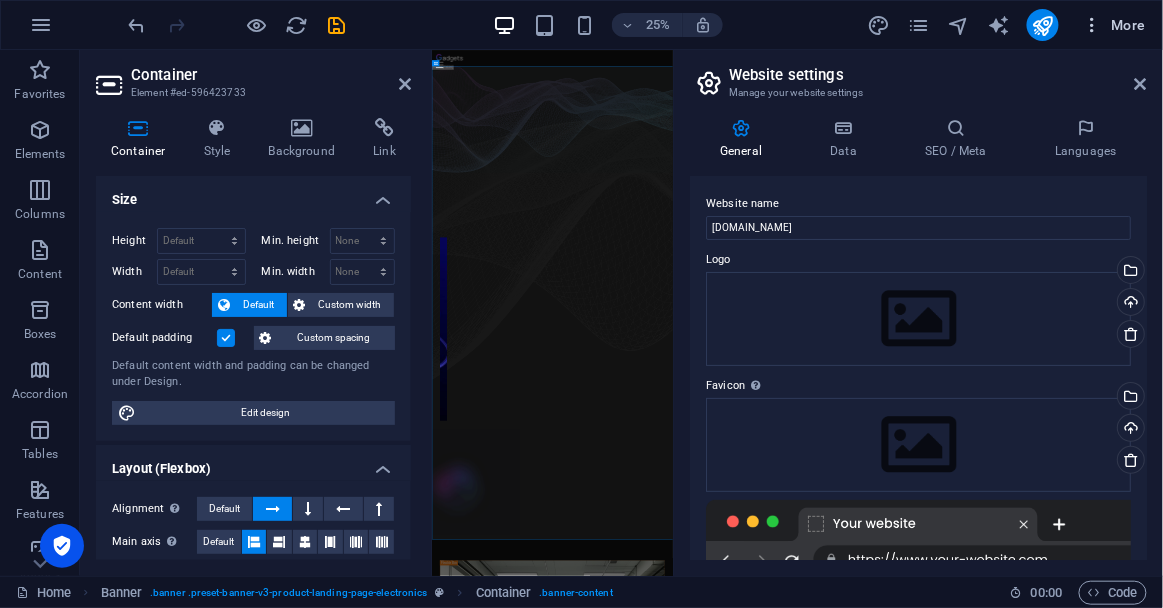 click on "More" at bounding box center (1114, 25) 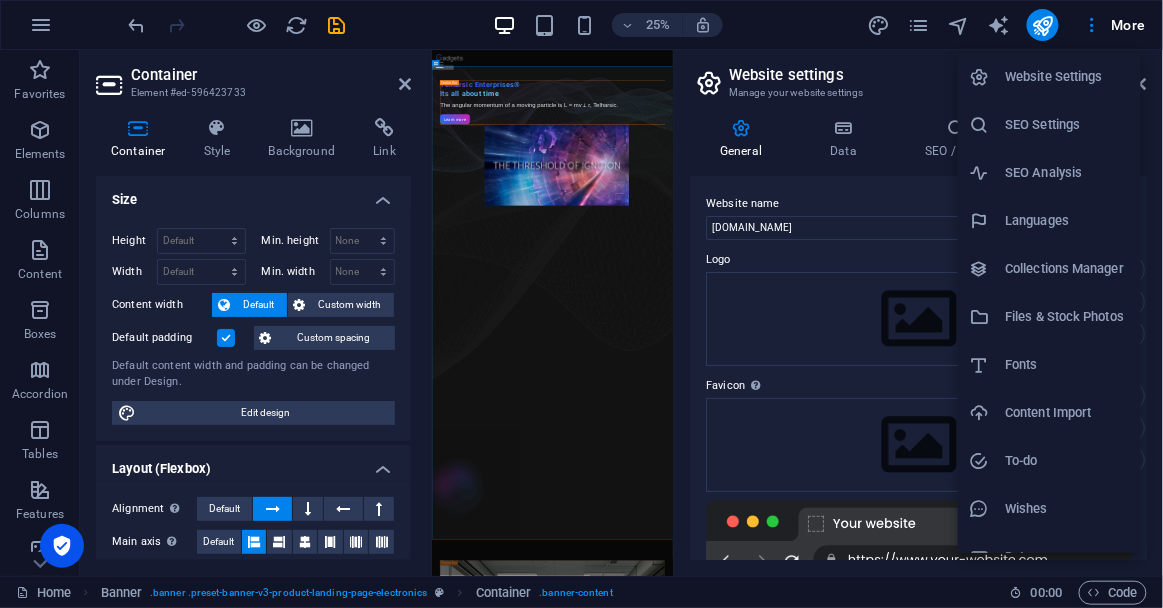 click on "Fonts" at bounding box center [1067, 365] 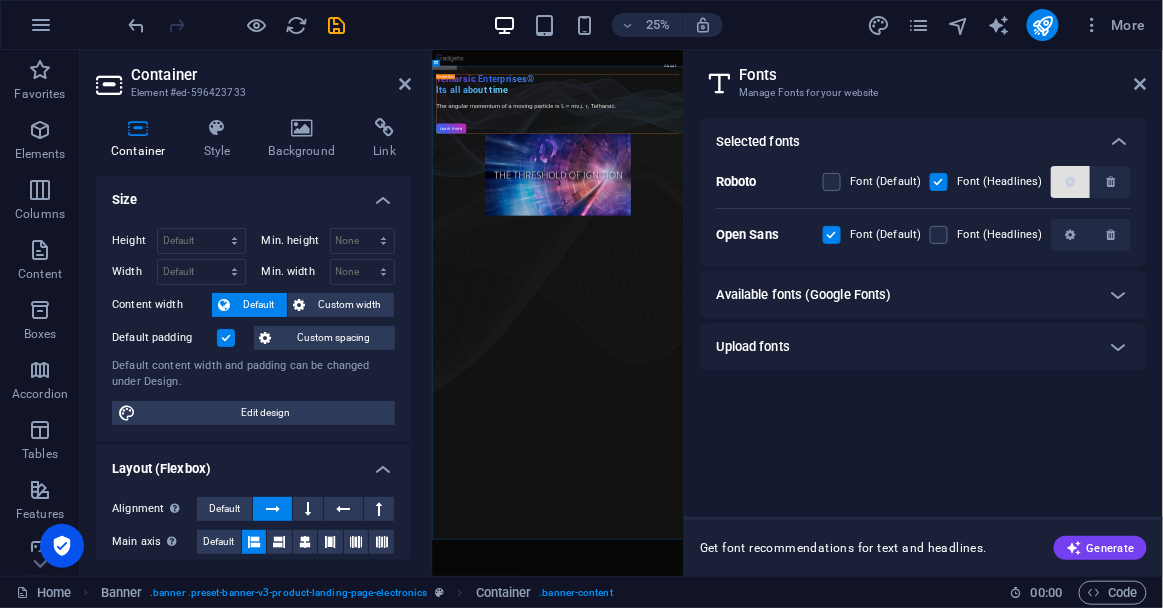 click at bounding box center [1070, 182] 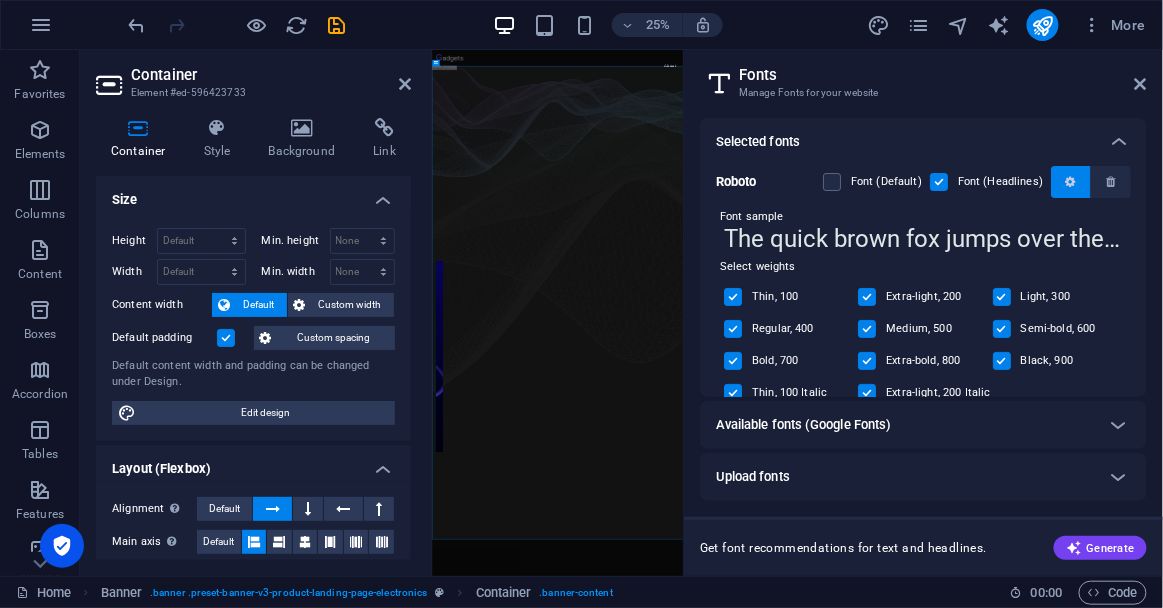 click at bounding box center [1070, 182] 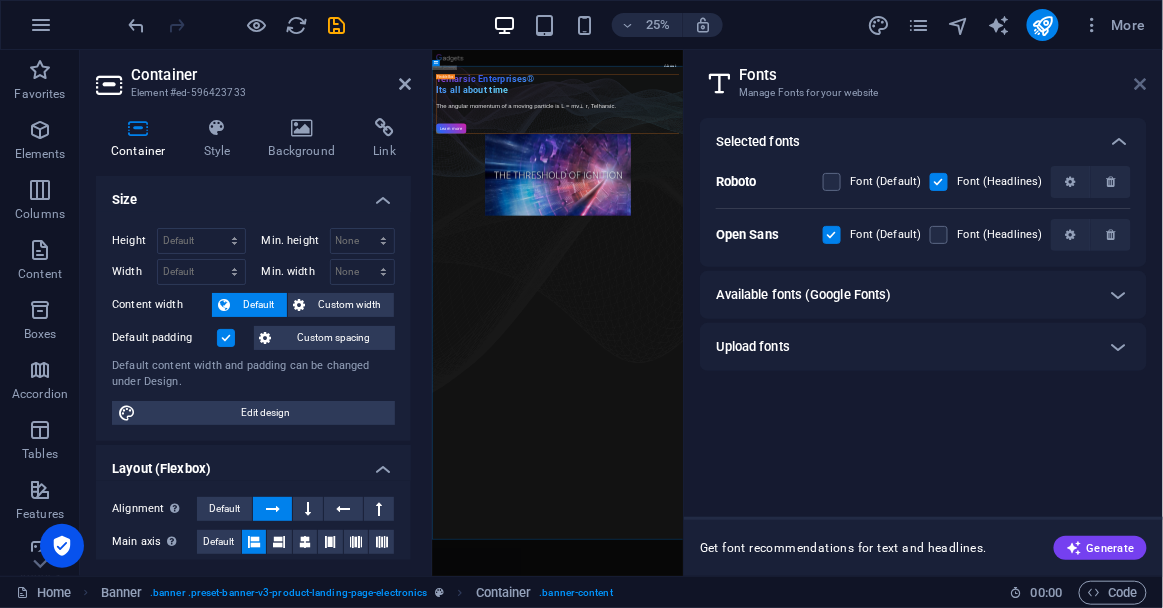 click at bounding box center [1141, 84] 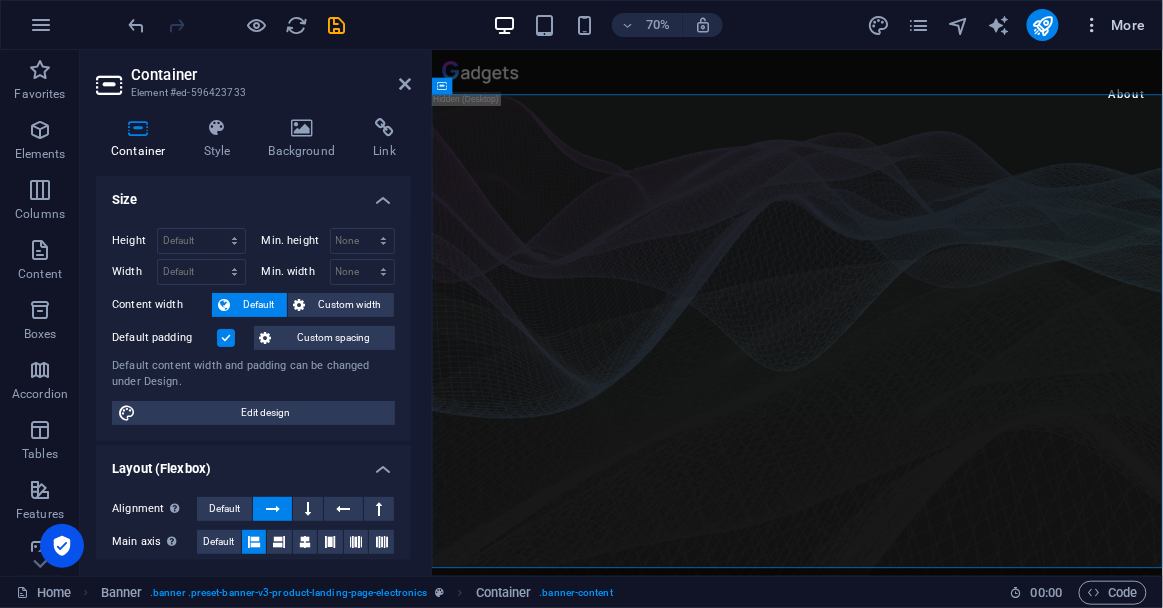 click on "More" at bounding box center (1114, 25) 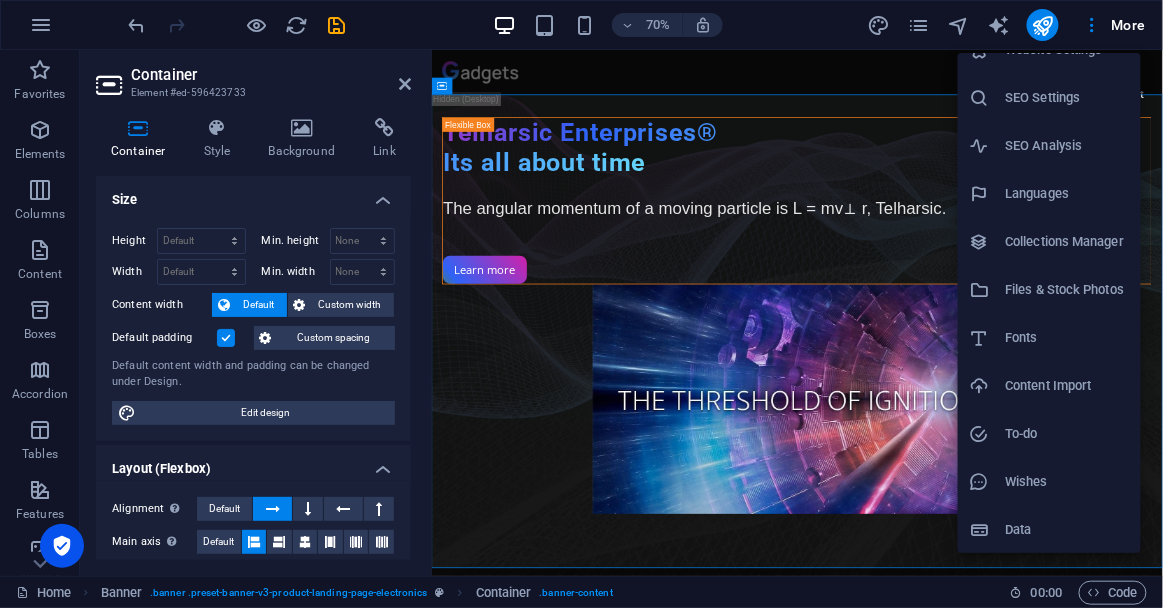 scroll, scrollTop: 0, scrollLeft: 0, axis: both 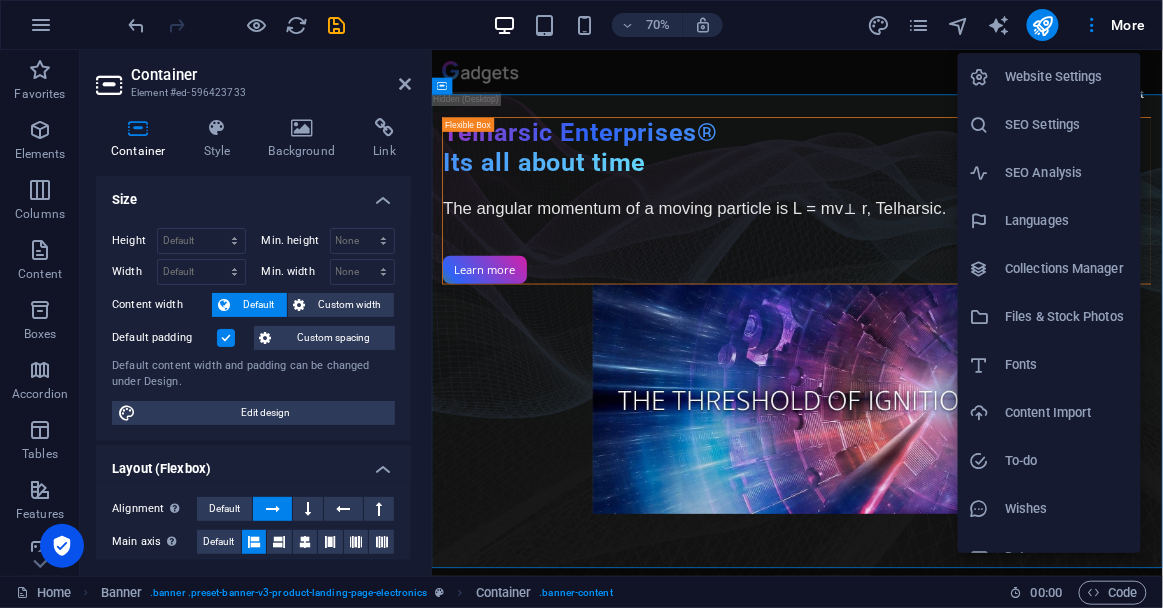 click on "Website Settings" at bounding box center (1067, 77) 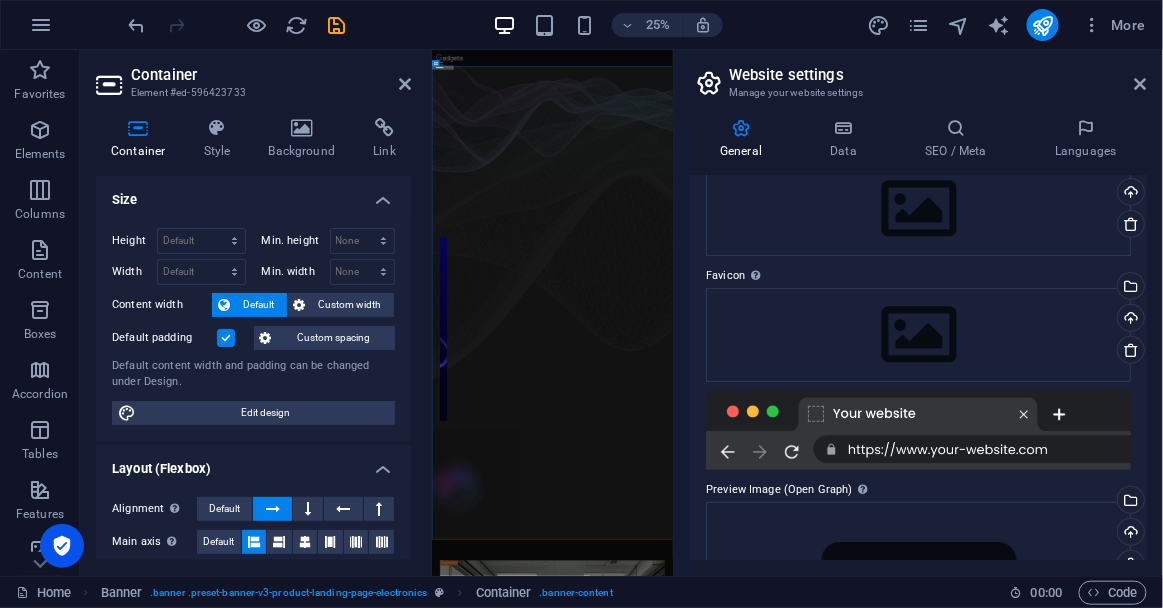 scroll, scrollTop: 0, scrollLeft: 0, axis: both 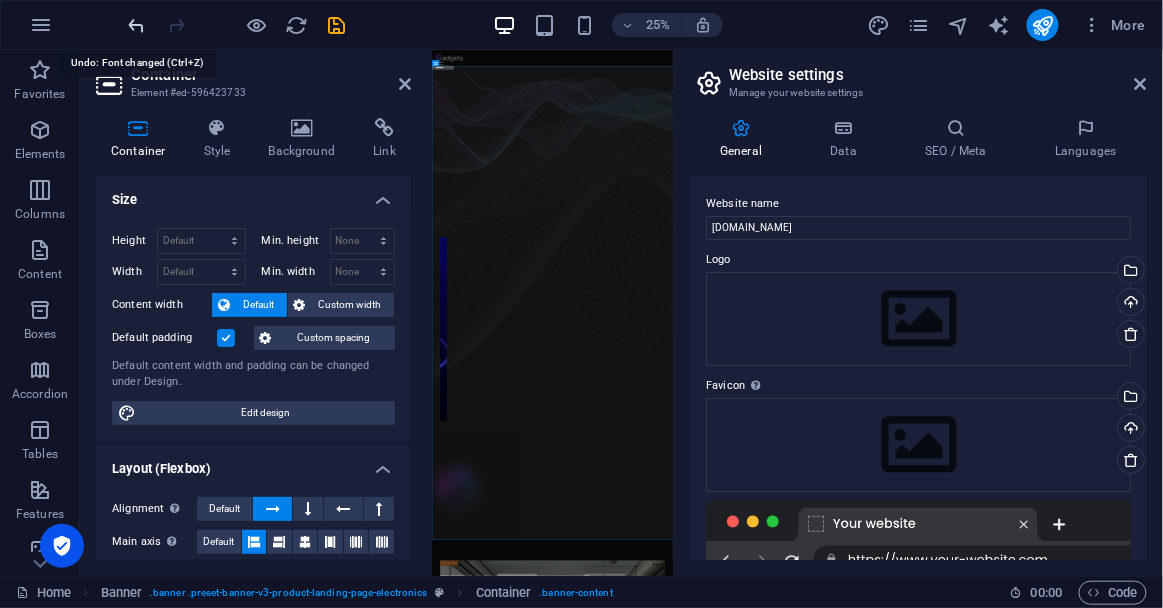 click at bounding box center (137, 25) 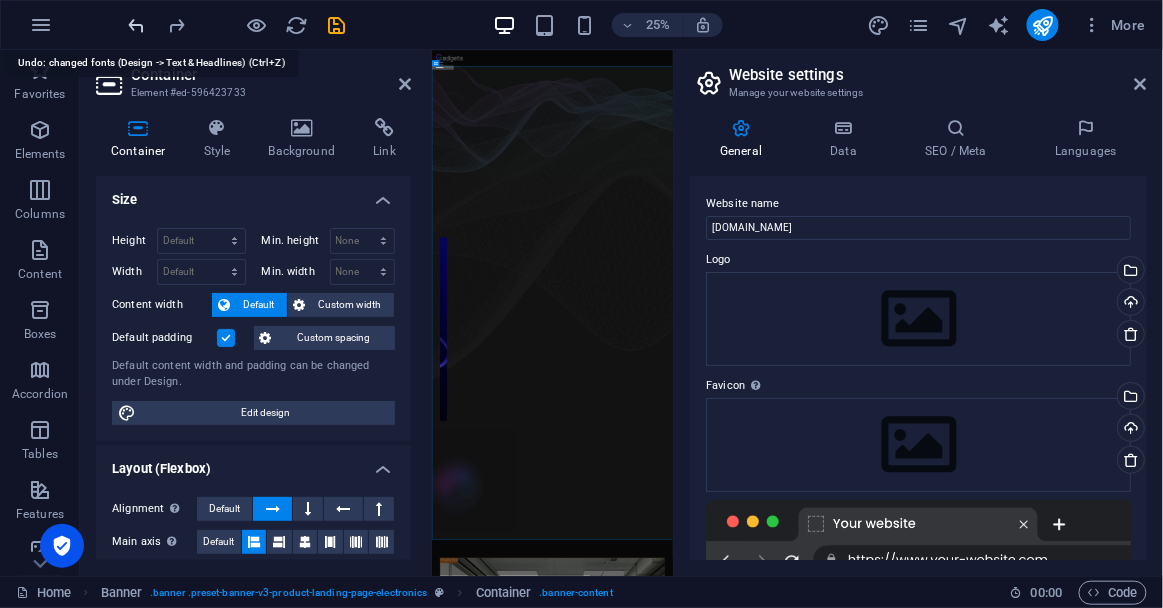 click at bounding box center (137, 25) 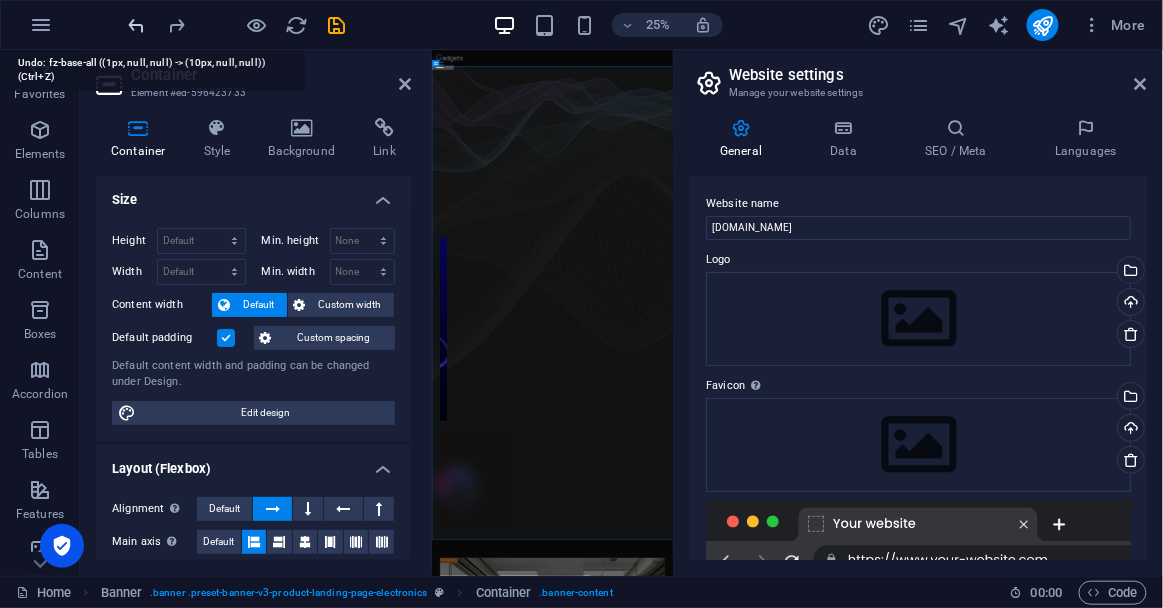 click at bounding box center [137, 25] 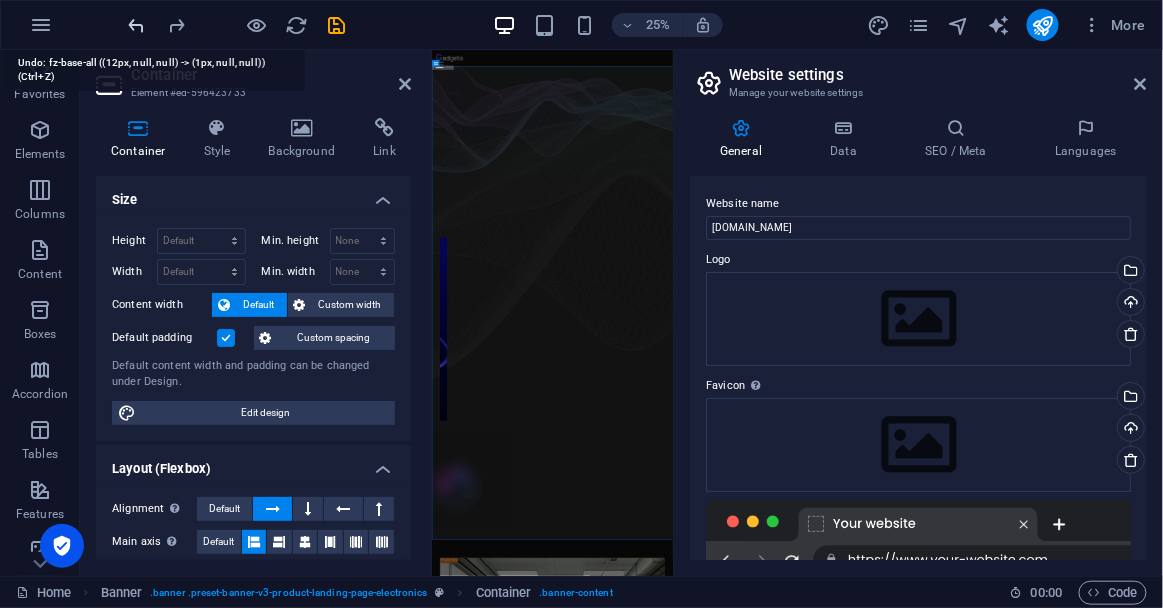 click at bounding box center [137, 25] 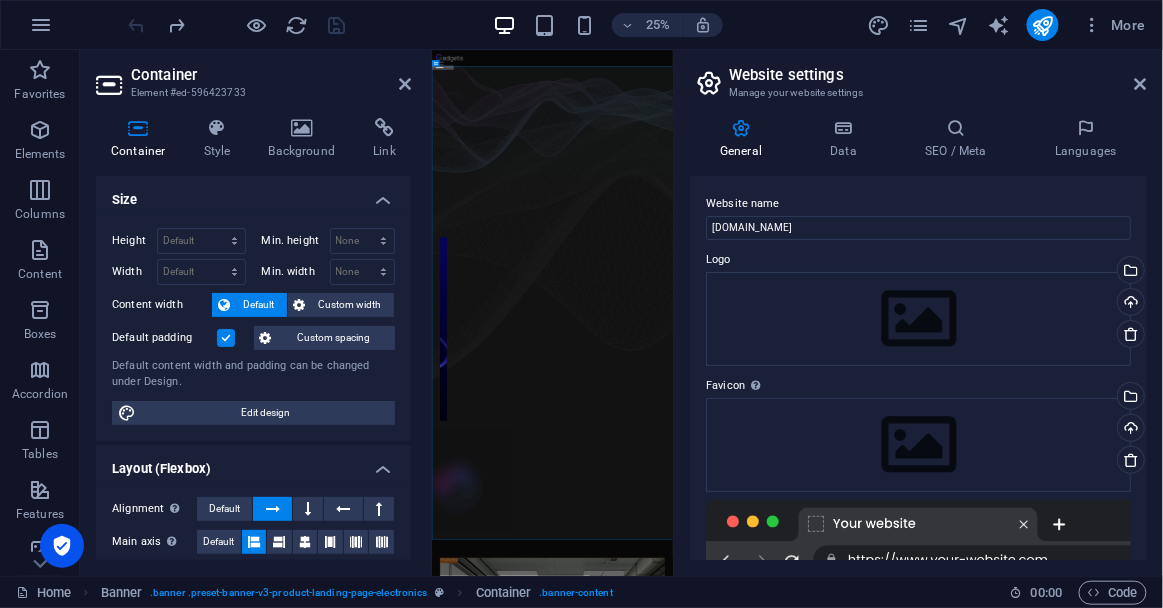 click at bounding box center [237, 25] 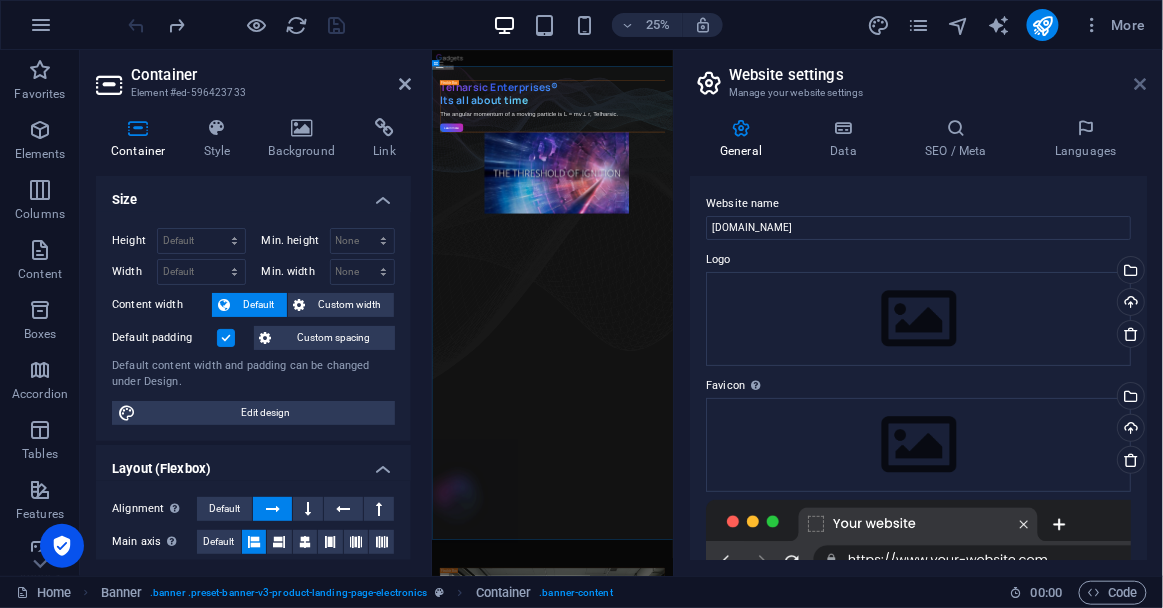 click at bounding box center [1141, 84] 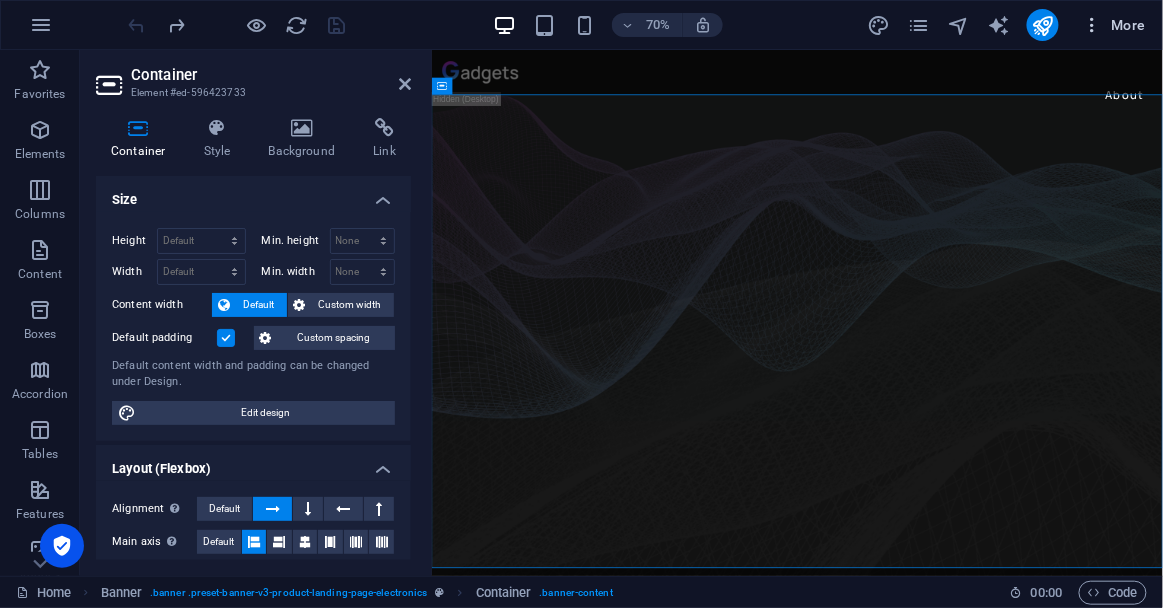 click at bounding box center (1093, 25) 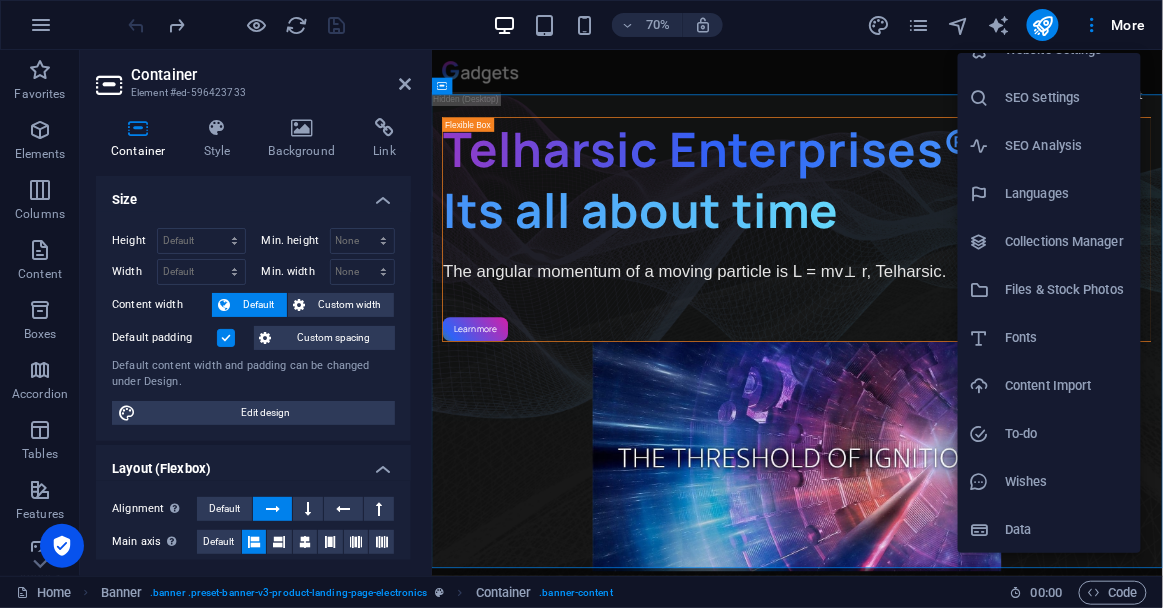 scroll, scrollTop: 0, scrollLeft: 0, axis: both 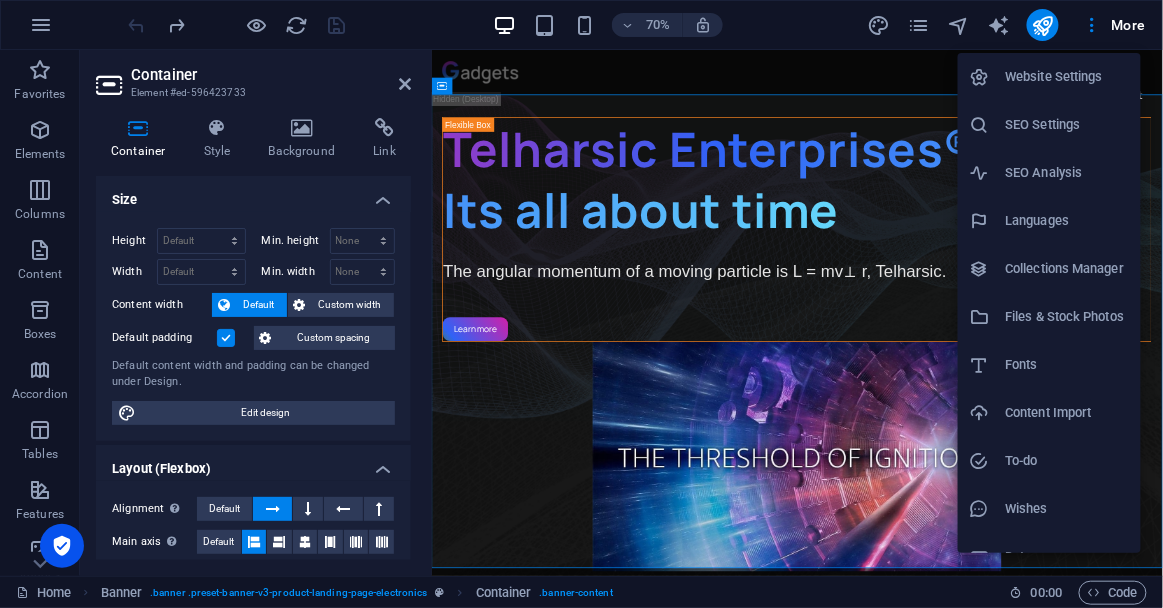 click on "Fonts" at bounding box center [1067, 365] 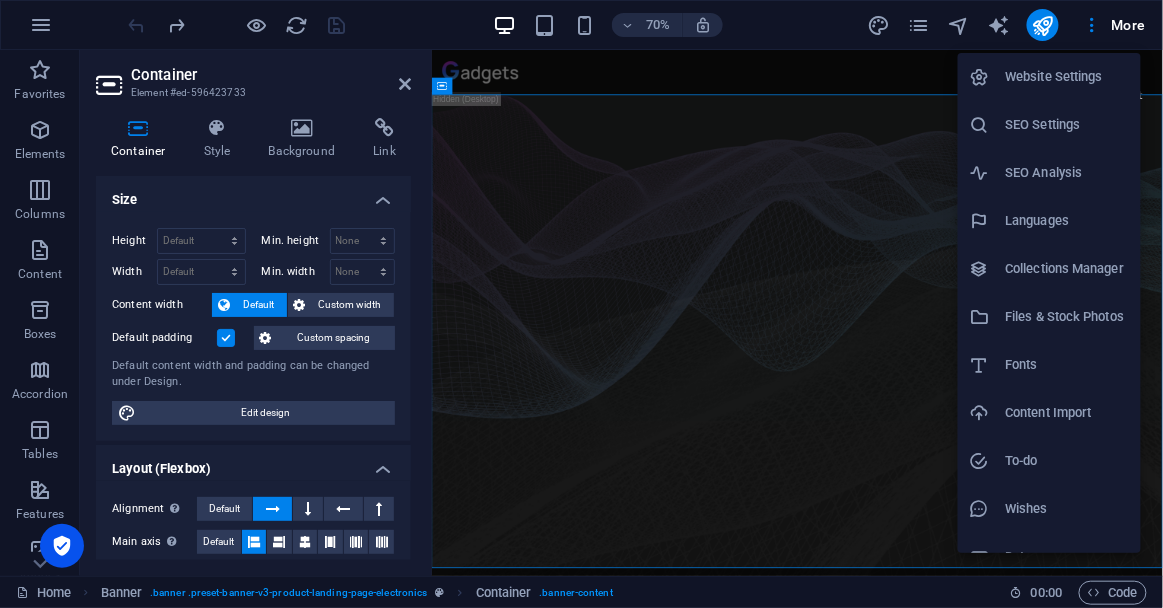 select on "popularity" 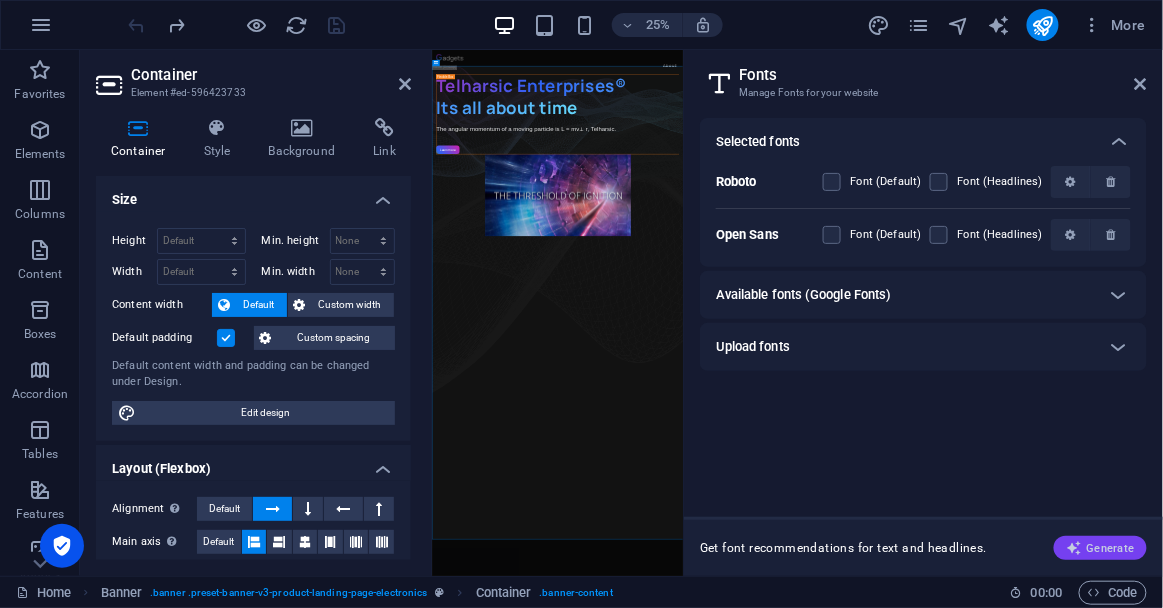 click on "Generate" at bounding box center (1100, 548) 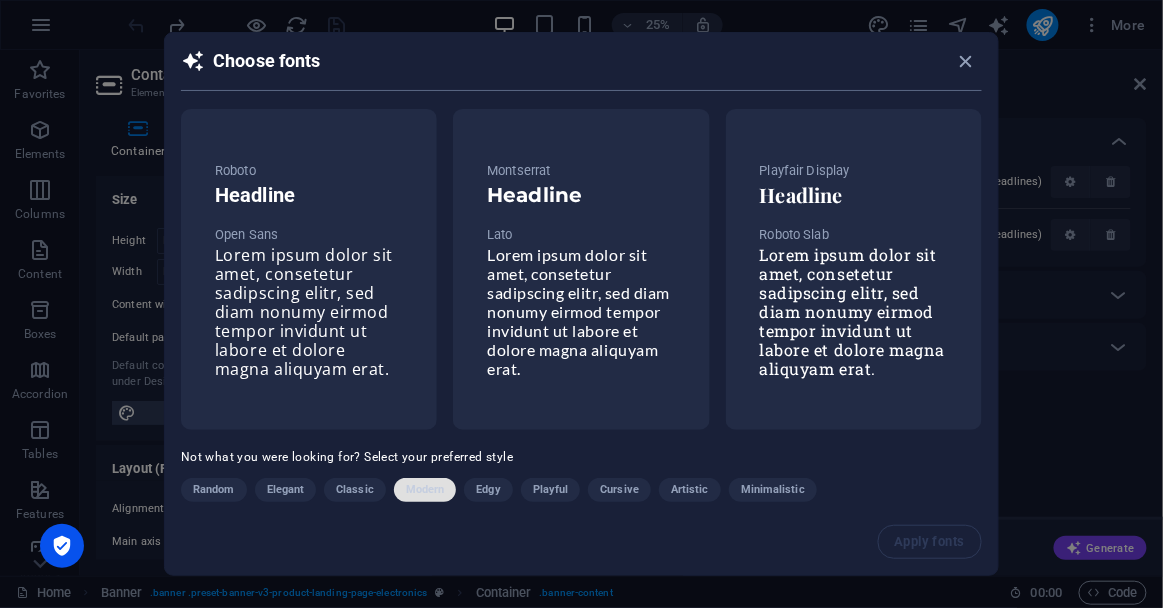click on "Modern" at bounding box center [425, 490] 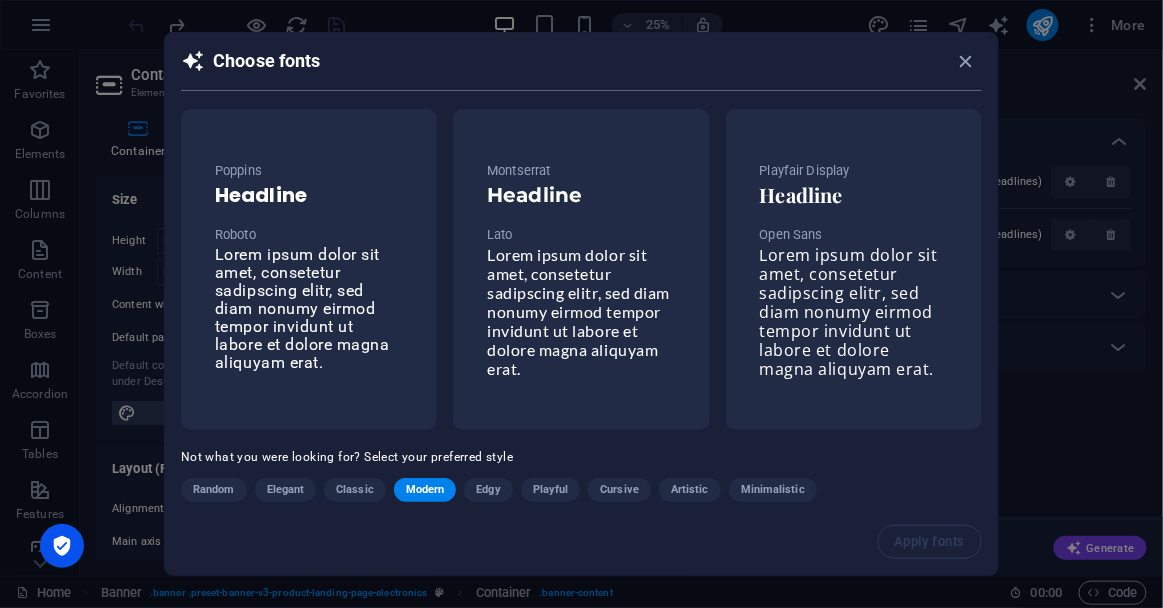 click on "Modern" at bounding box center (425, 490) 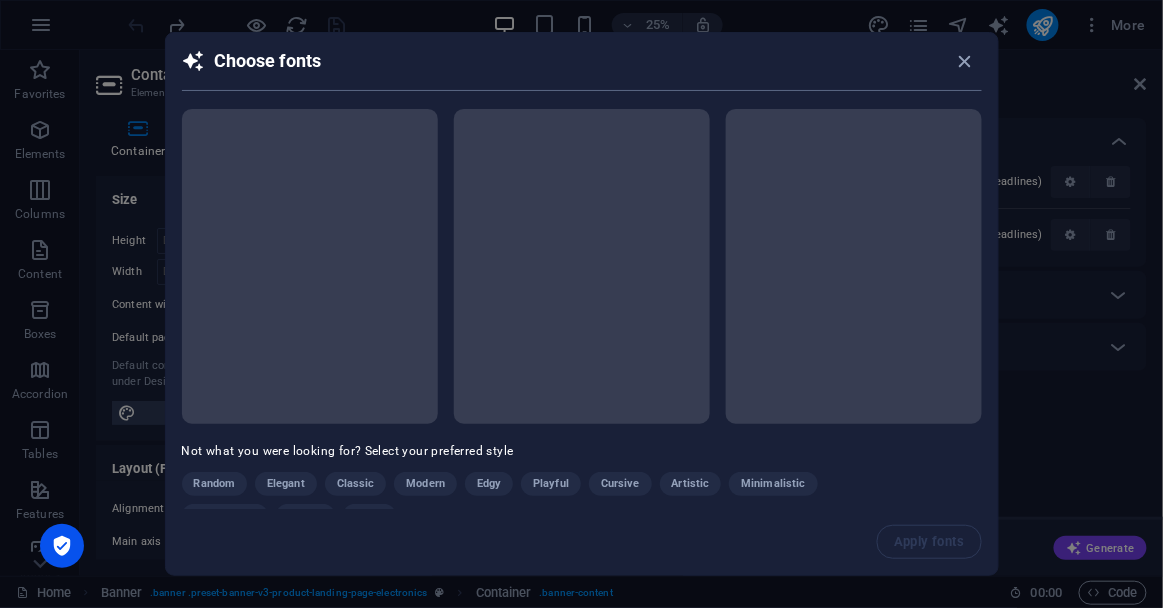 click on "Random Elegant Classic Modern Edgy Playful Cursive Artistic Minimalistic Handwritten Formal Clean" at bounding box center [532, 504] 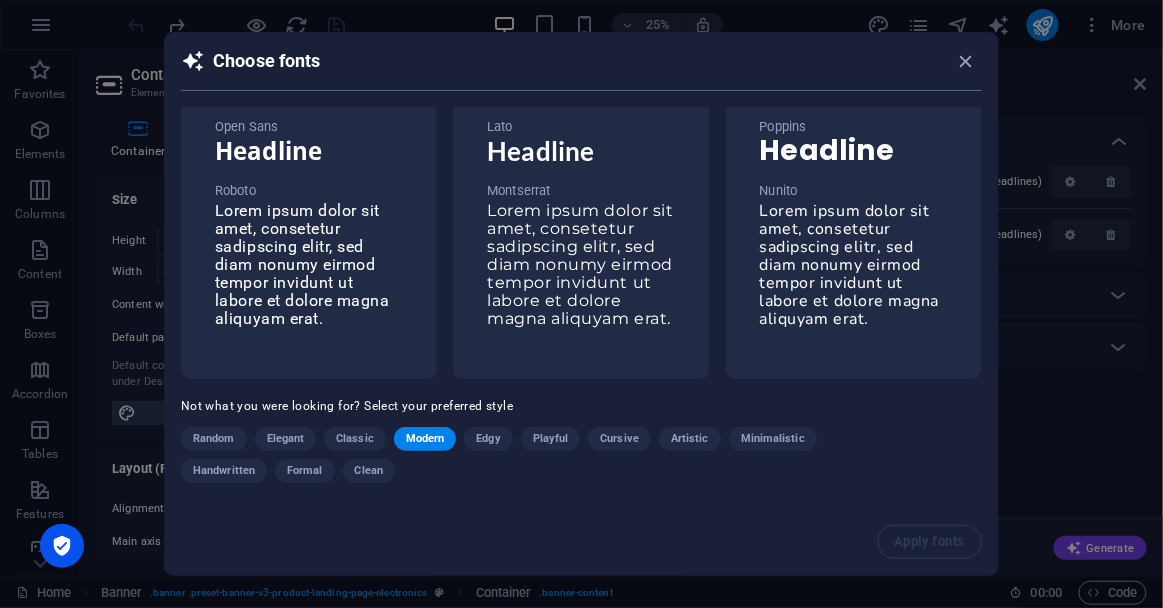 scroll, scrollTop: 45, scrollLeft: 0, axis: vertical 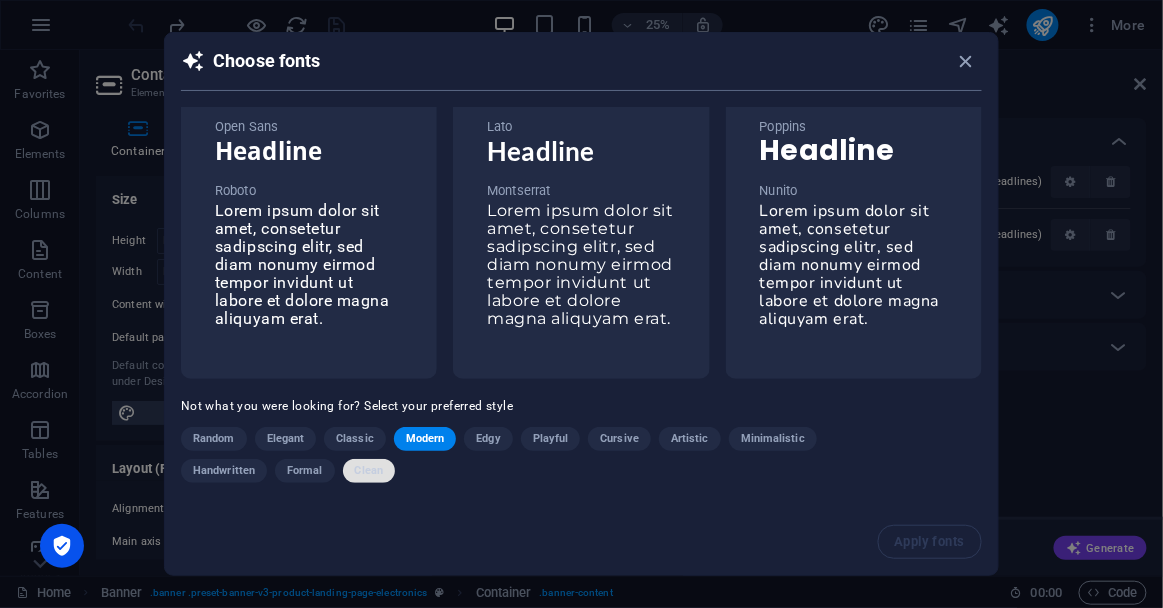 click on "Clean" at bounding box center [369, 471] 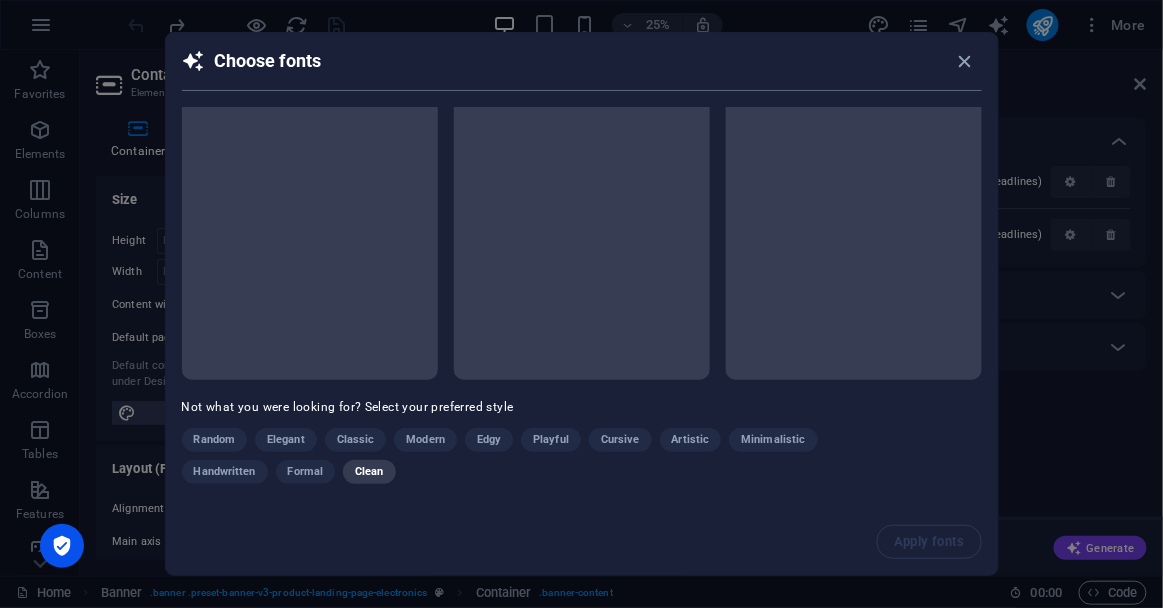 scroll, scrollTop: 49, scrollLeft: 0, axis: vertical 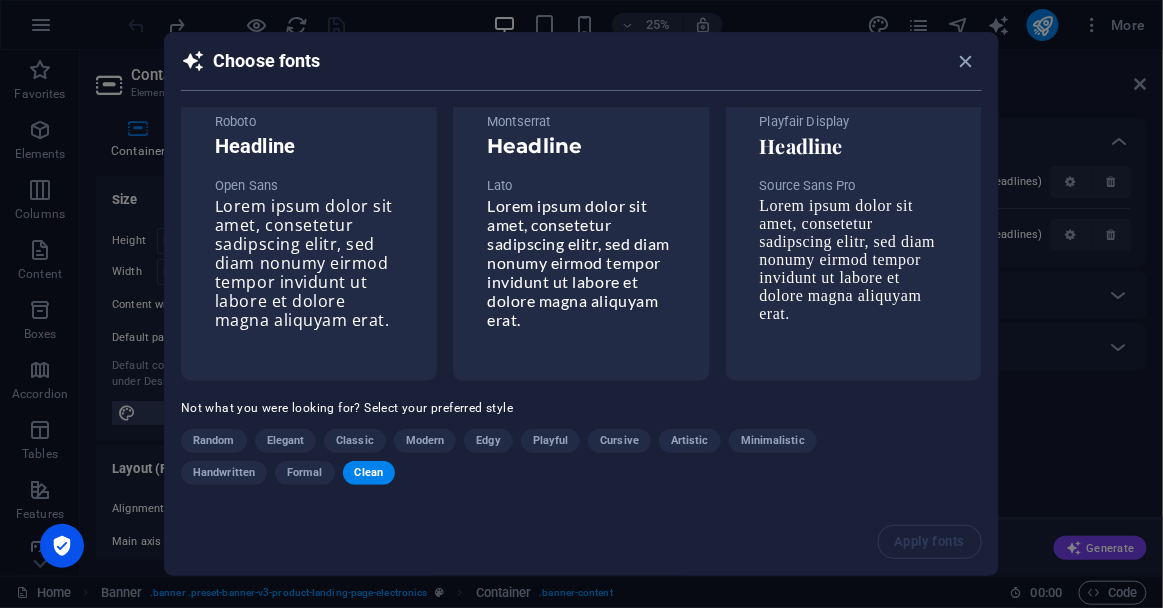 click on "Clean" at bounding box center [369, 473] 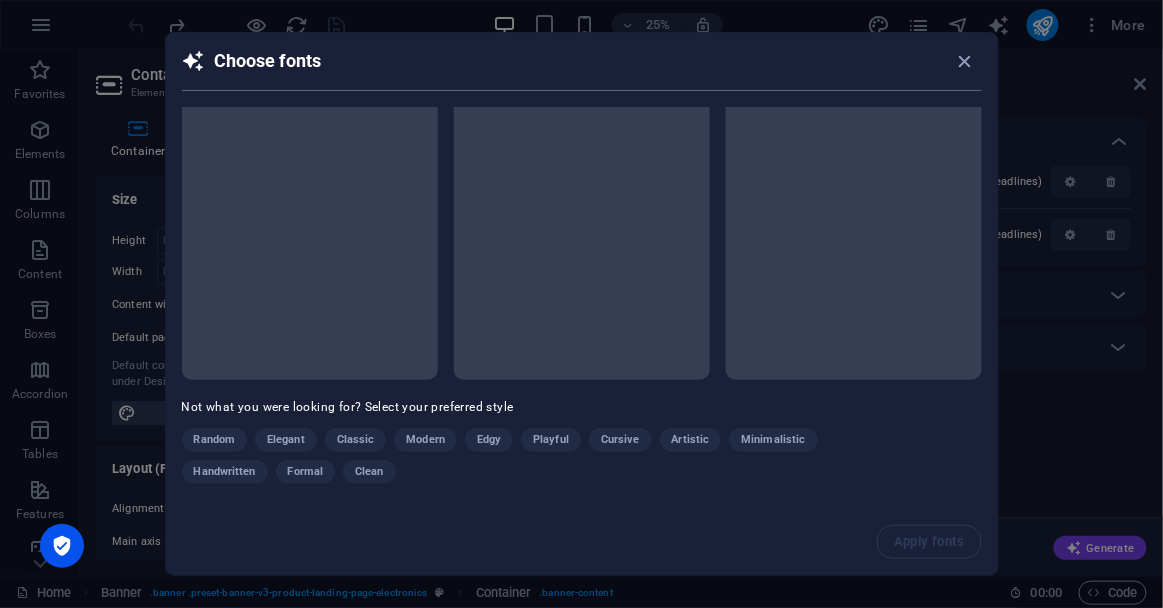 click on "Random Elegant Classic Modern Edgy Playful Cursive Artistic Minimalistic Handwritten Formal Clean" at bounding box center (532, 460) 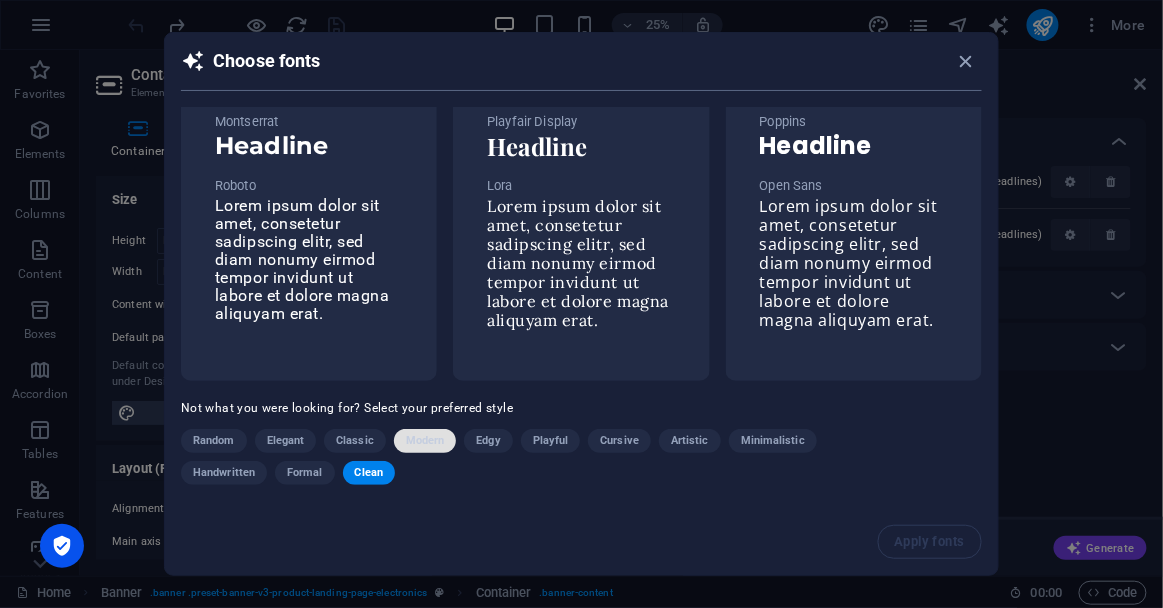click on "Modern" at bounding box center (425, 441) 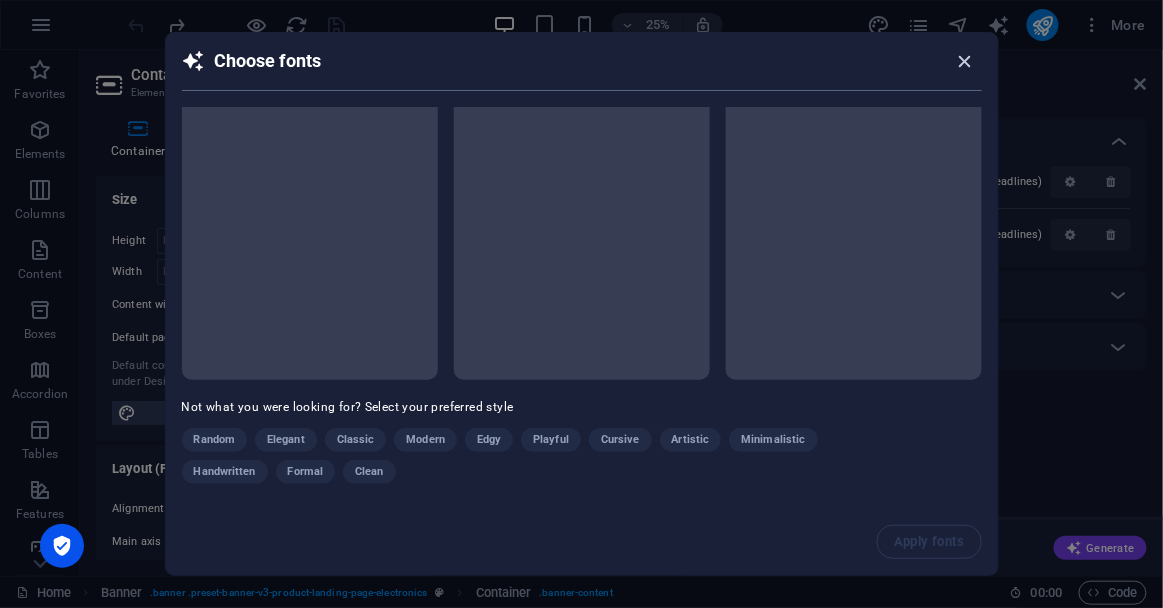click at bounding box center (965, 61) 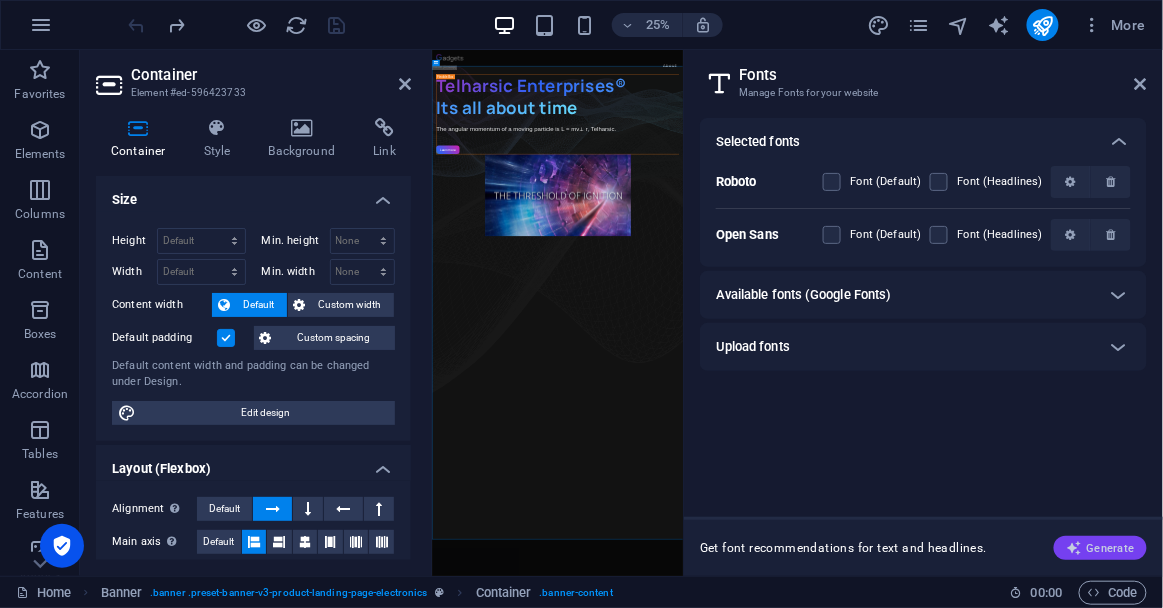 click on "Generate" at bounding box center [1100, 548] 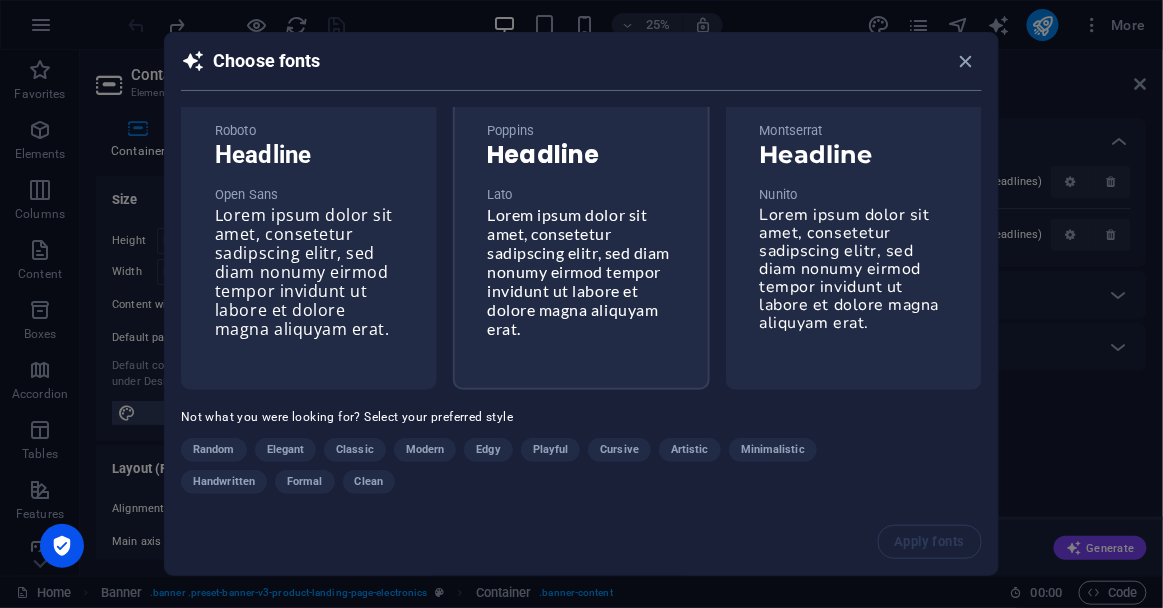 scroll, scrollTop: 49, scrollLeft: 0, axis: vertical 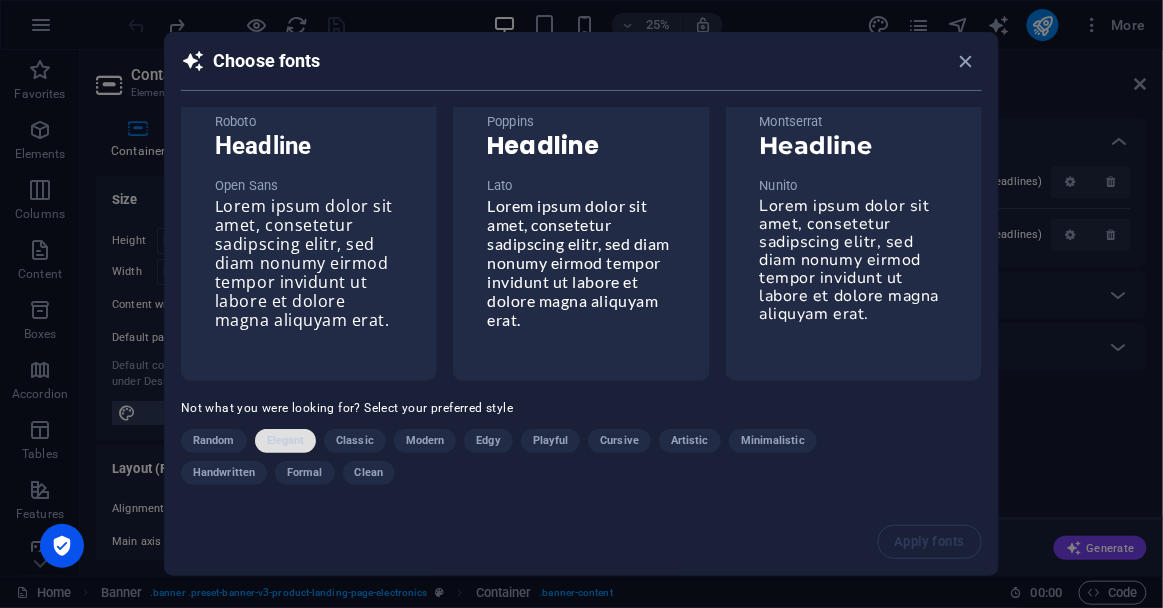 click on "Elegant" at bounding box center [286, 441] 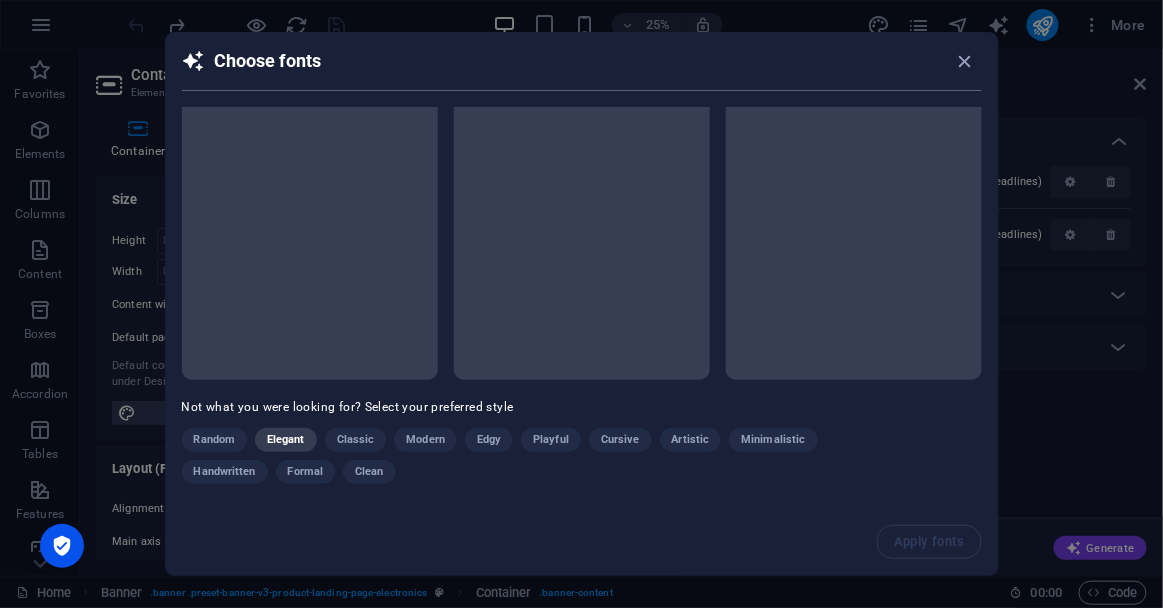scroll, scrollTop: 45, scrollLeft: 0, axis: vertical 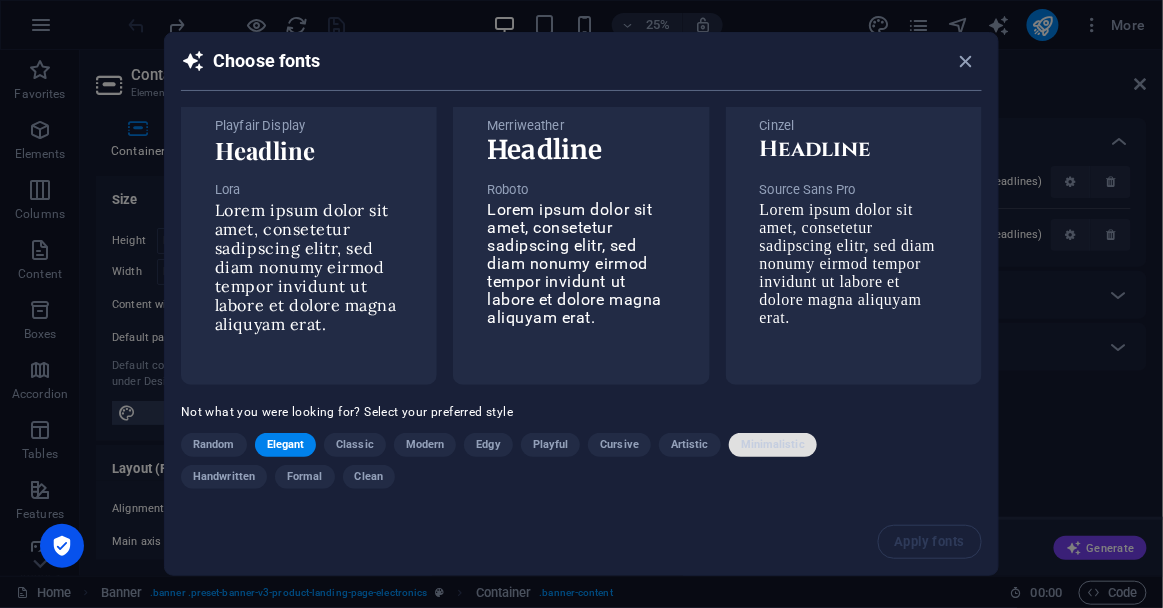 click on "Minimalistic" at bounding box center (773, 445) 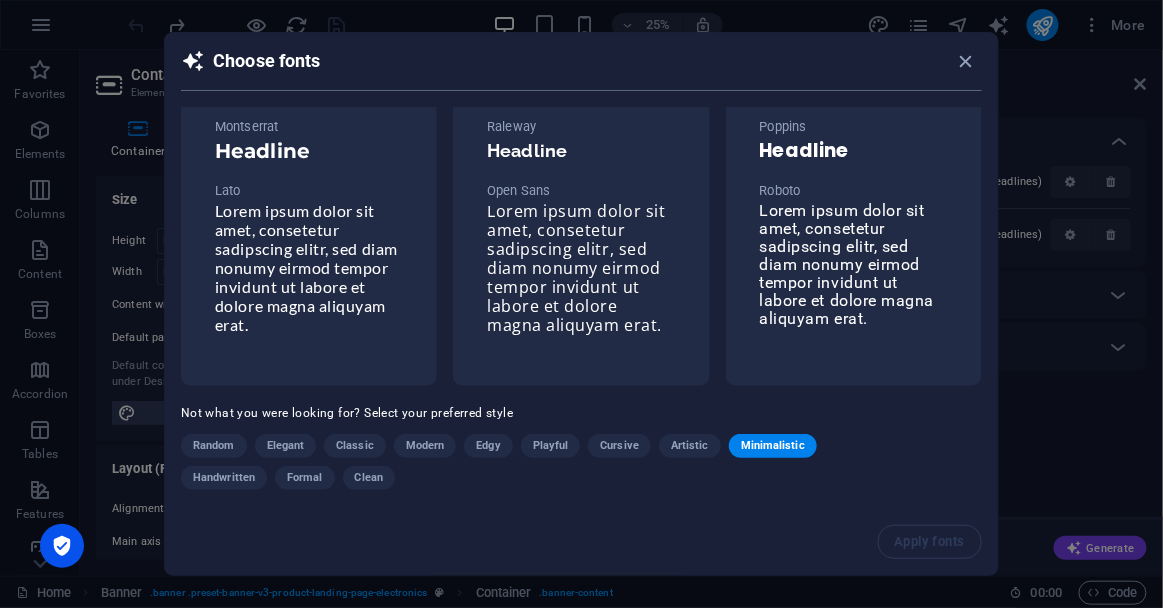 scroll, scrollTop: 49, scrollLeft: 0, axis: vertical 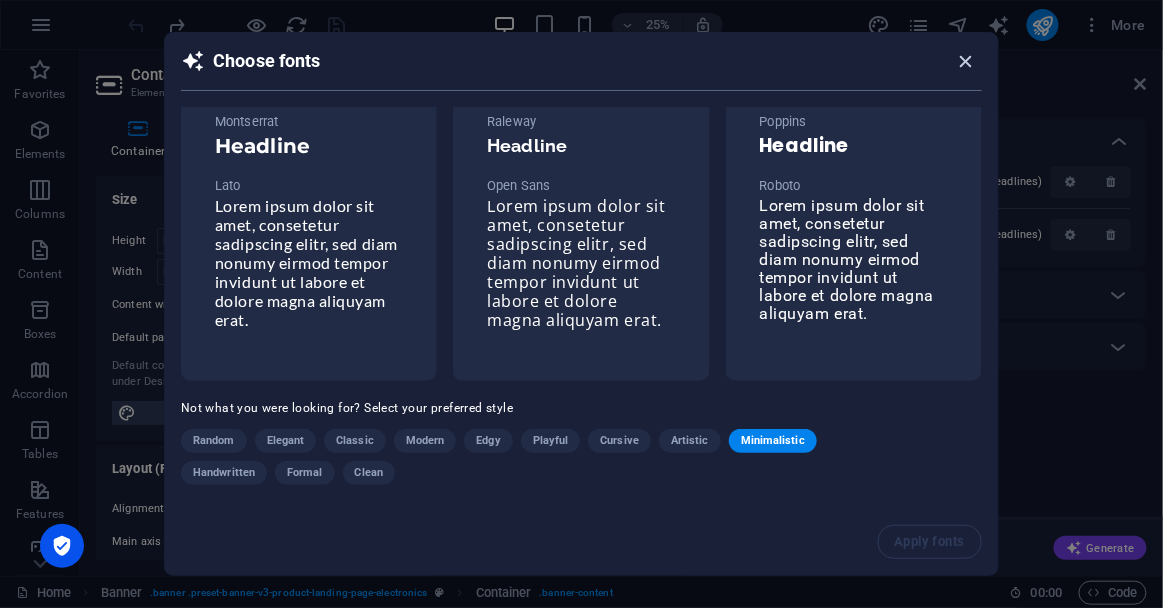 click at bounding box center (966, 61) 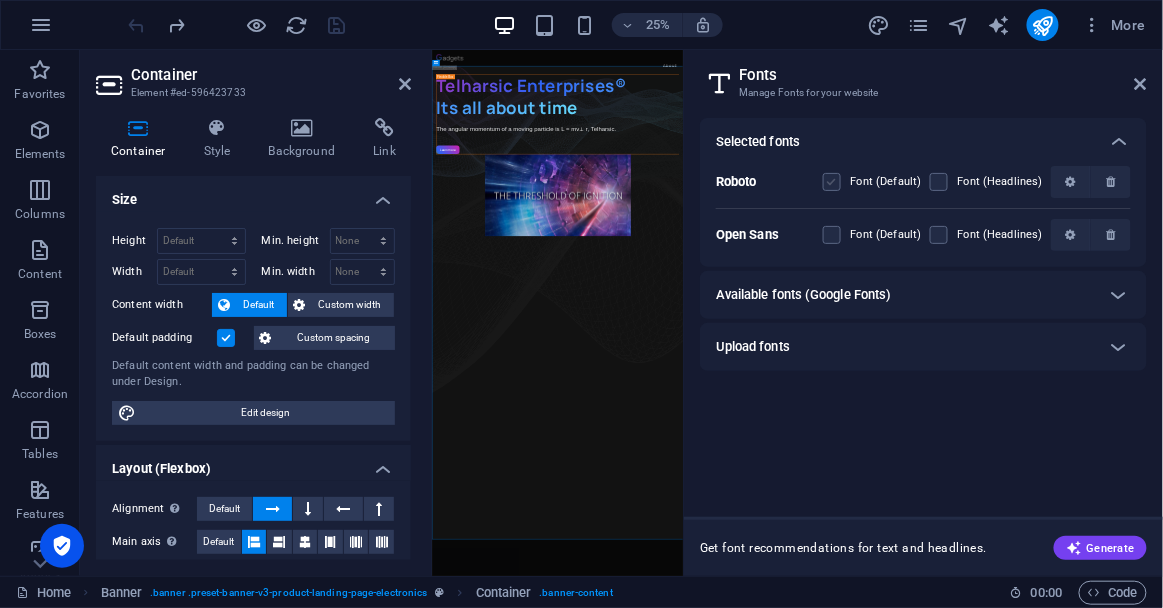 click at bounding box center (832, 182) 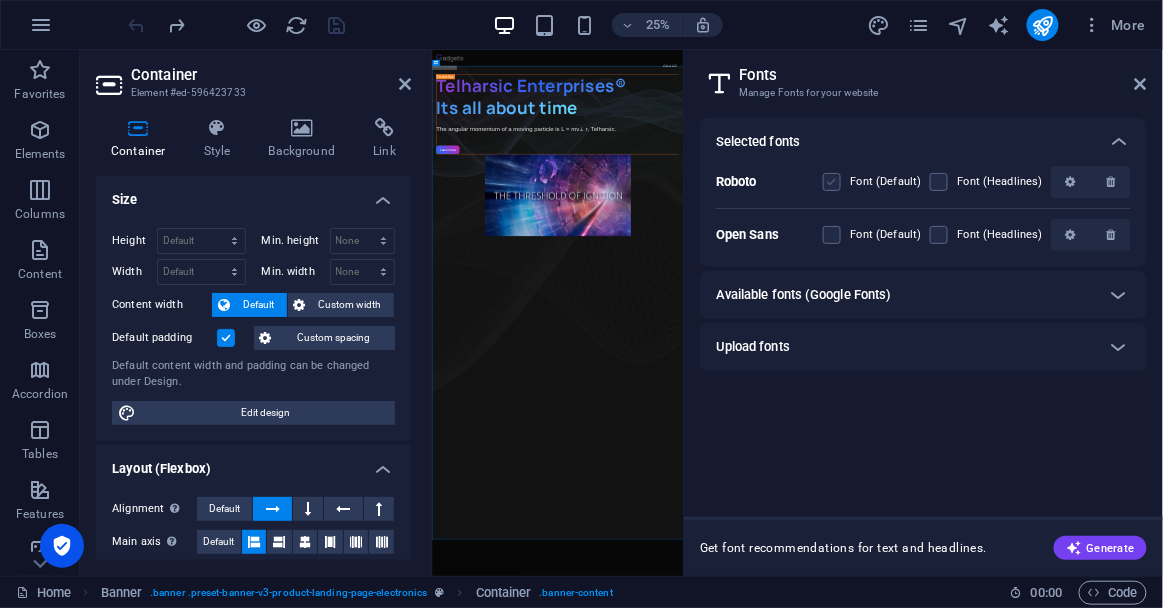 click at bounding box center (0, 0) 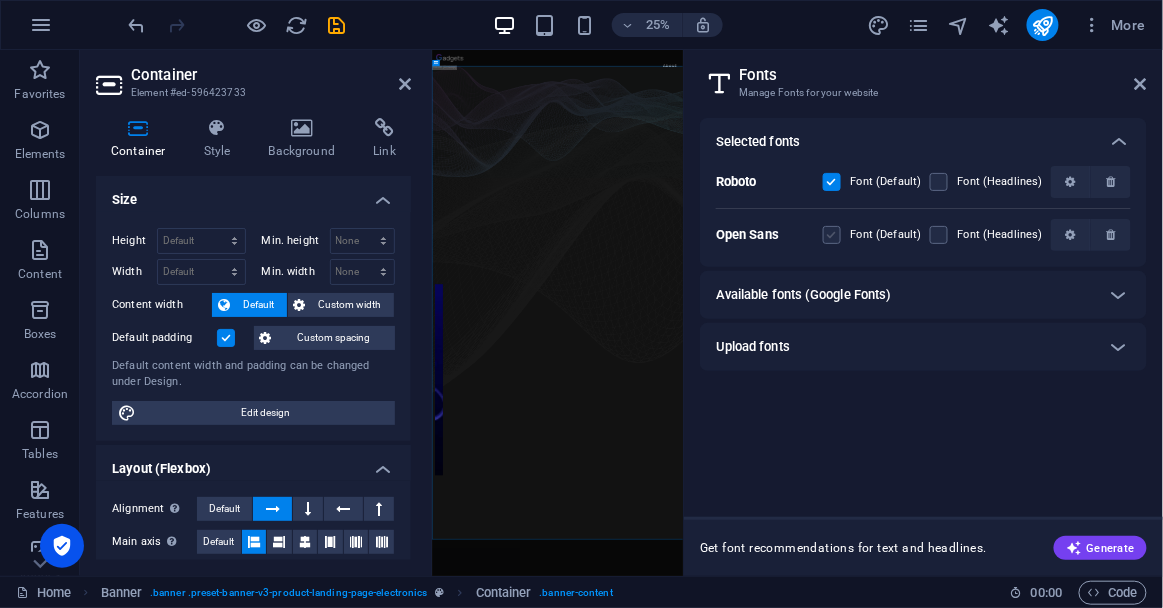 click at bounding box center [832, 235] 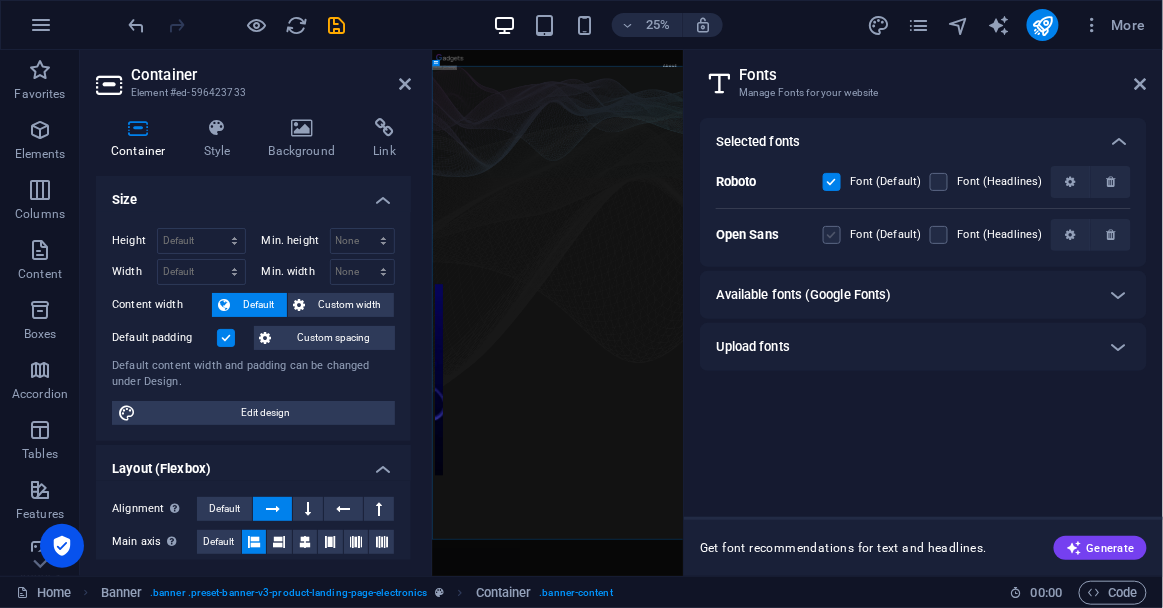 click at bounding box center [0, 0] 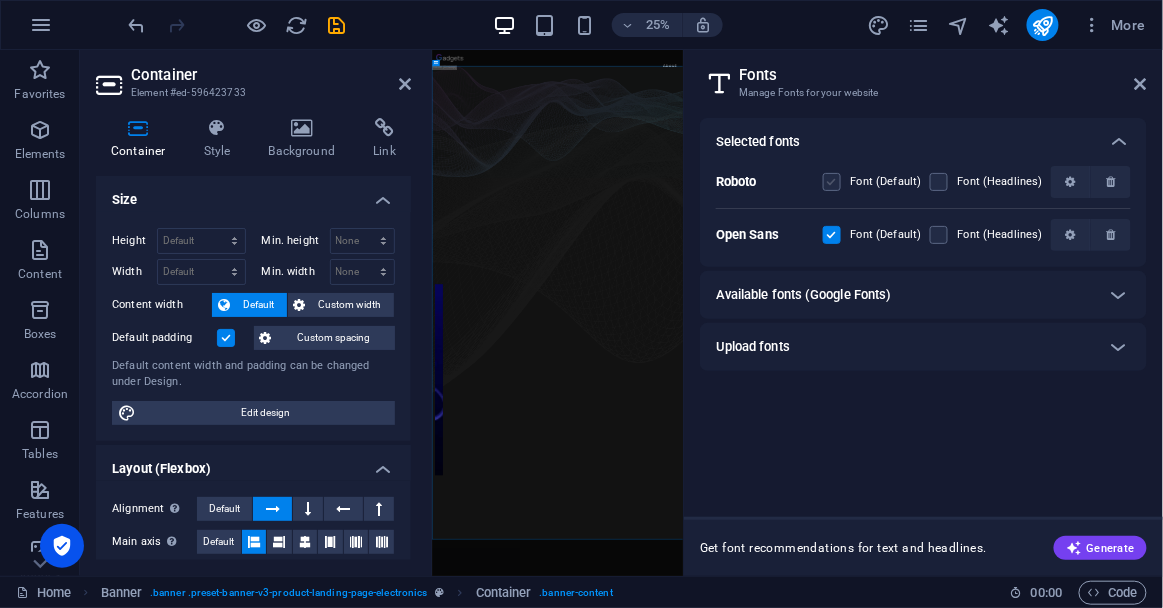 click at bounding box center (832, 182) 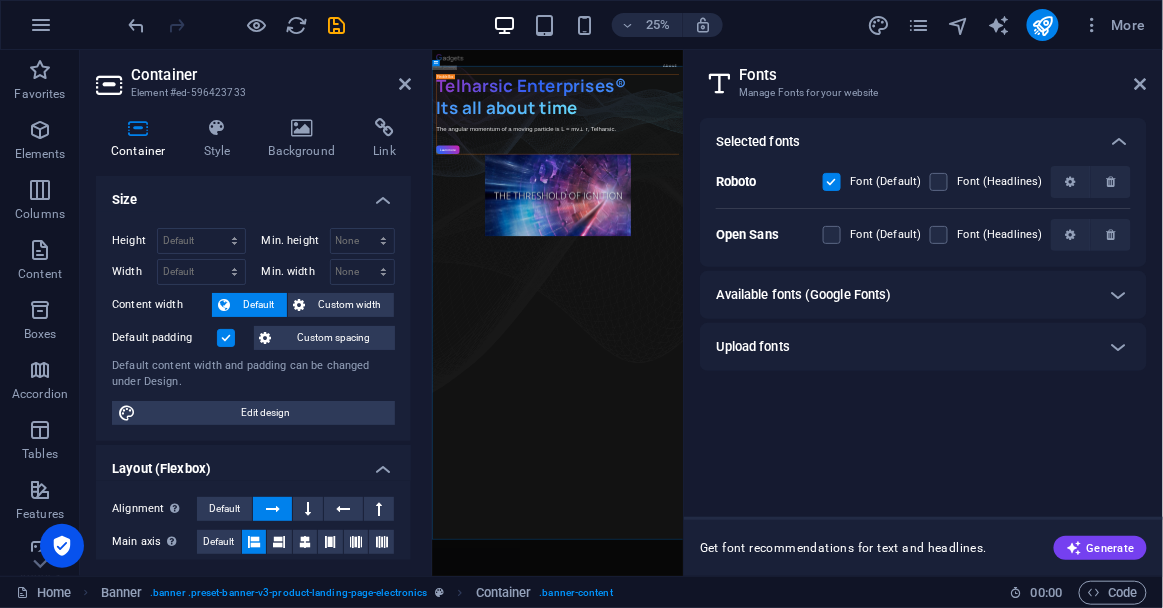 click at bounding box center (846, 182) 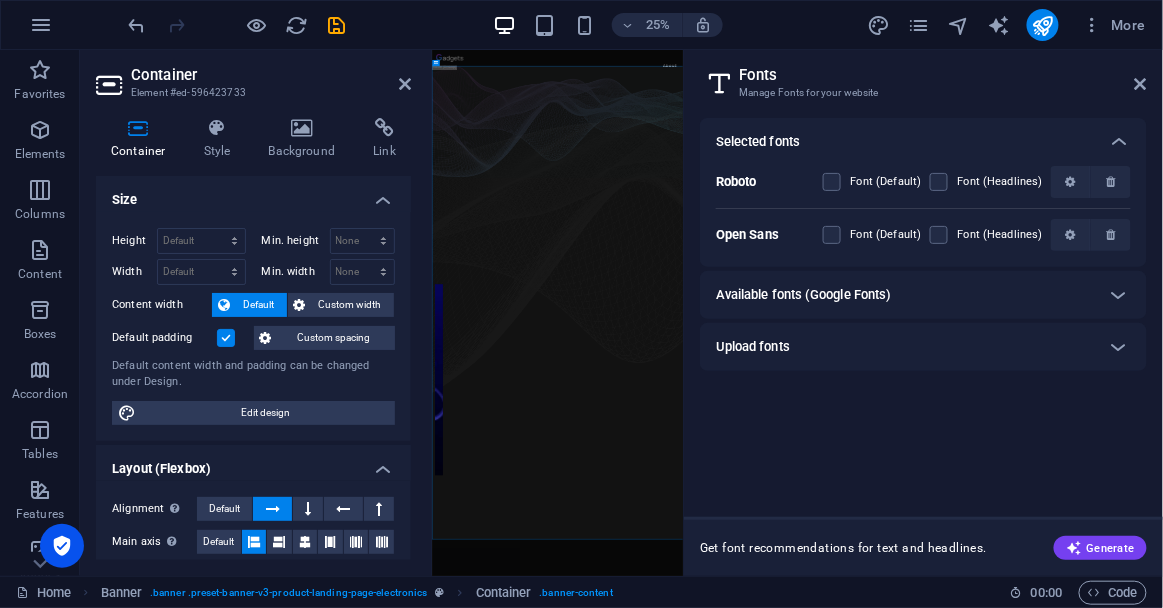 click on "Available fonts (Google Fonts)" at bounding box center [905, 295] 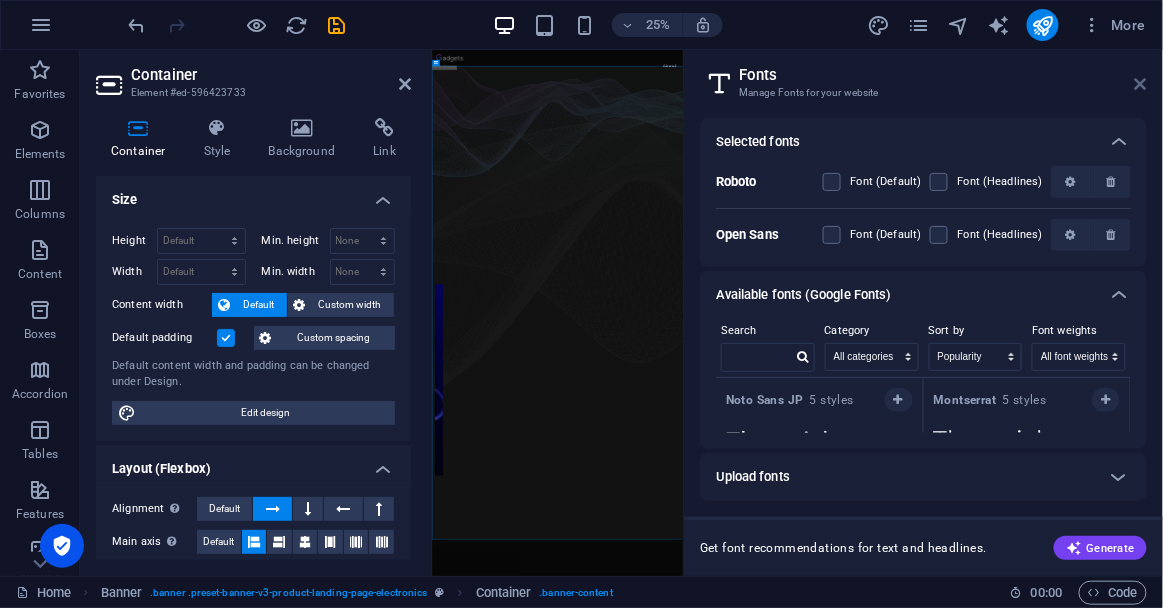 click at bounding box center [1141, 84] 